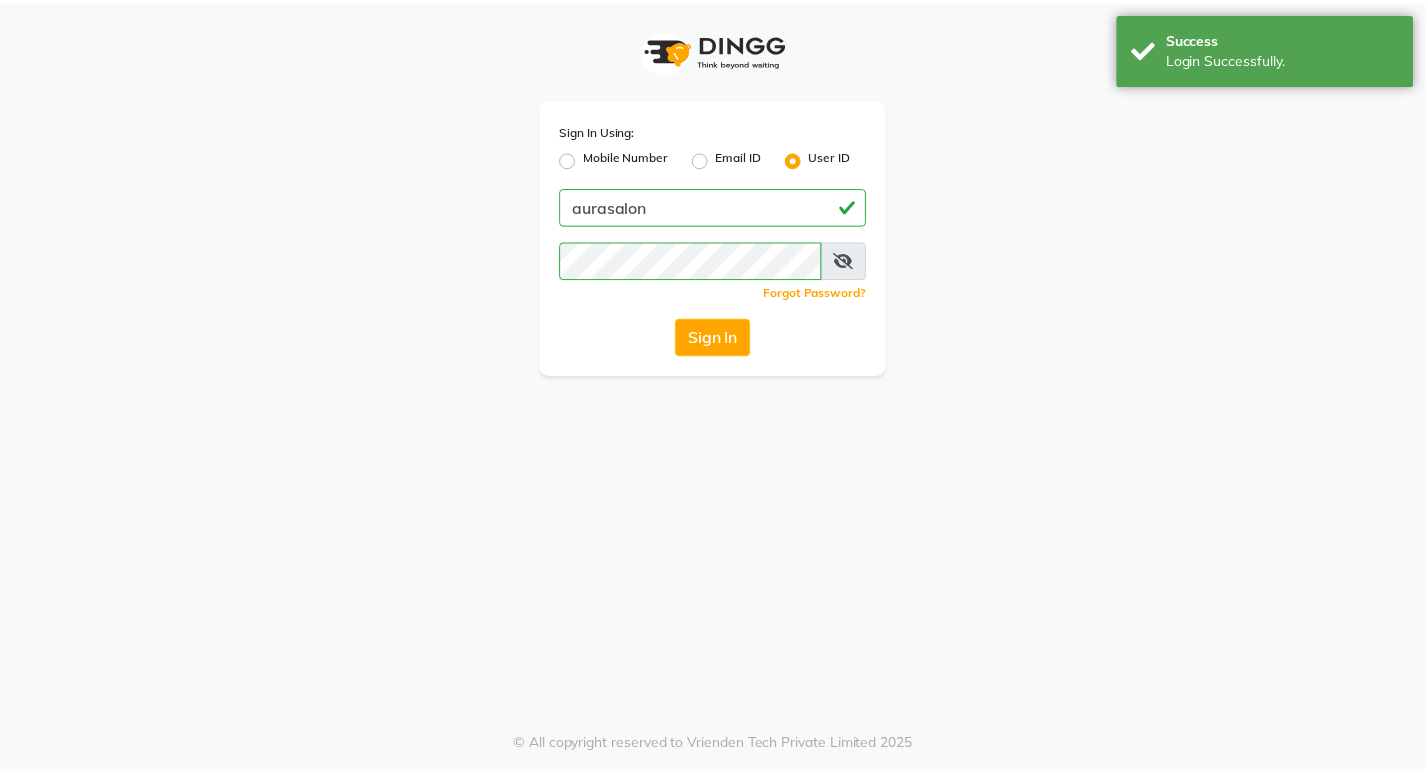 scroll, scrollTop: 0, scrollLeft: 0, axis: both 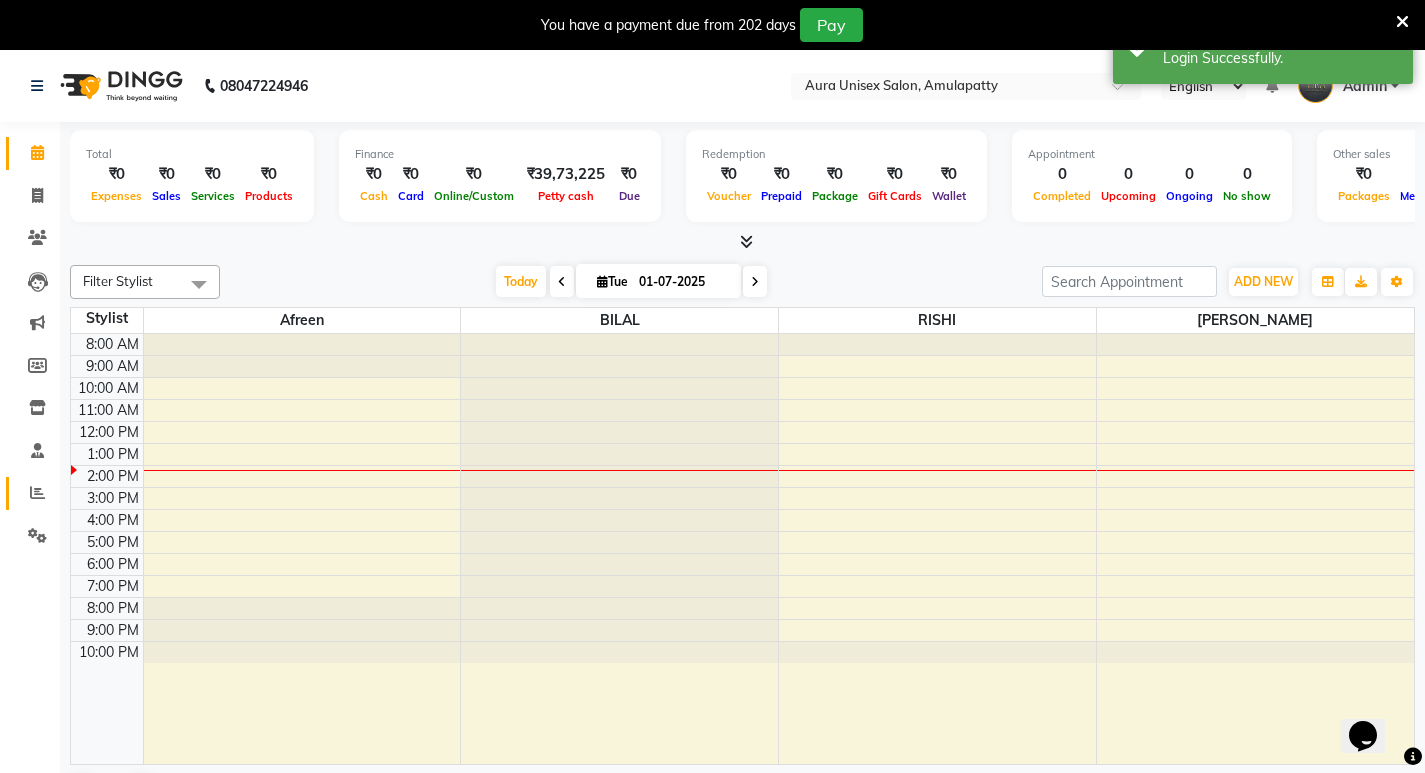 click on "Reports" 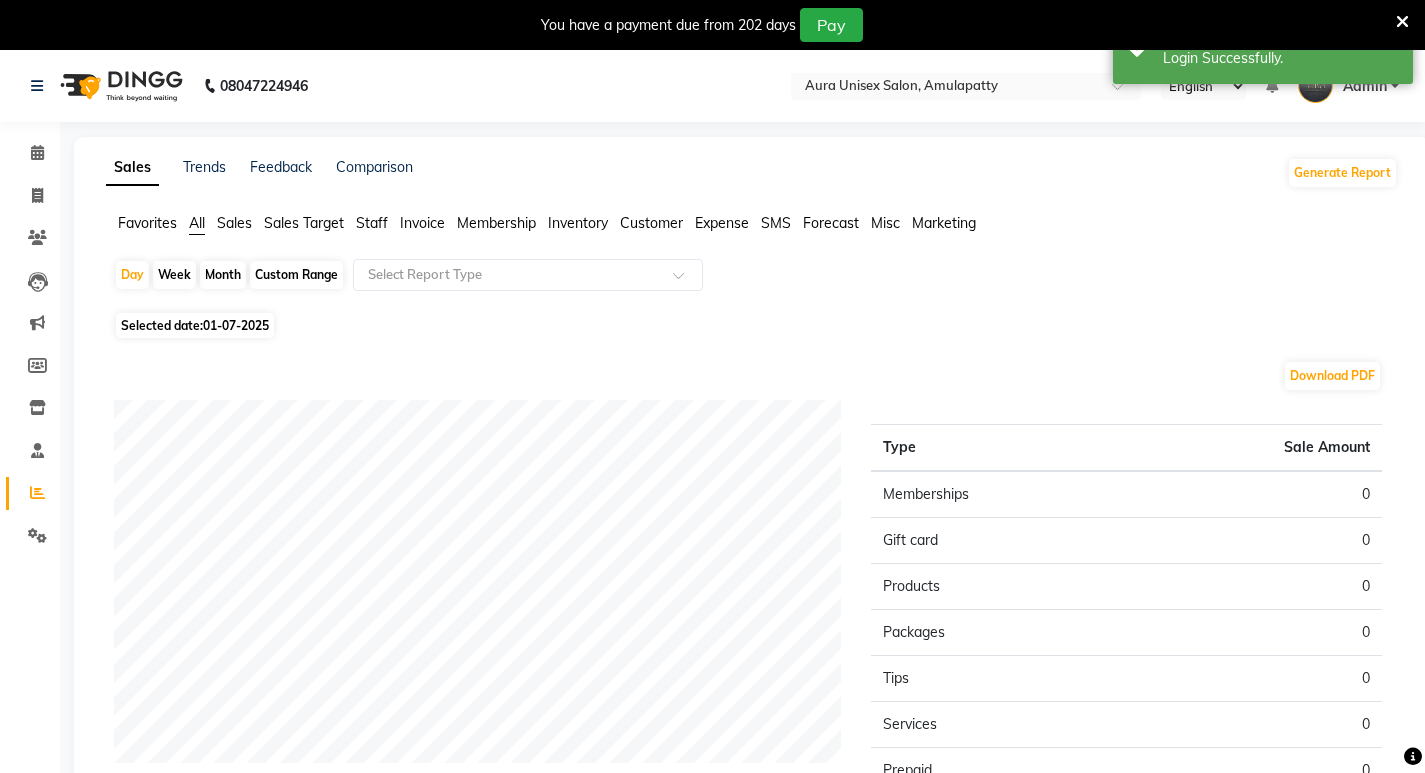 click on "Month" 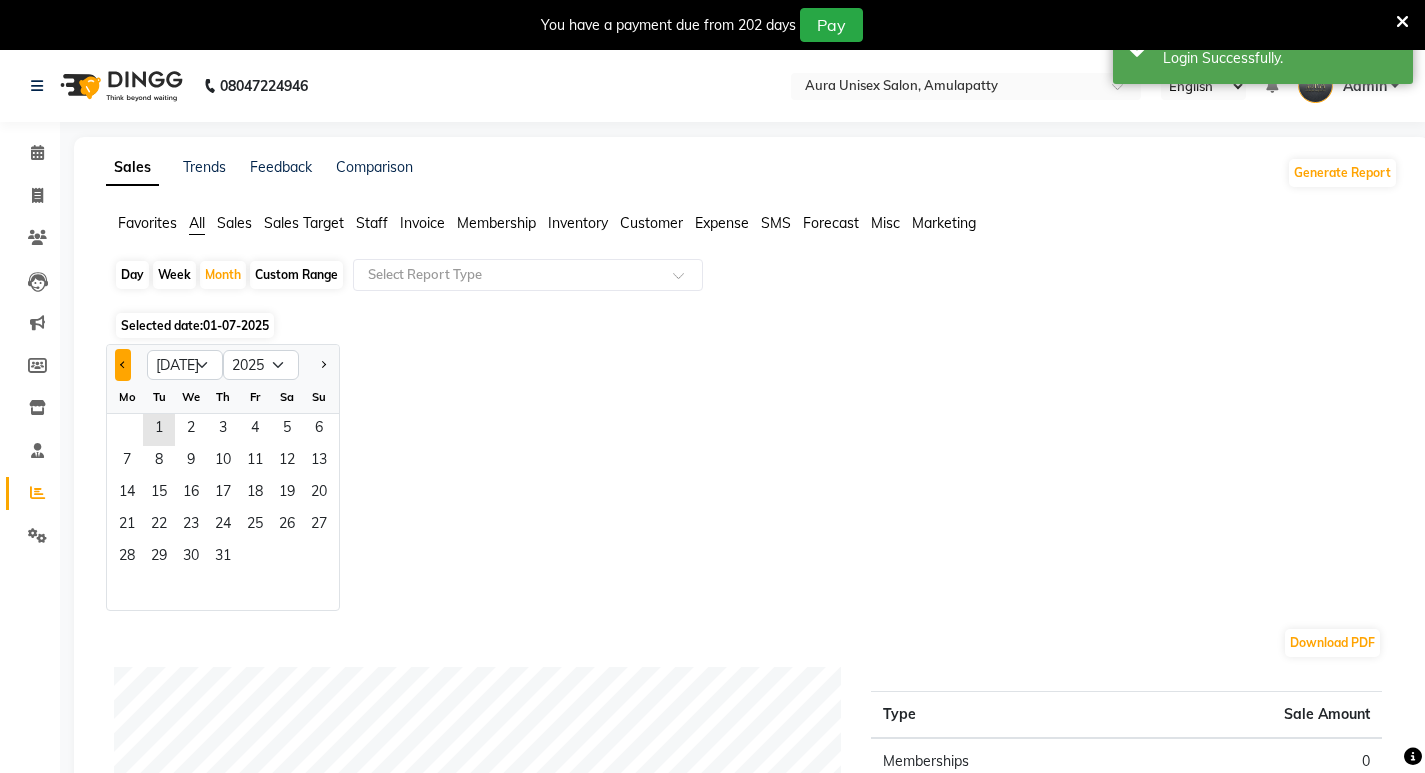 click 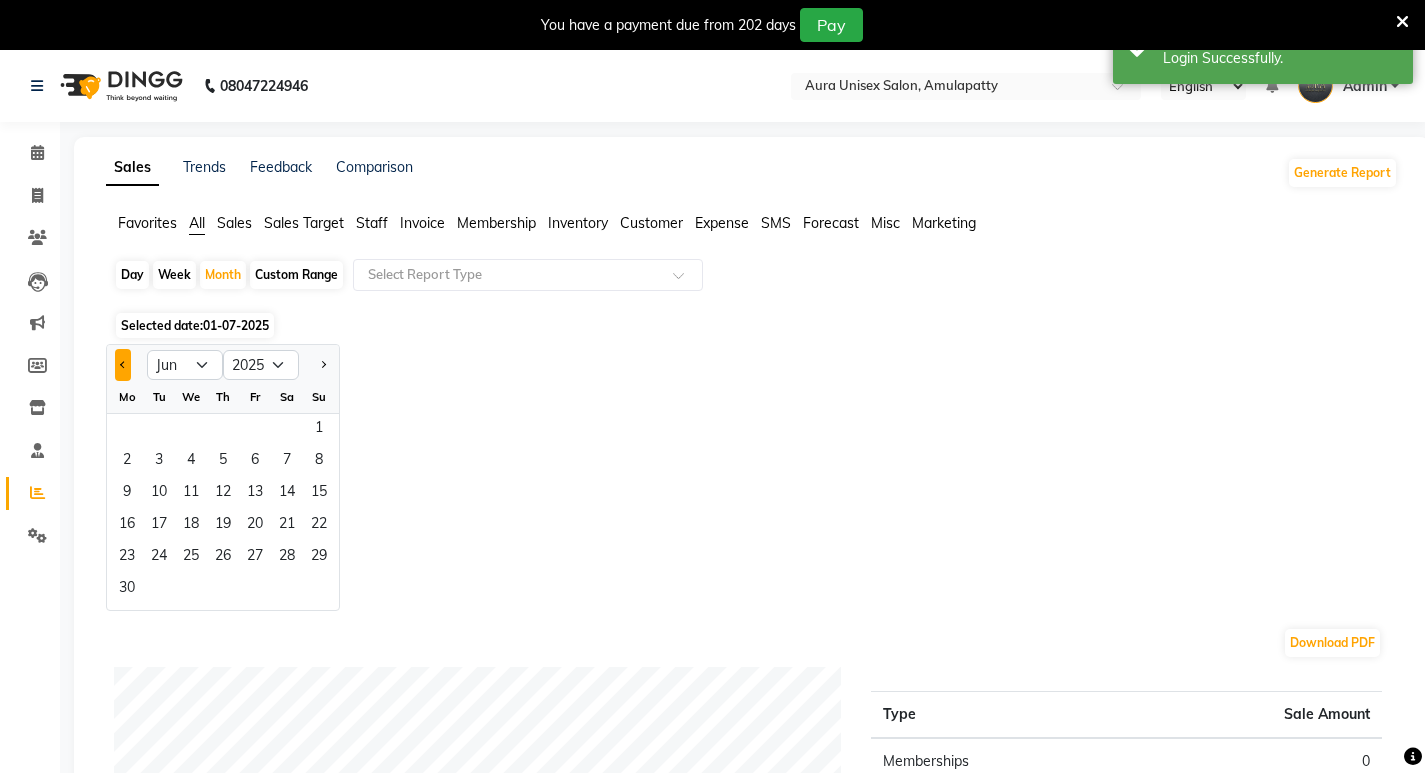 click 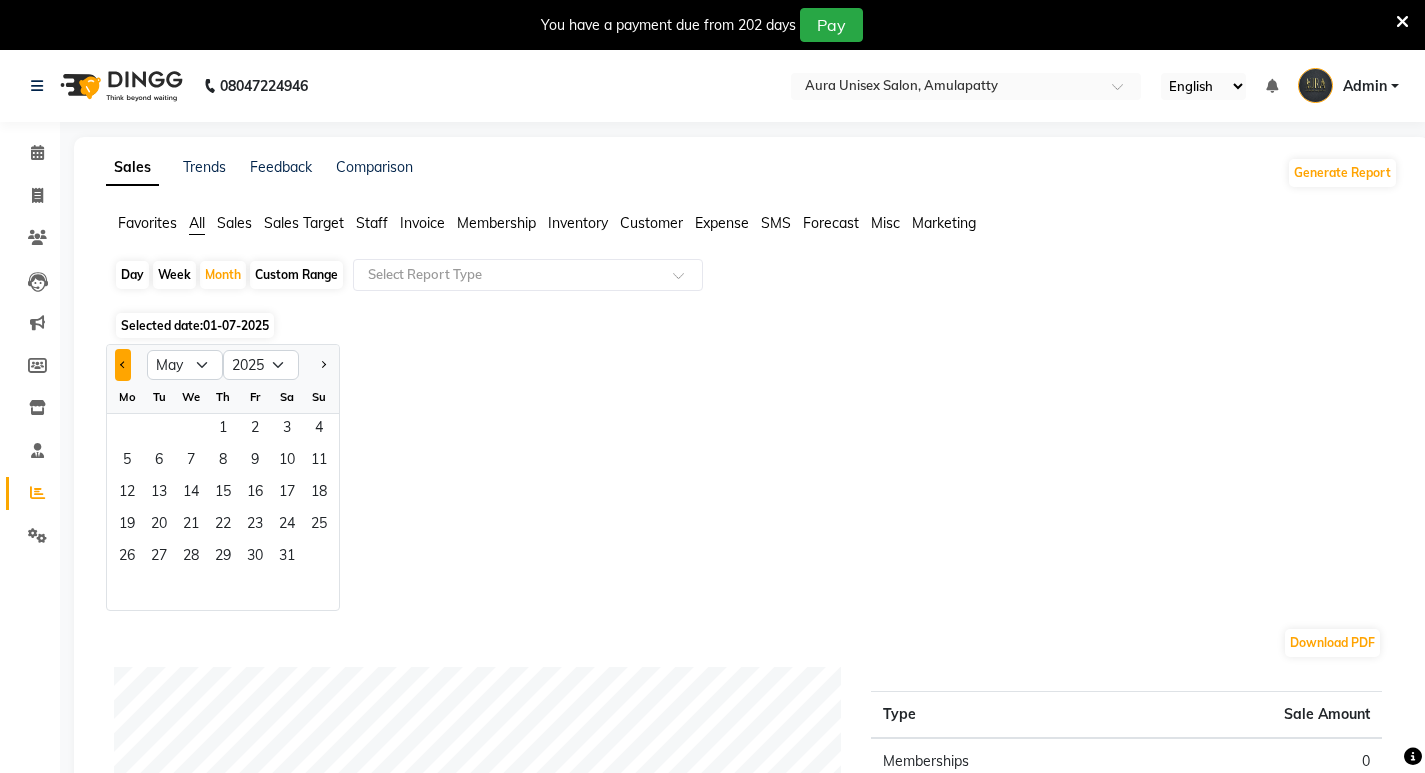 click 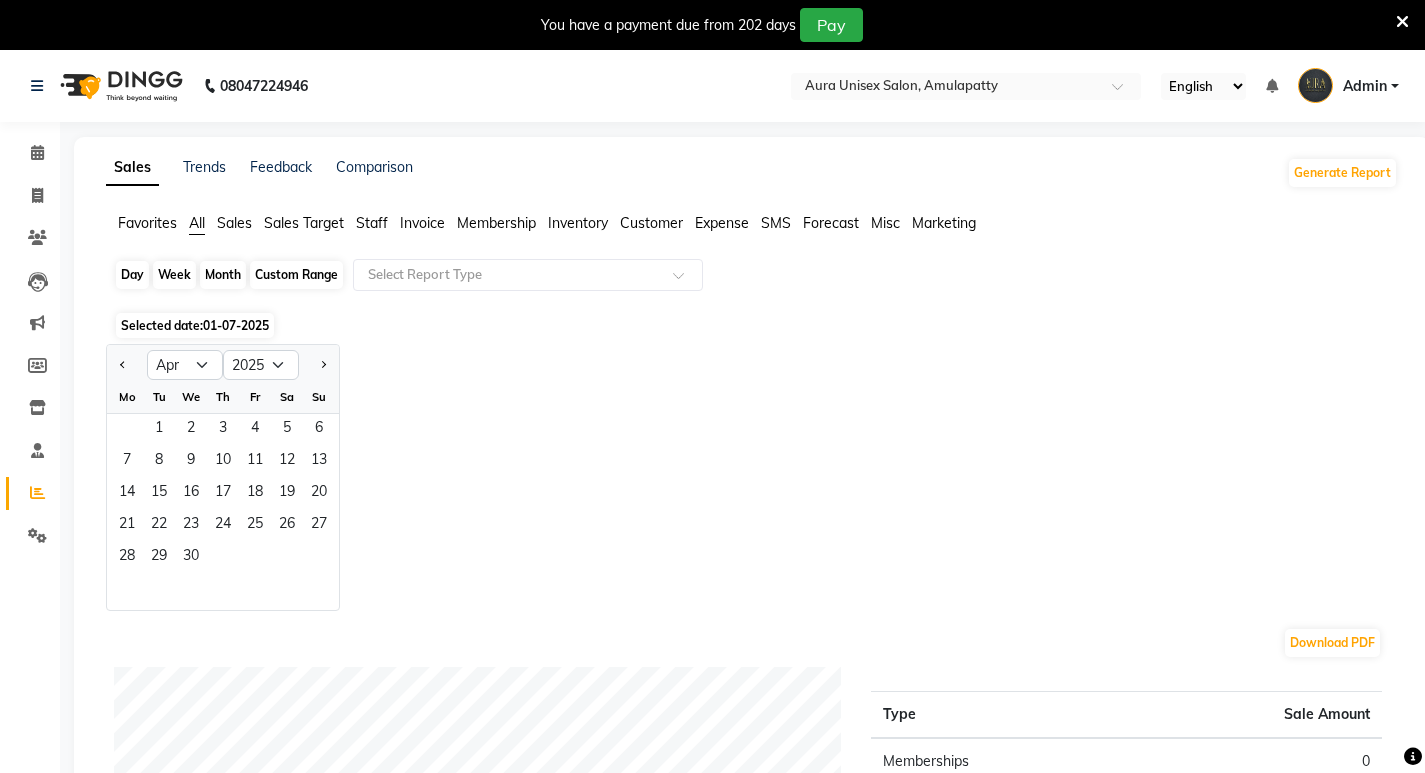 click on "Month" 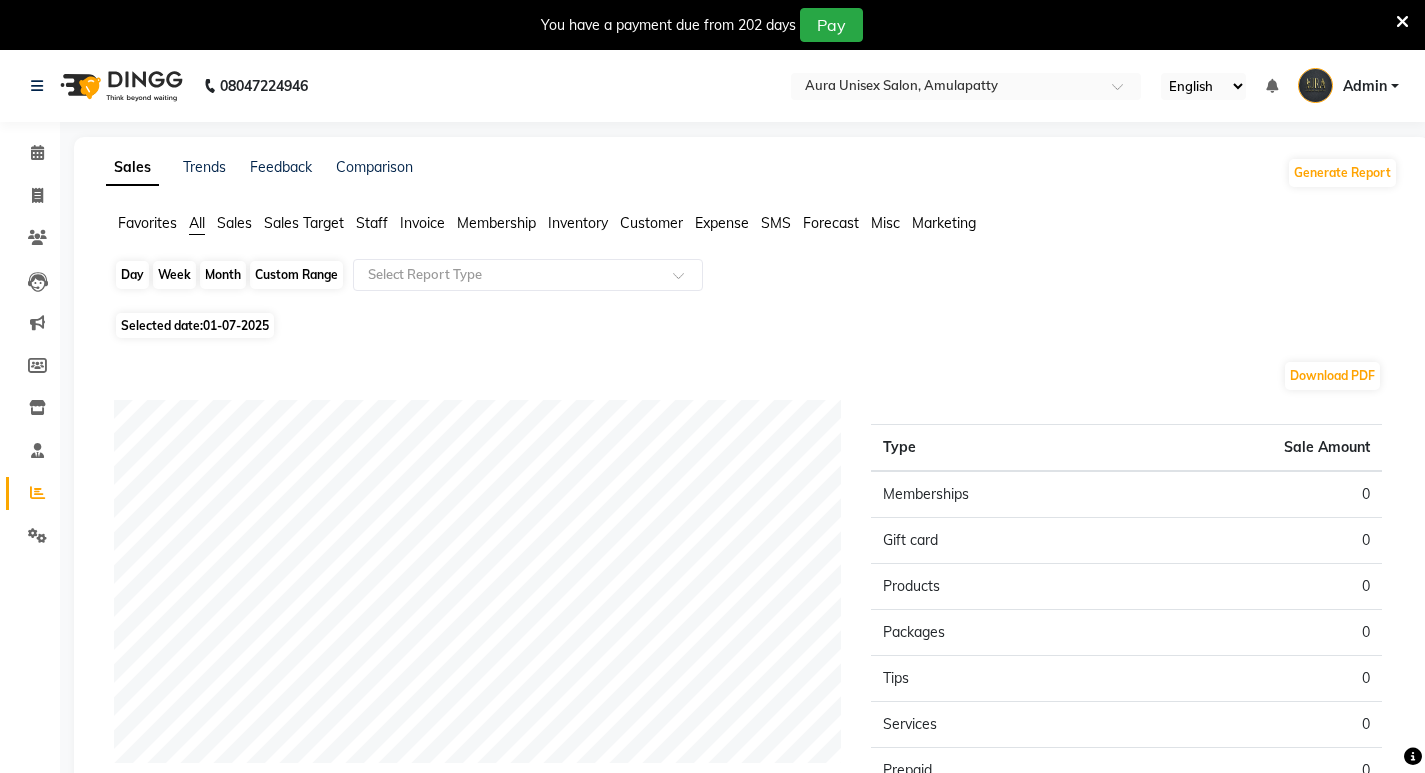 click on "Month" 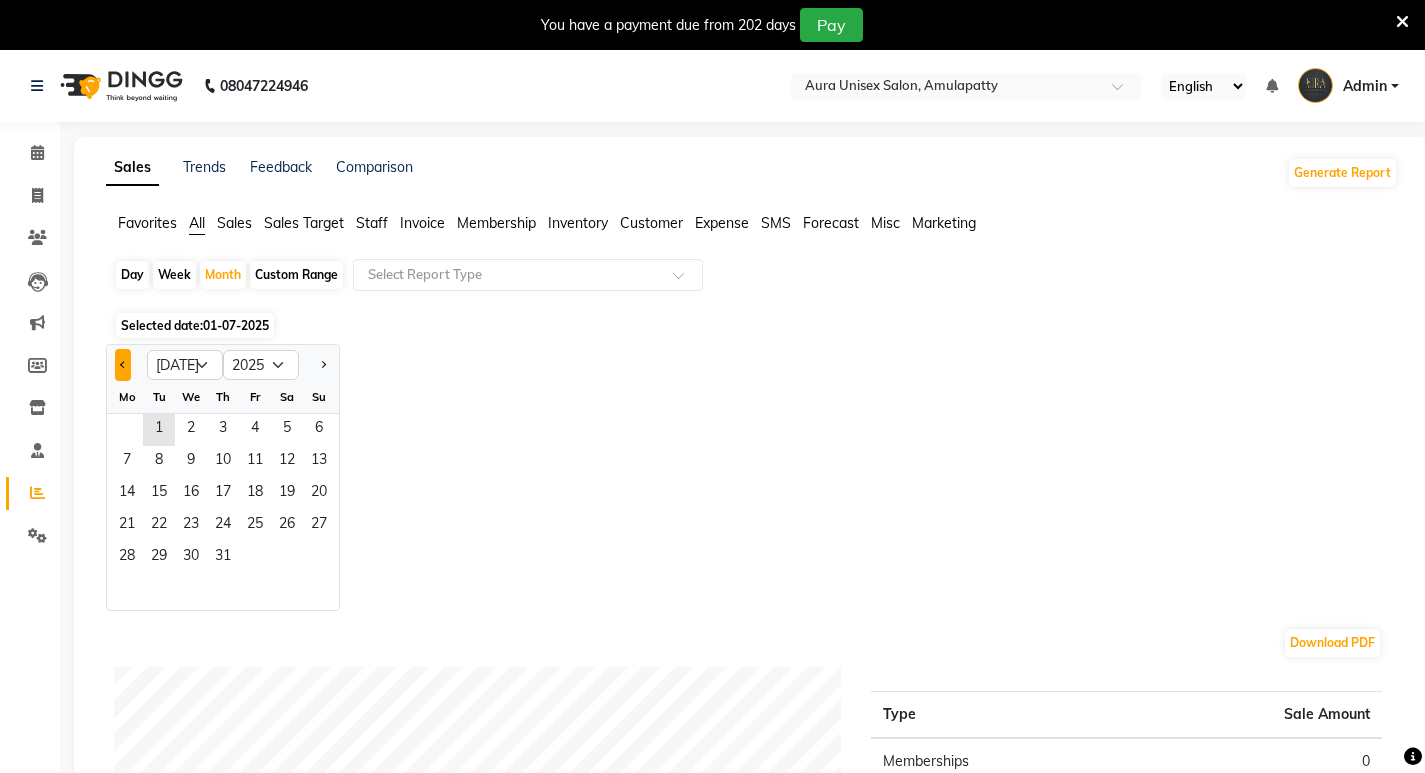 click 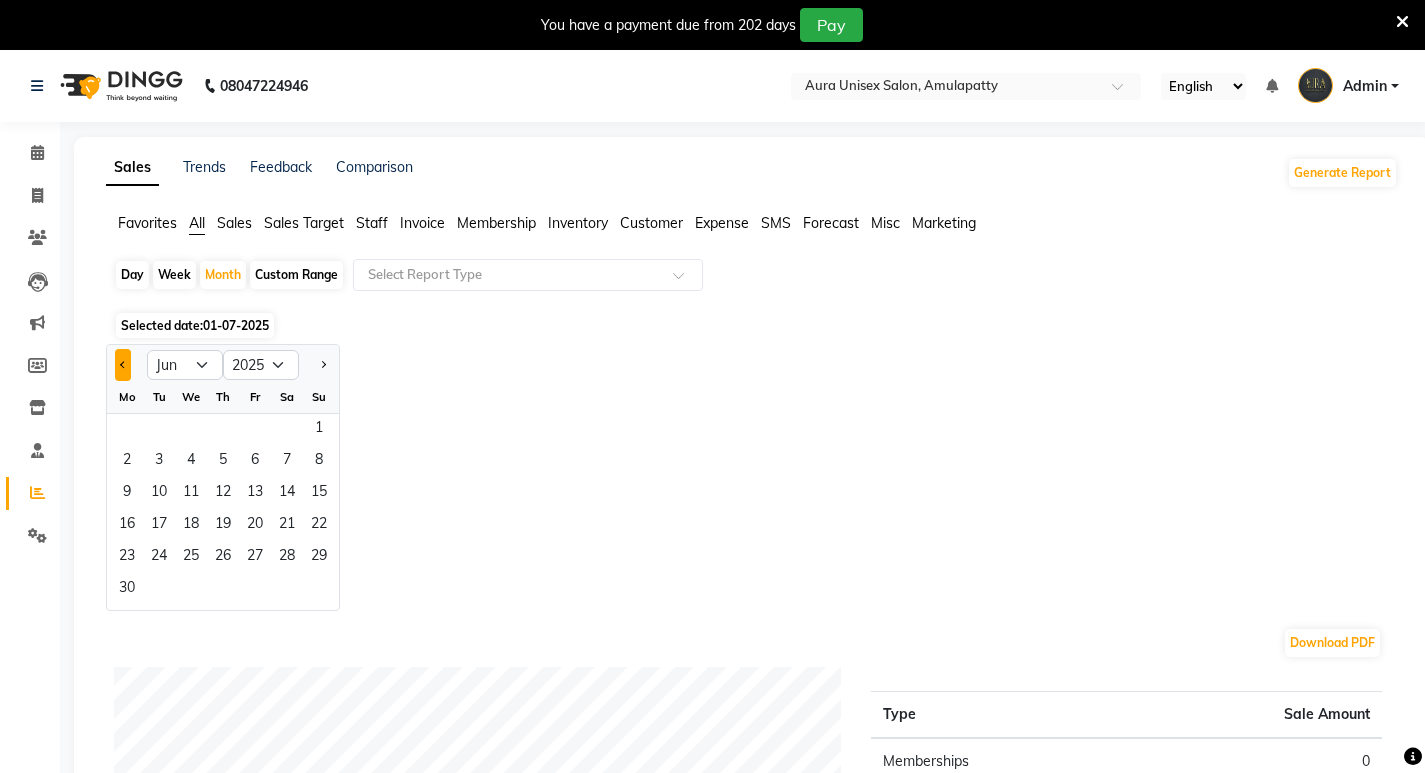 click 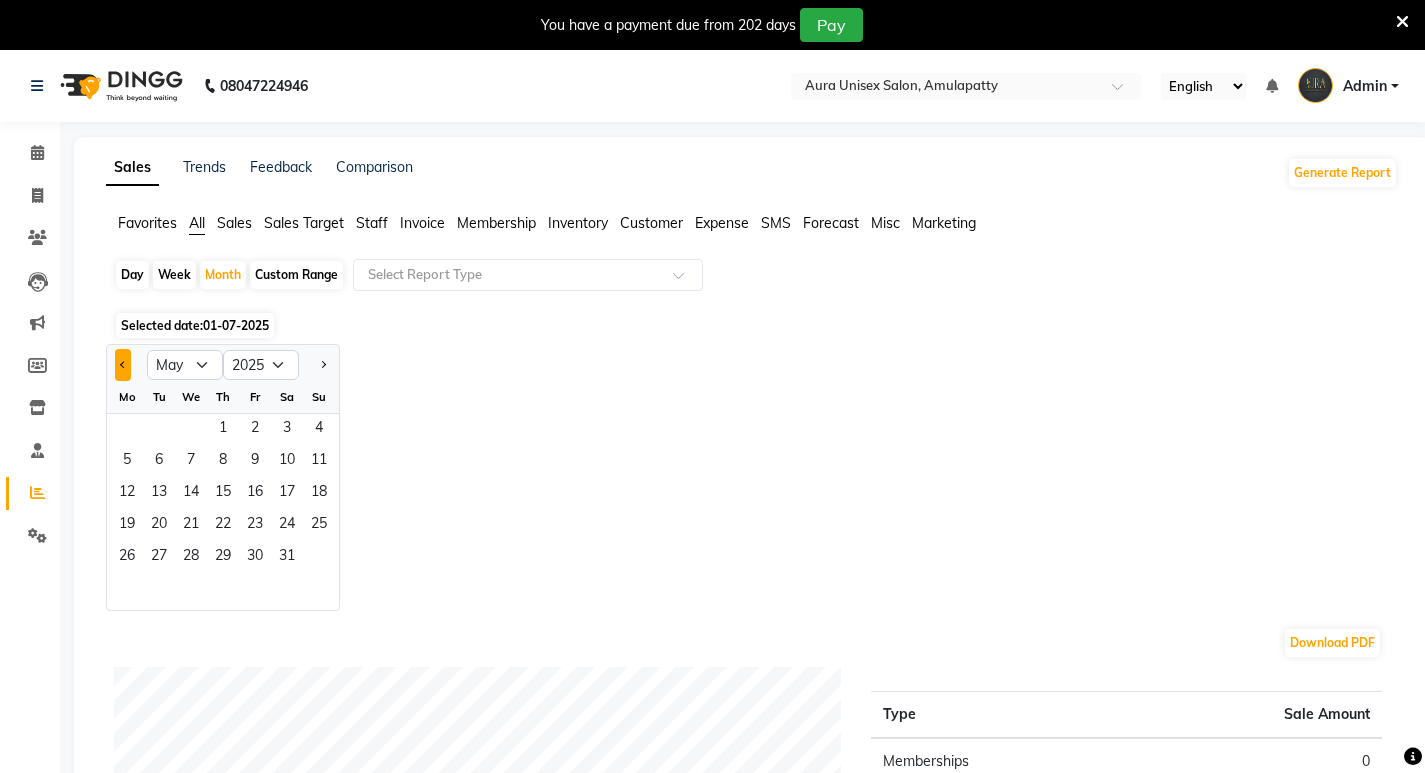 click 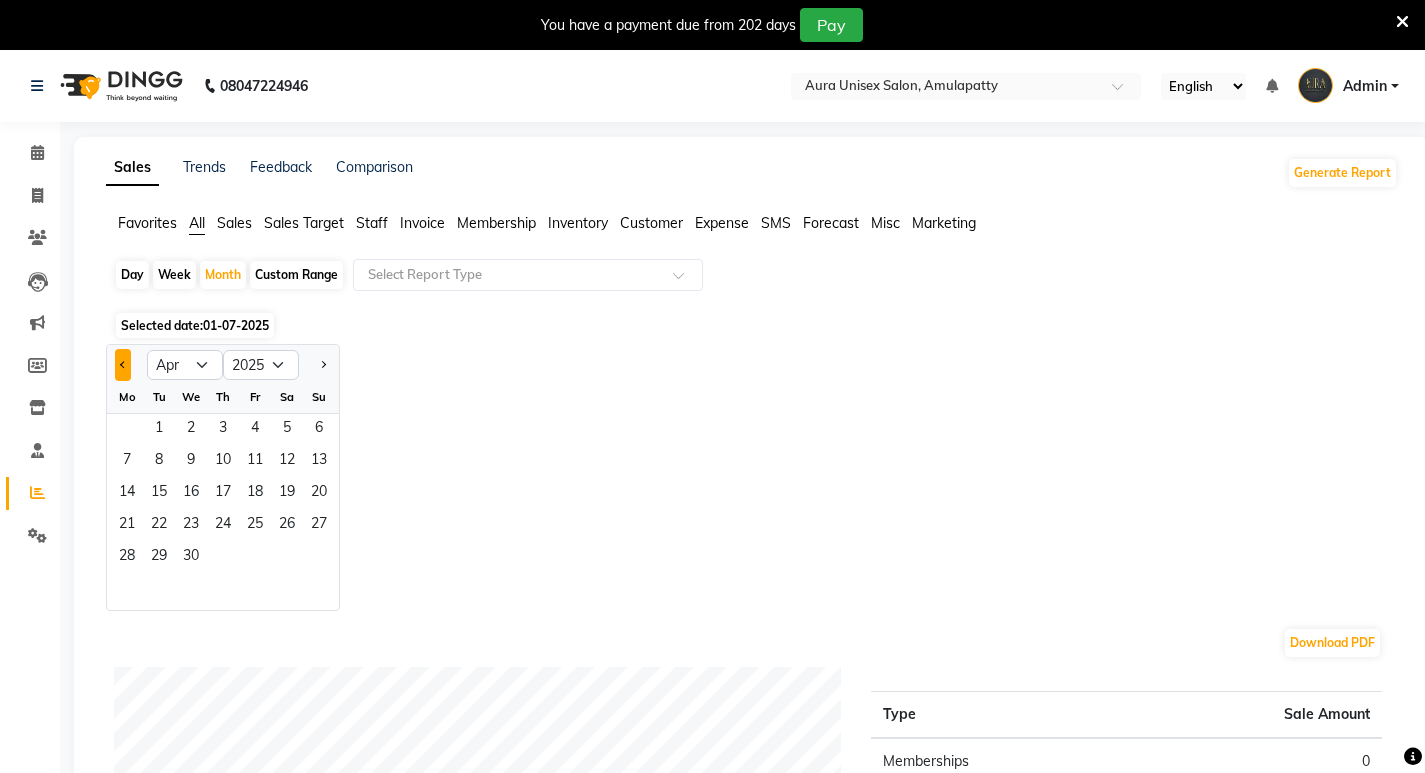 click 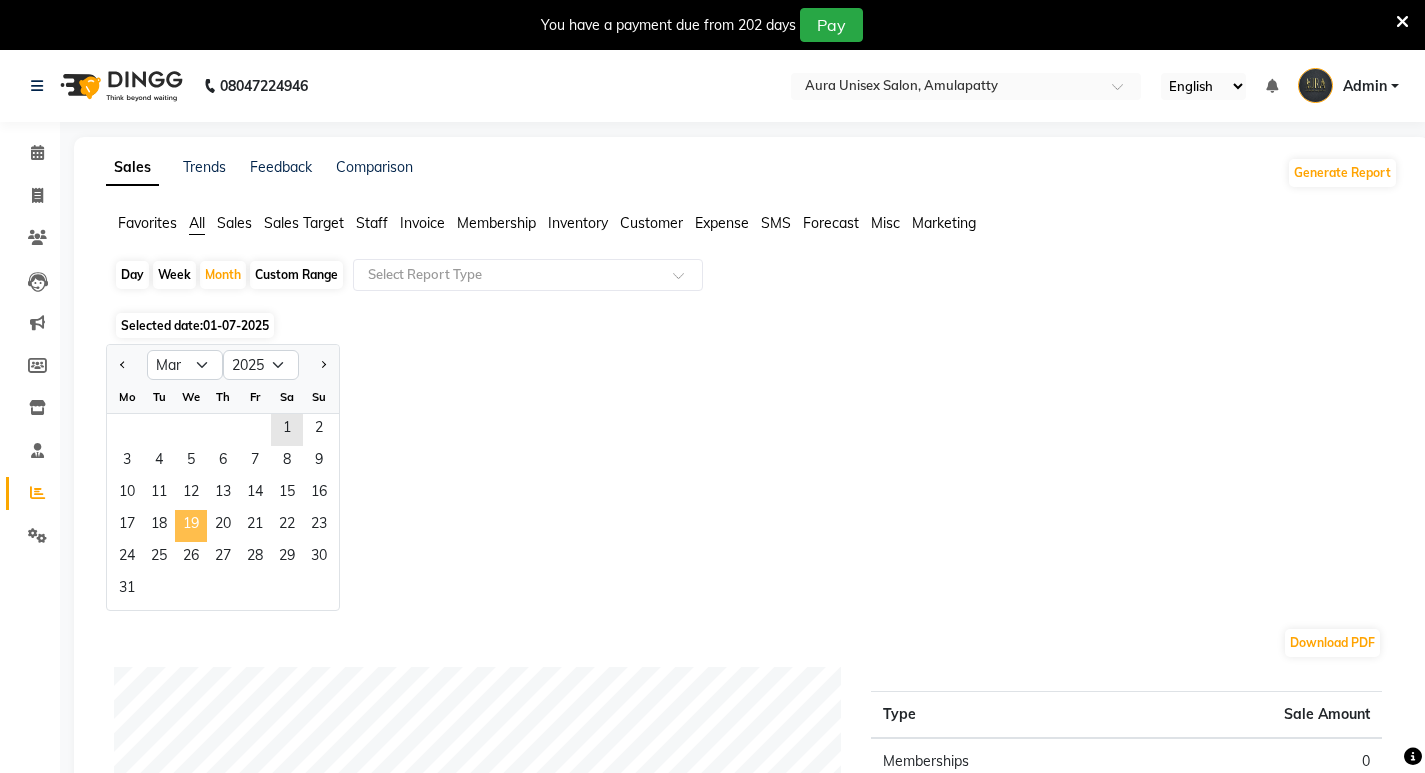 click on "19" 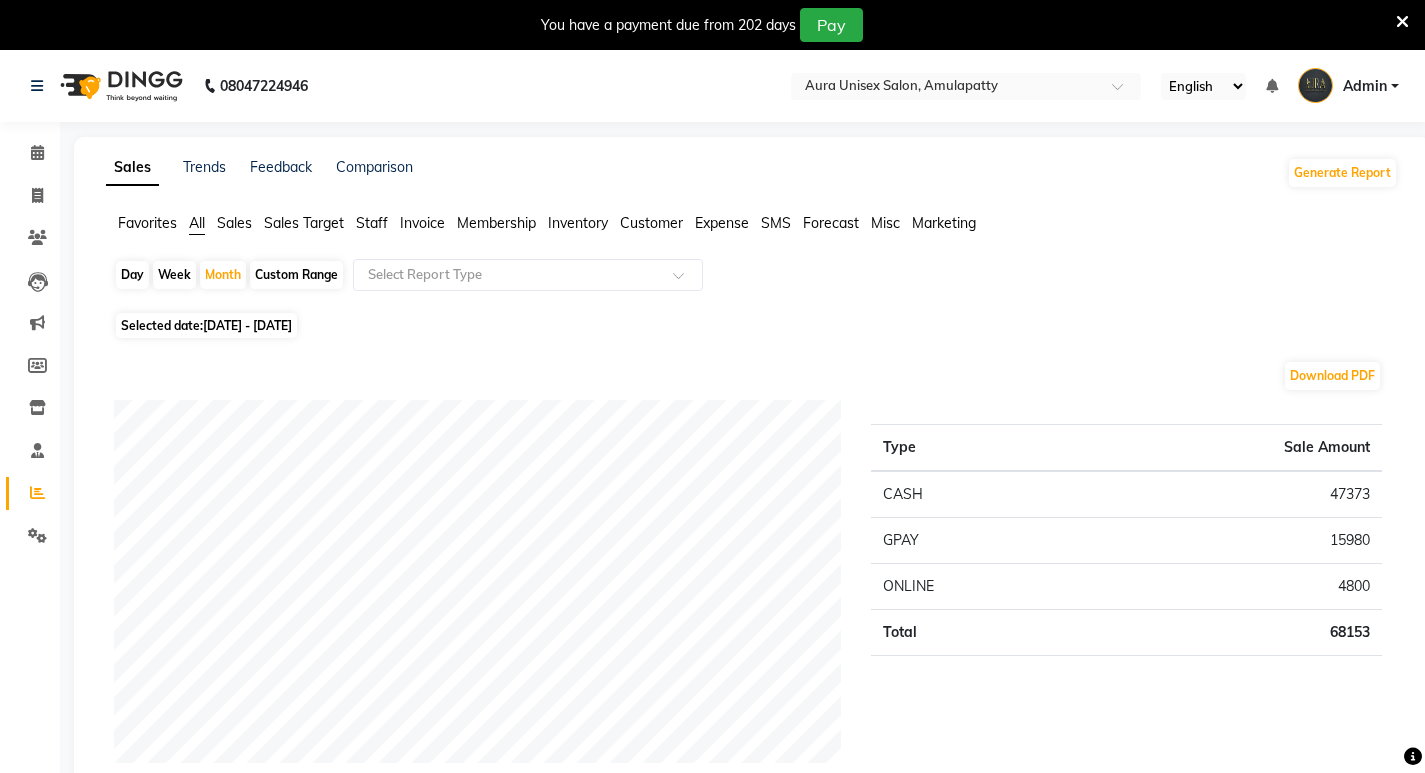 click on "Custom Range" 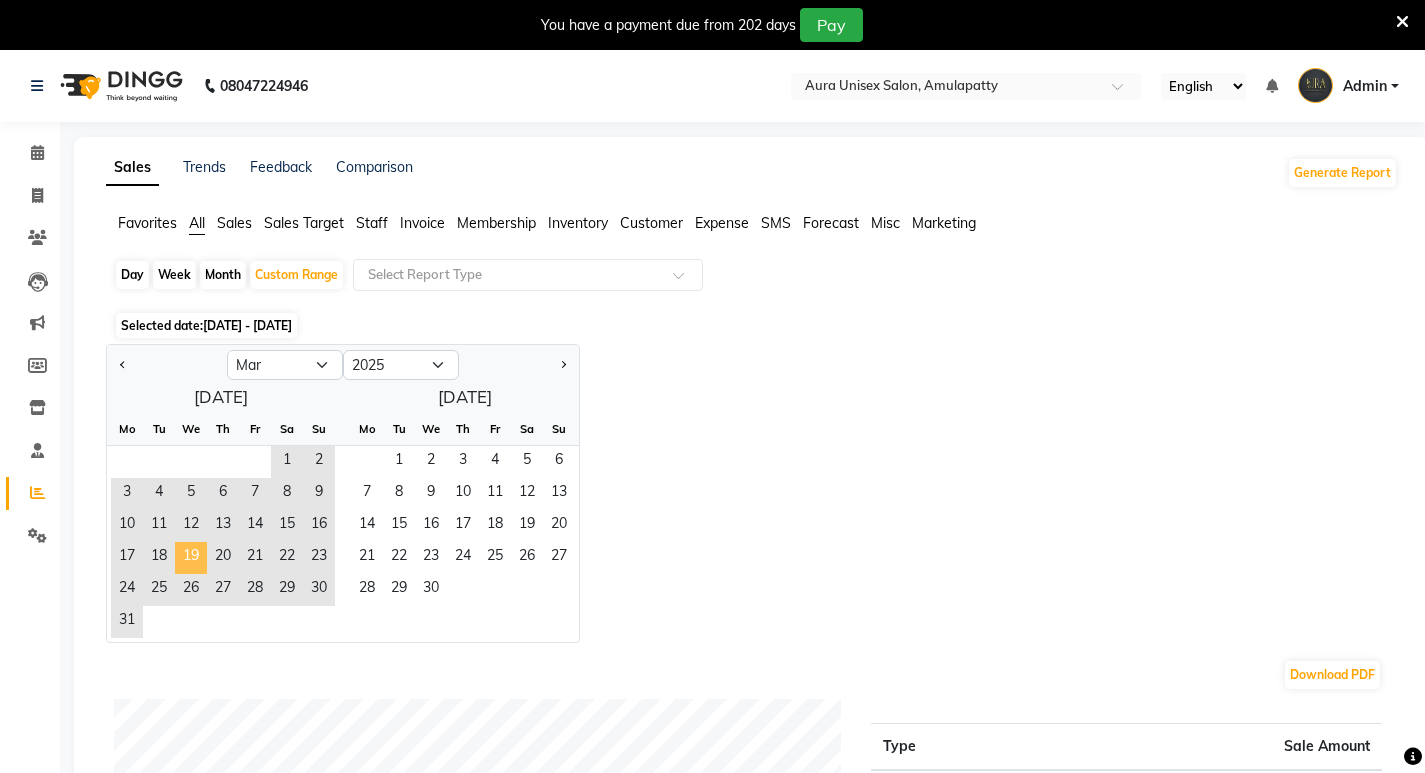 click on "19" 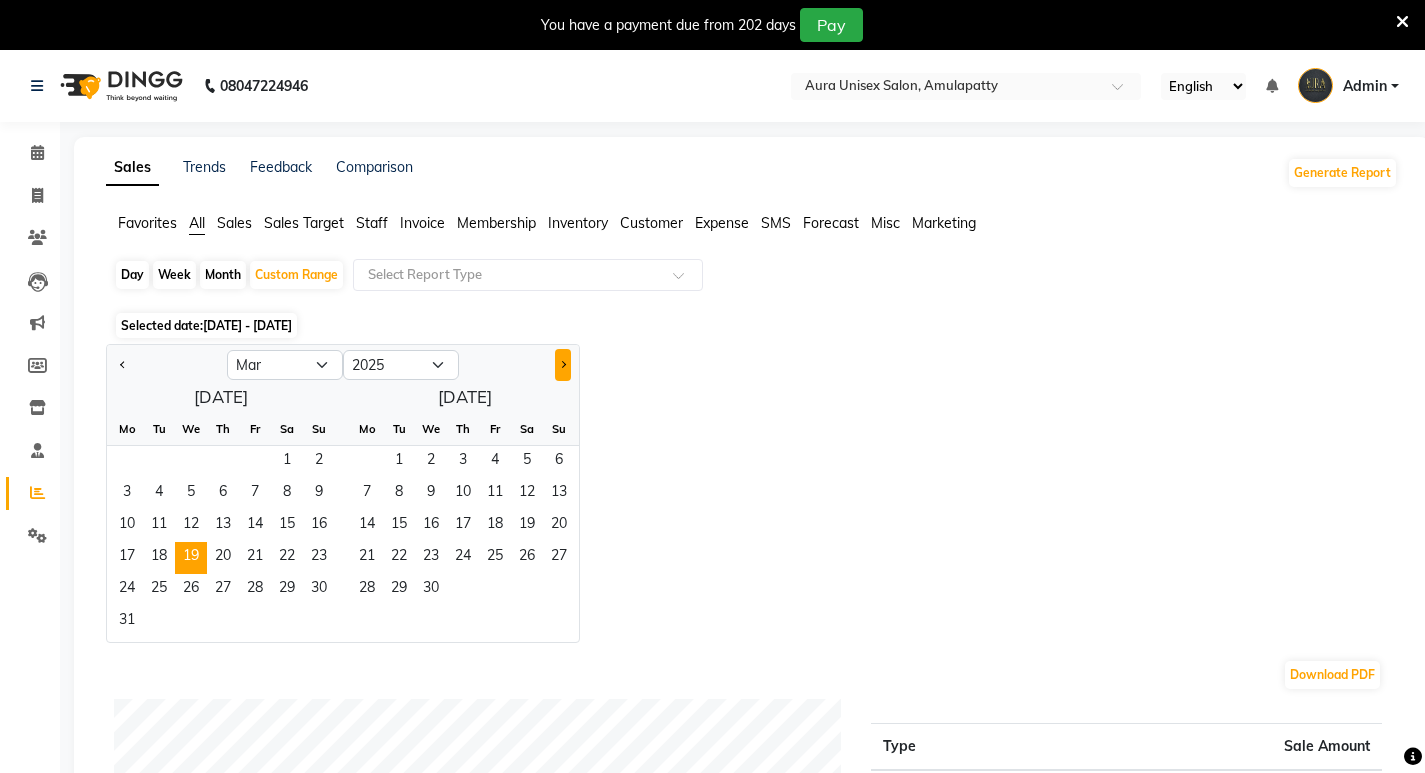 click 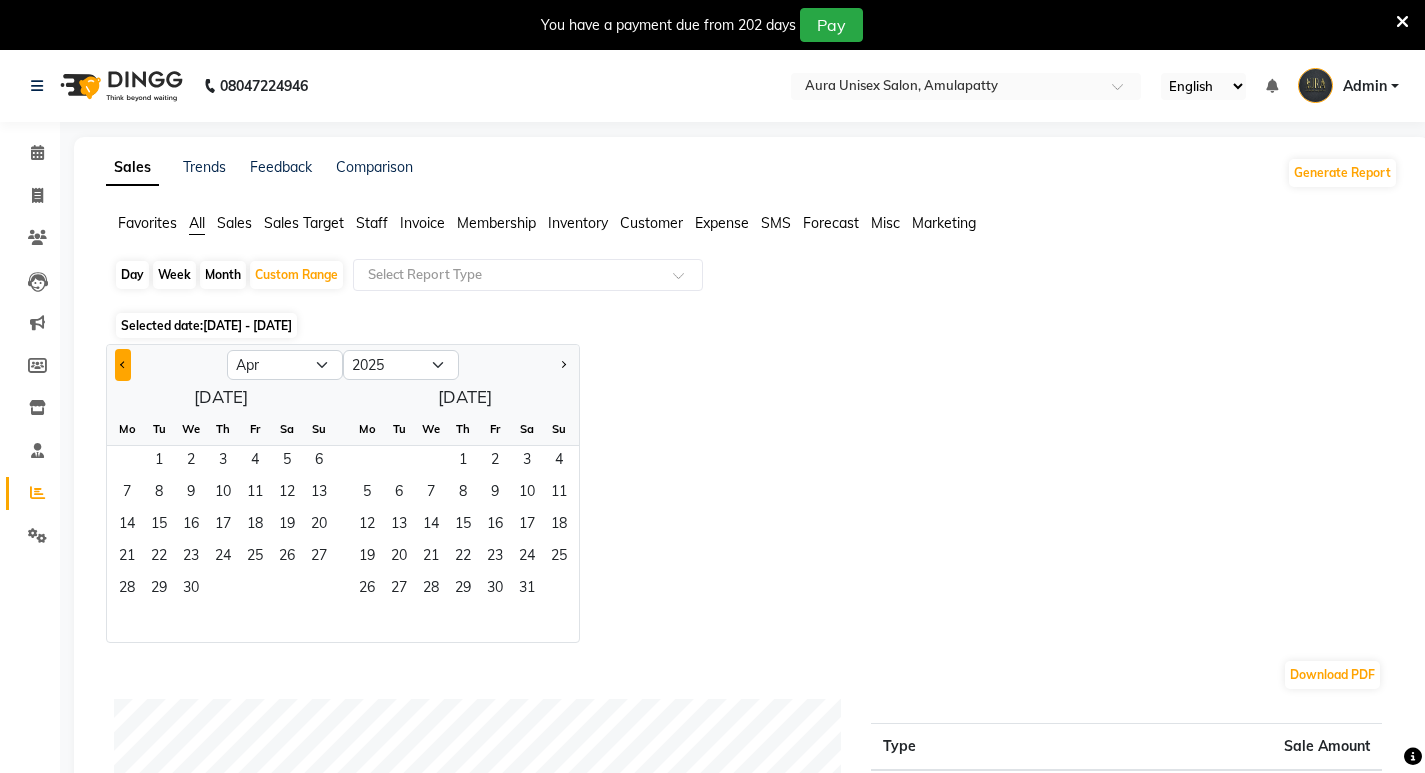 click 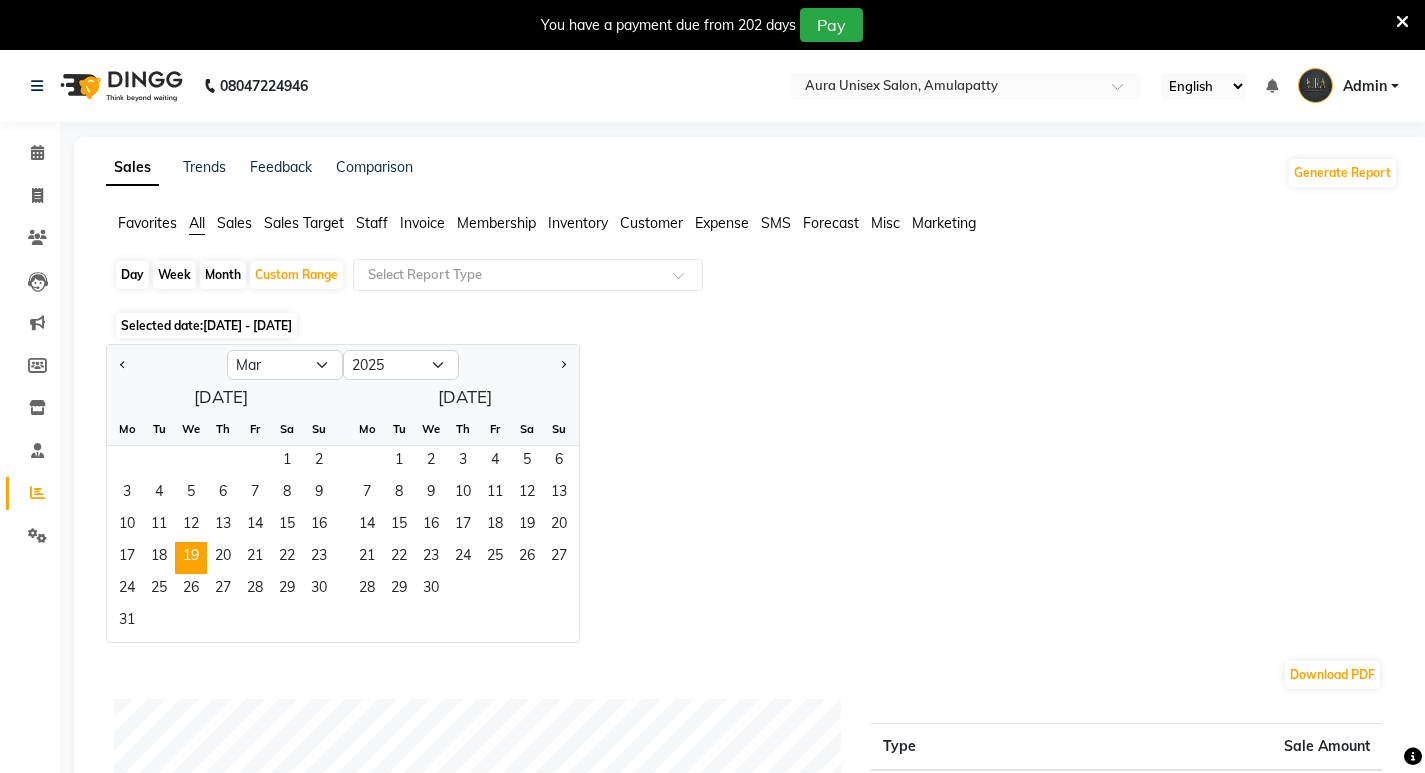 click on "[DATE]  Mo Tu We Th Fr Sa Su  1   2   3   4   5   6   7   8   9   10   11   12   13   14   15   16   17   18   19   20   21   22   23   24   25   26   27   28   29   30   31   [DATE]  Mo Tu We Th Fr Sa Su  1   2   3   4   5   6   7   8   9   10   11   12   13   14   15   16   17   18   19   20   21   22   23   24   25   26   27   28   29   30" 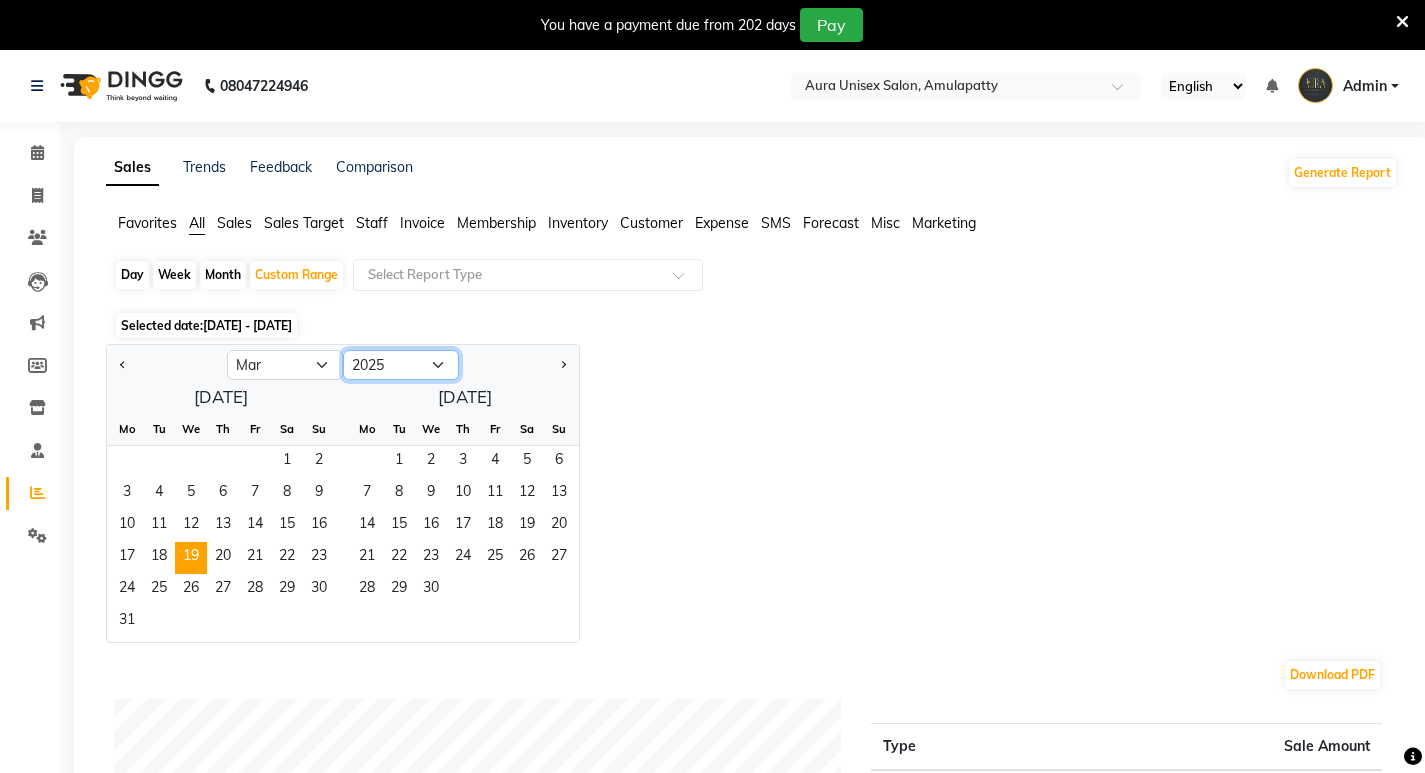 click on "2015 2016 2017 2018 2019 2020 2021 2022 2023 2024 2025 2026 2027 2028 2029 2030 2031 2032 2033 2034 2035" 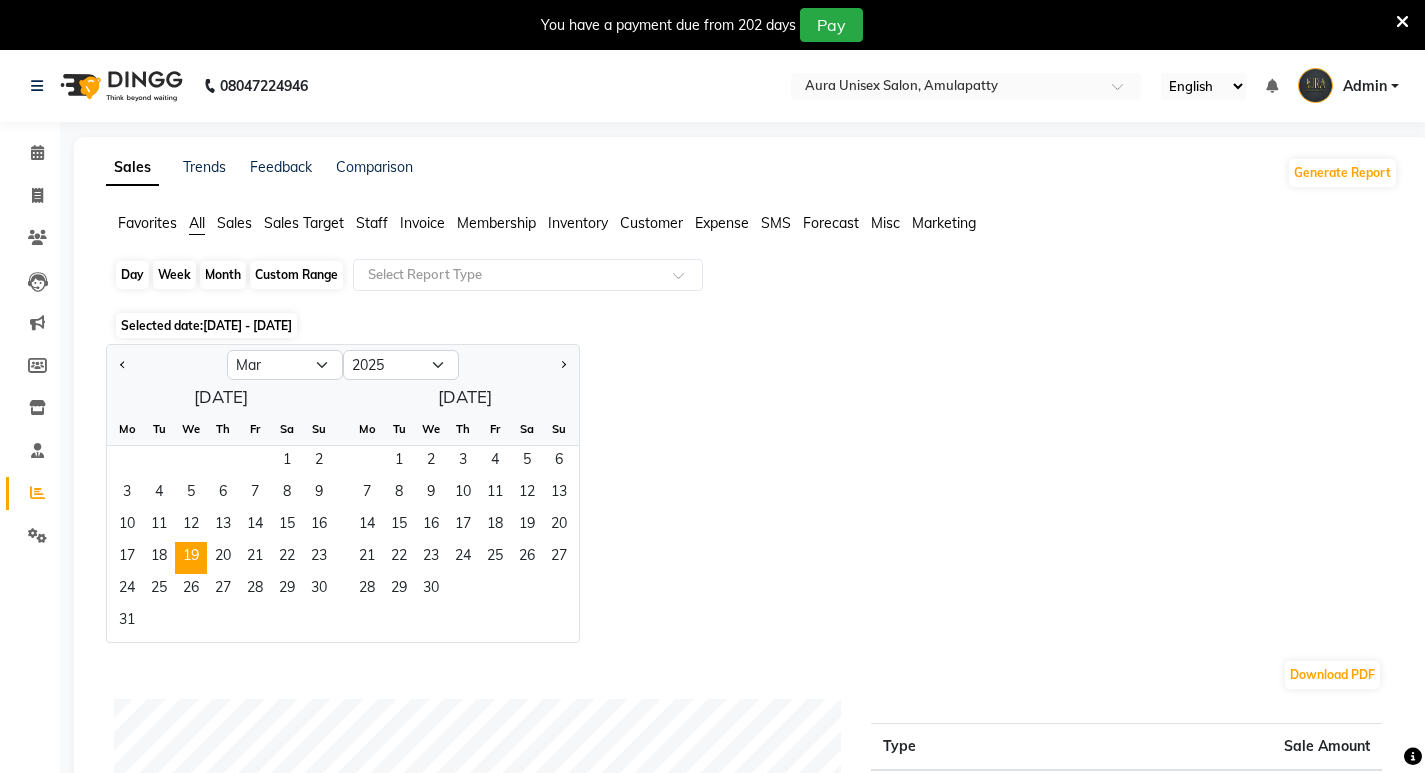 click on "Custom Range" 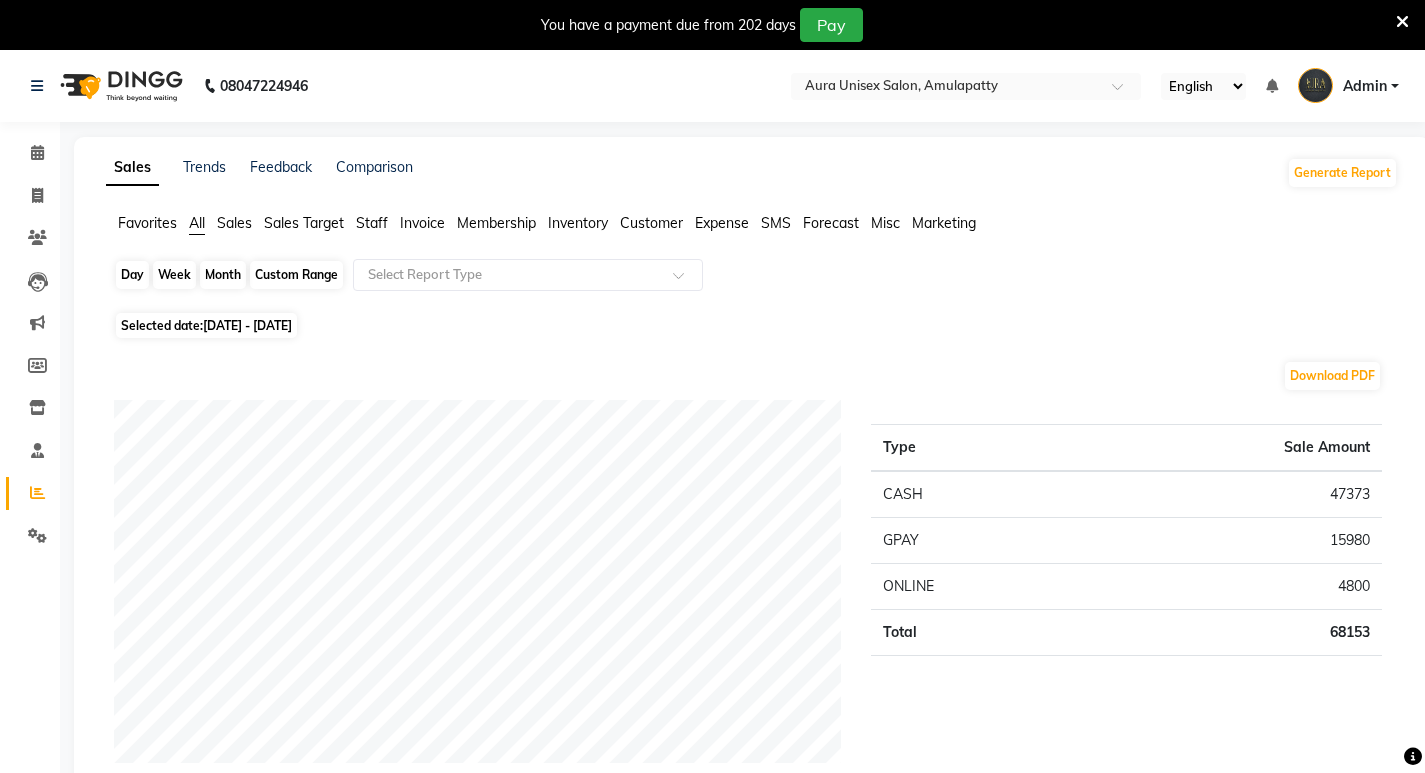 click on "Custom Range" 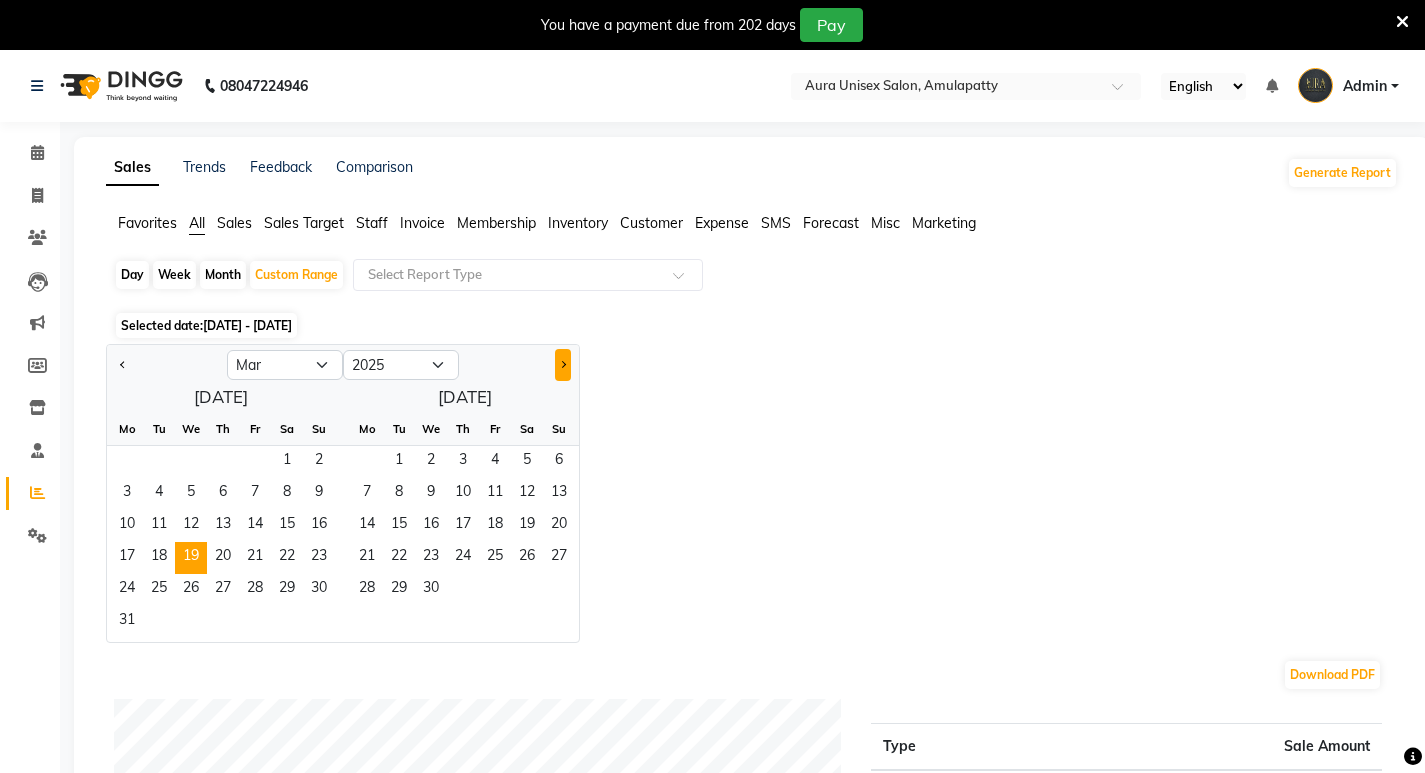 click 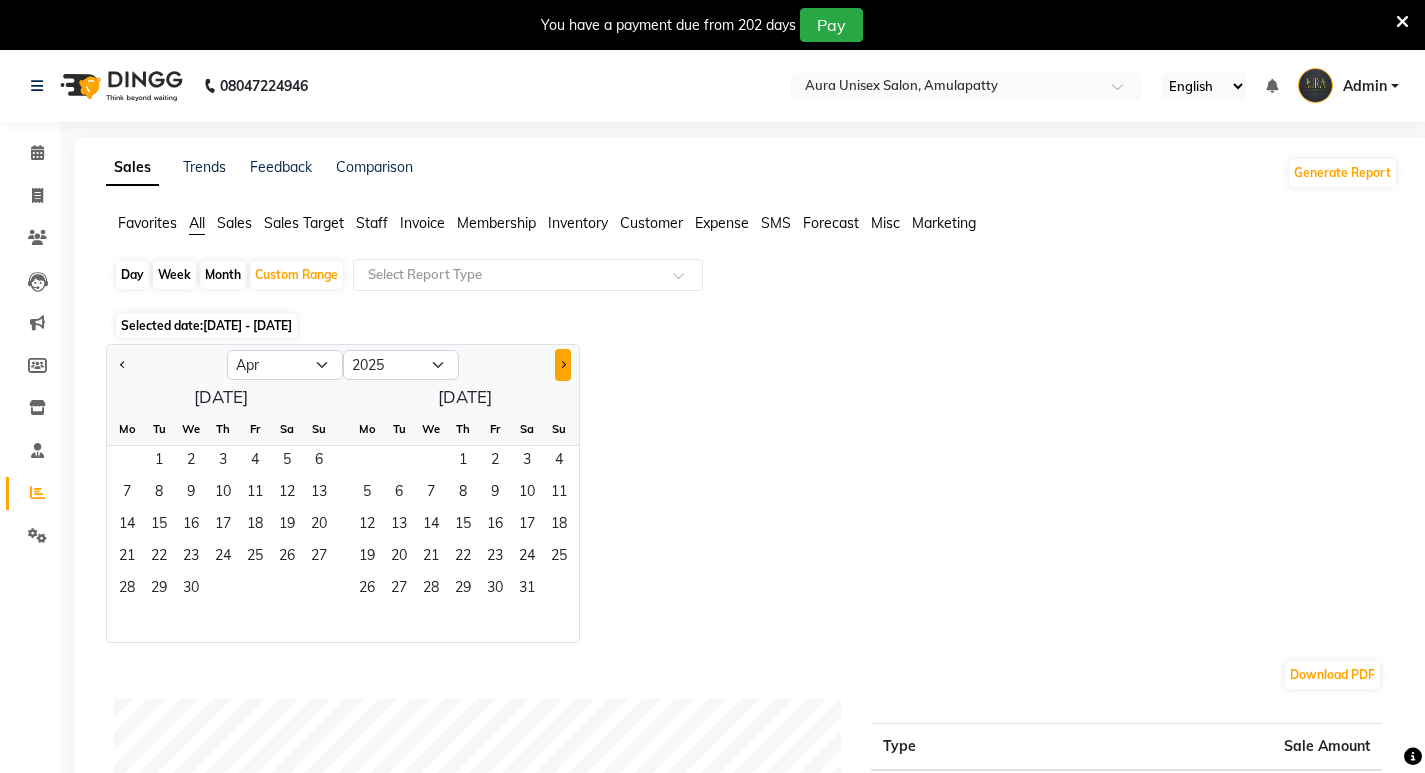 click 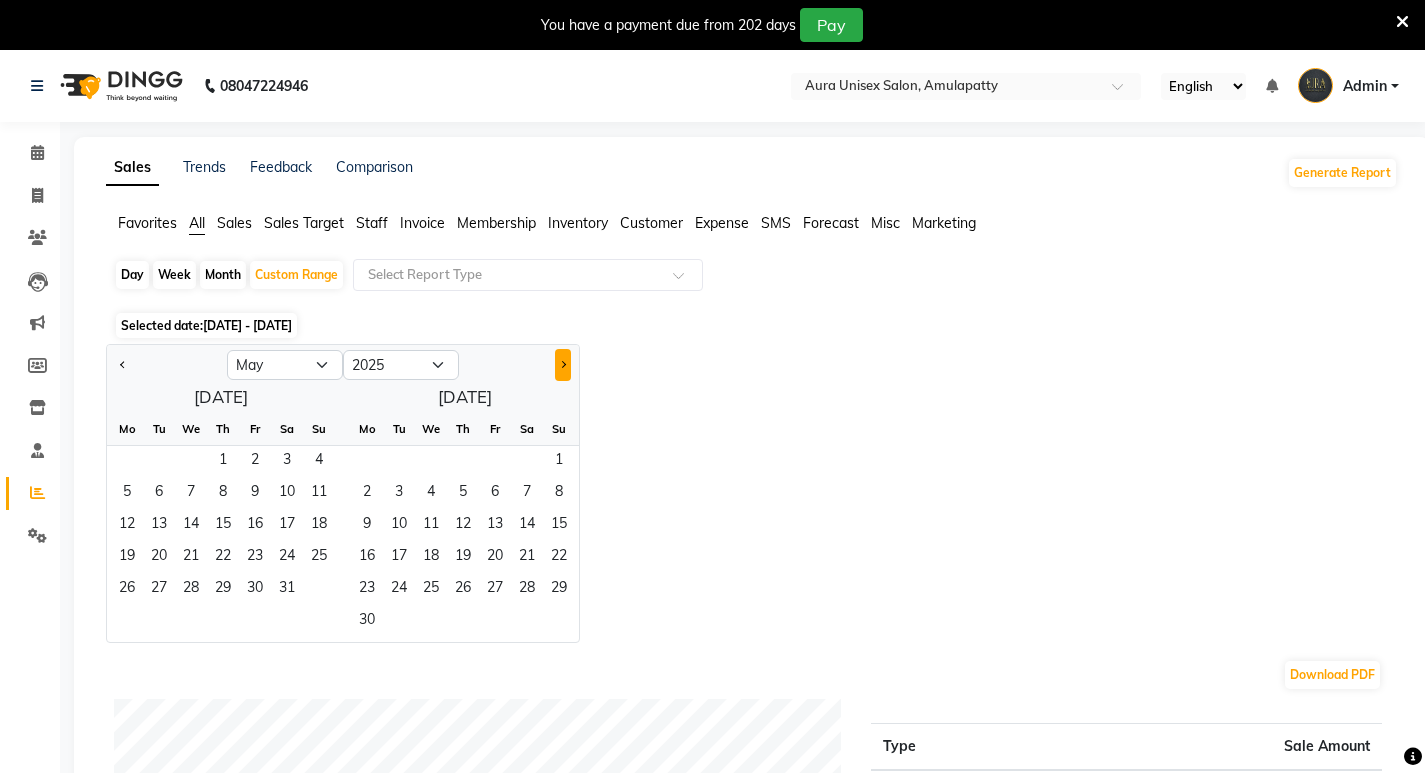 click 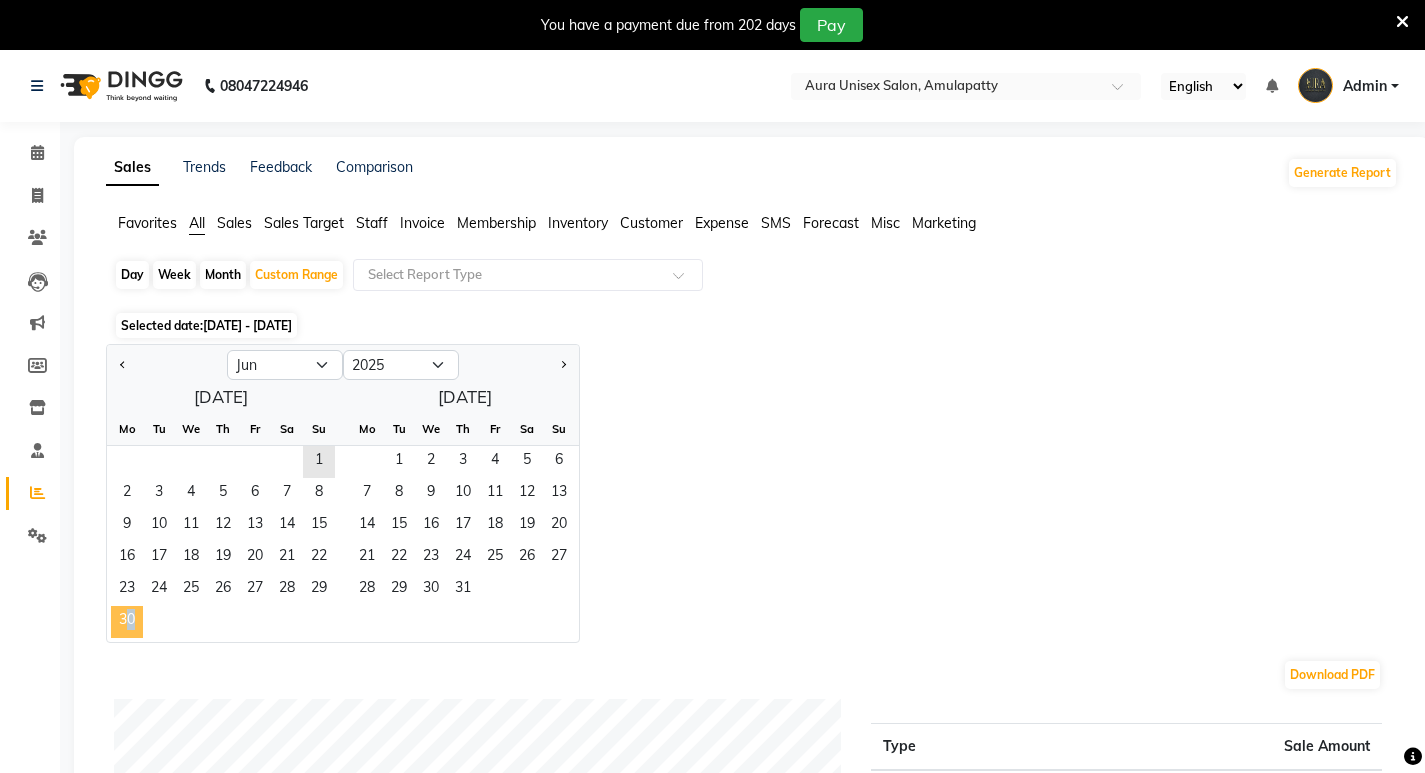 click on "30" 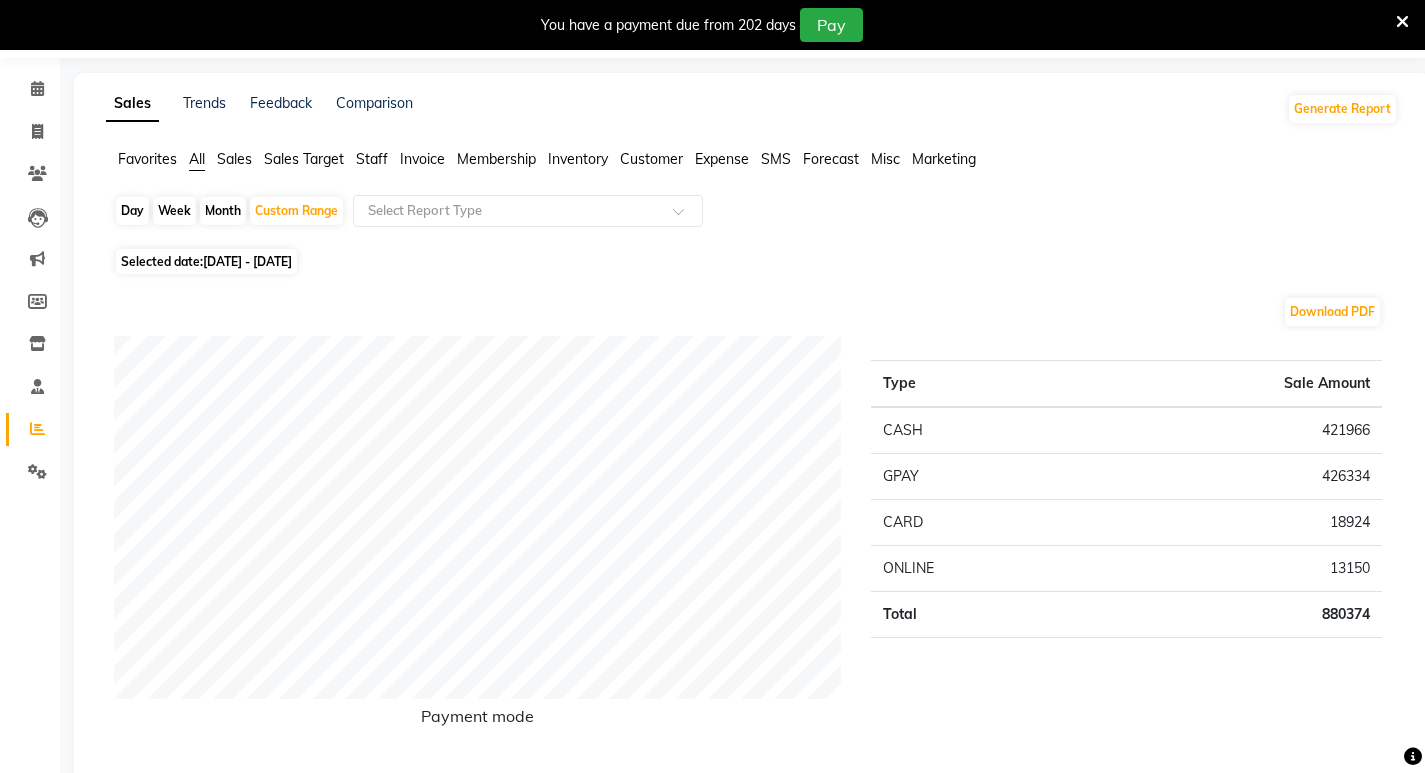 scroll, scrollTop: 0, scrollLeft: 0, axis: both 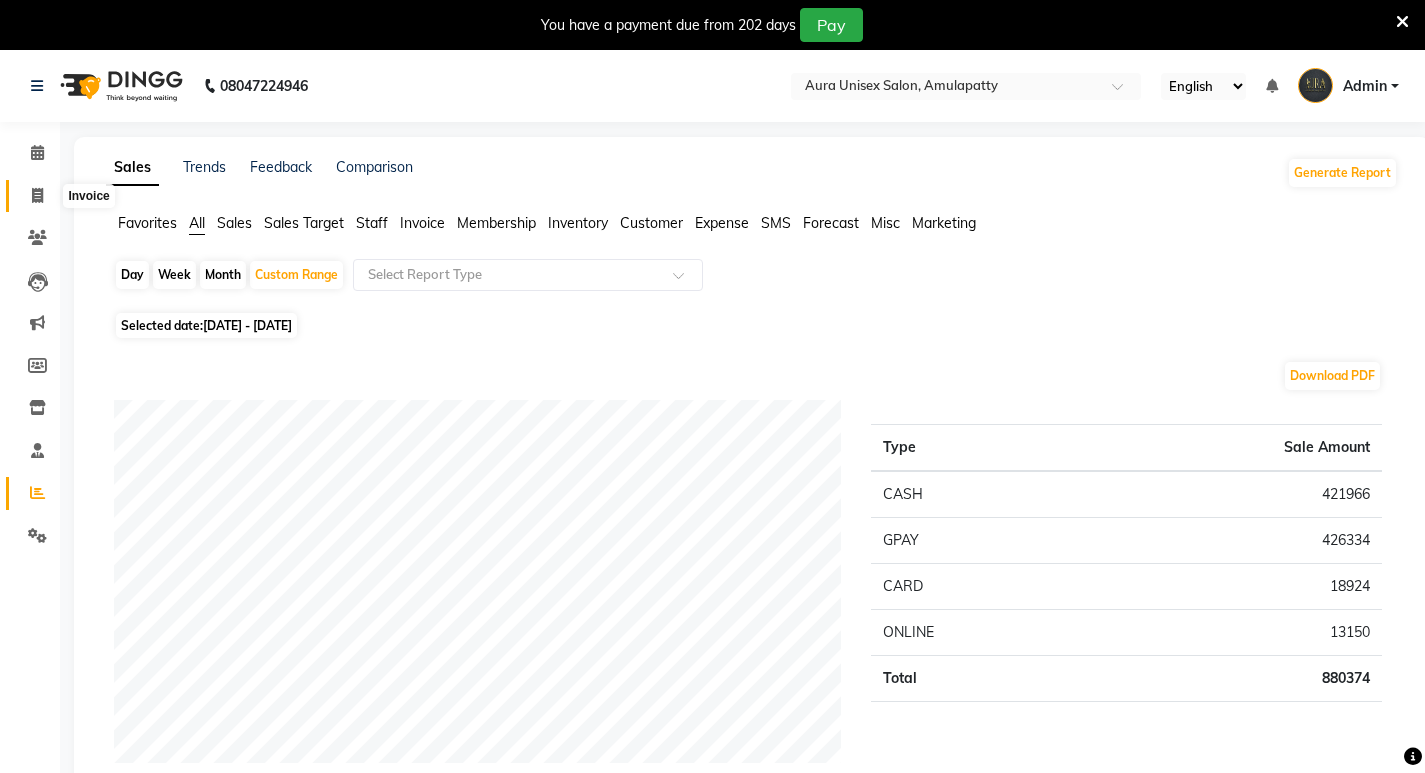 click 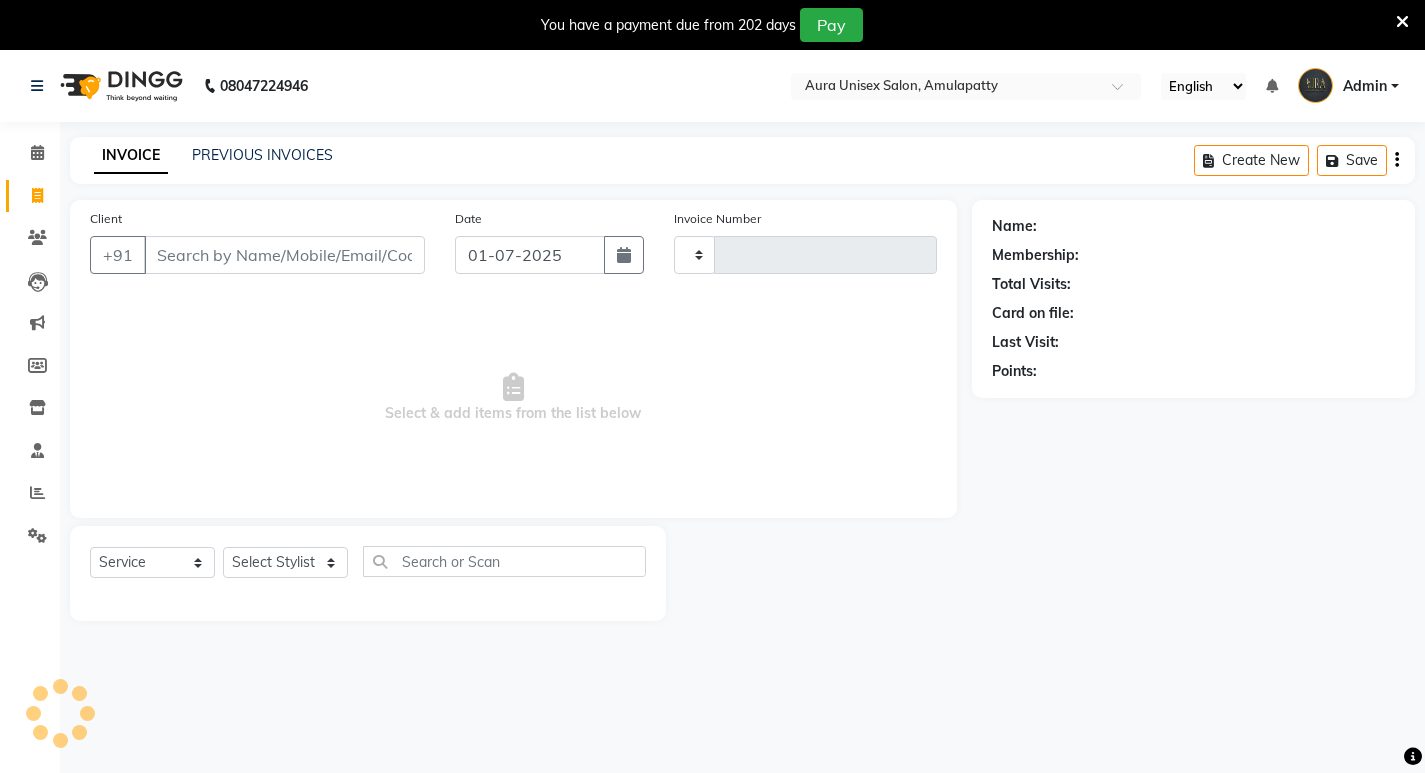 scroll, scrollTop: 50, scrollLeft: 0, axis: vertical 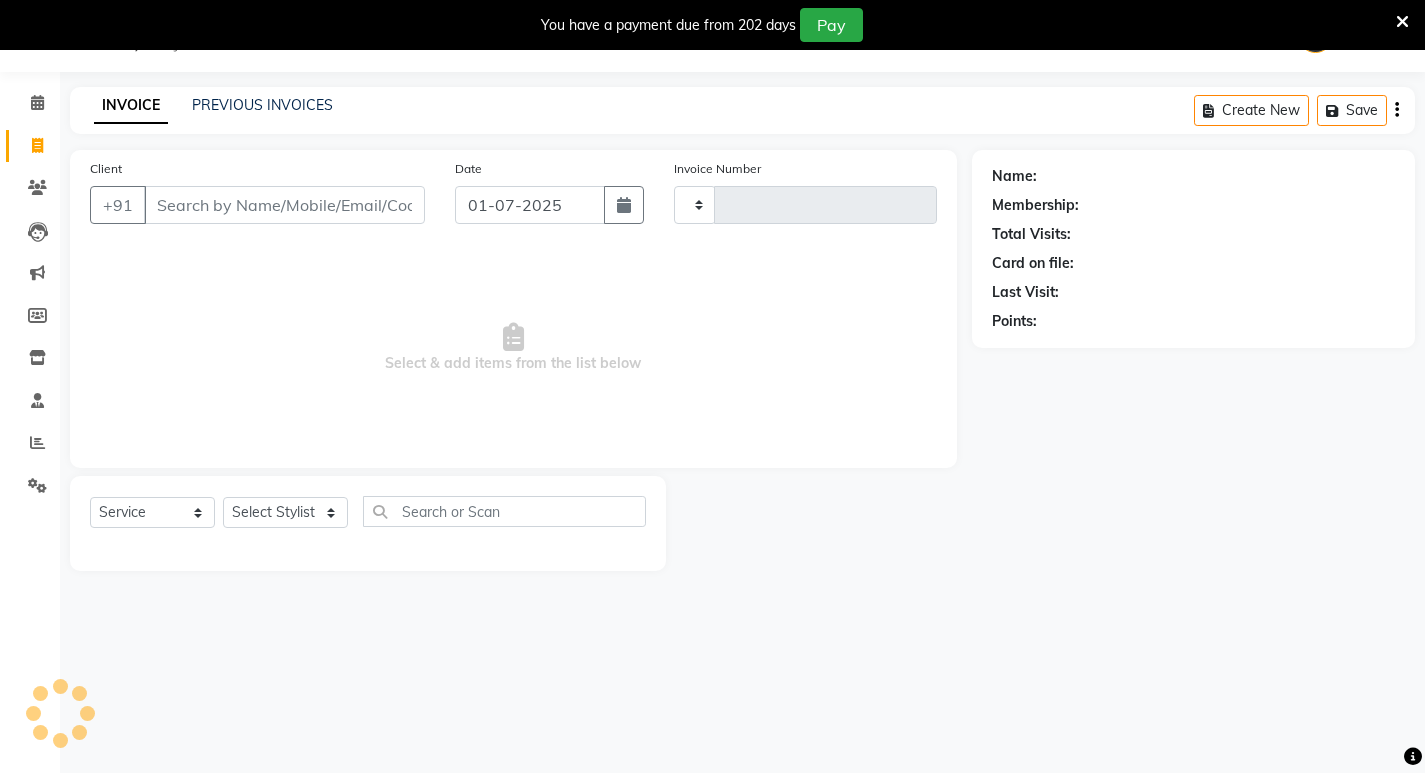 type on "0692" 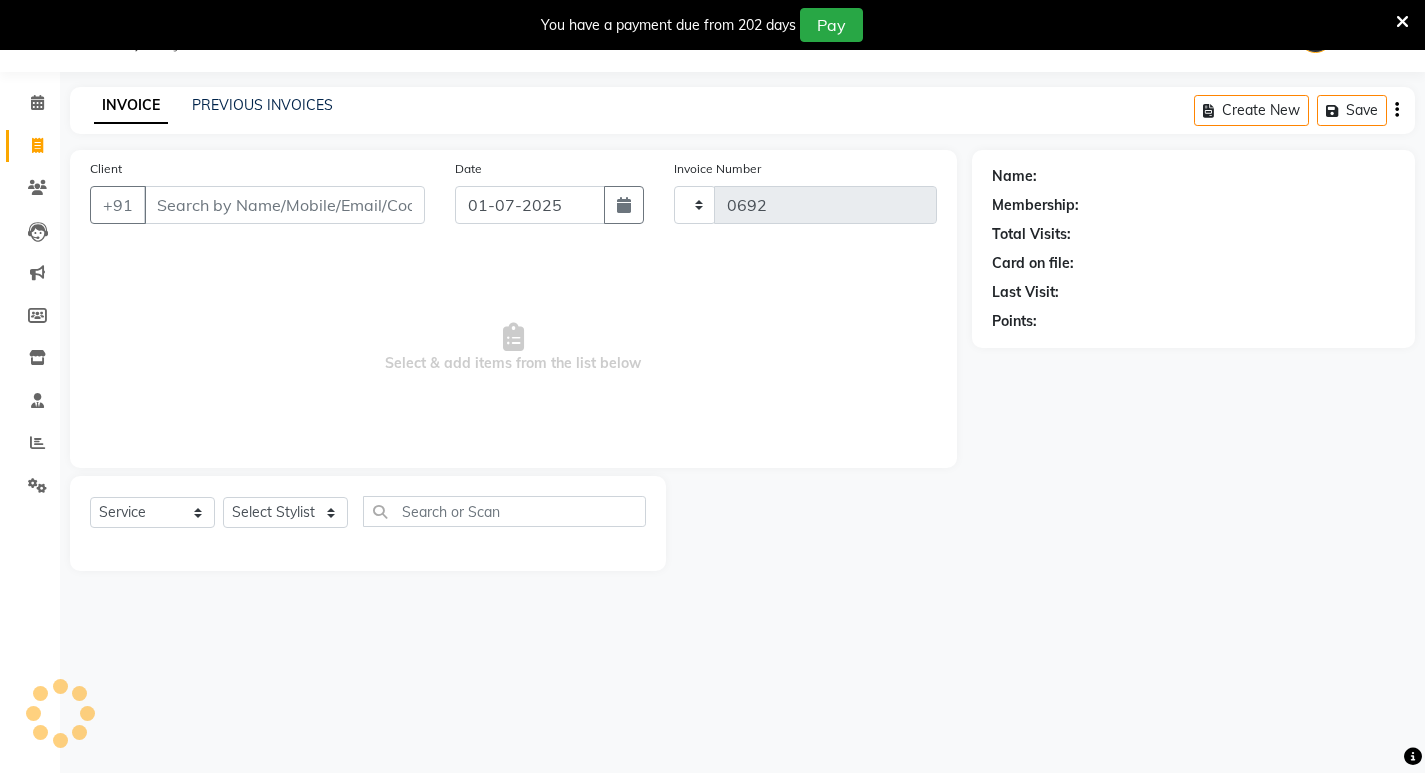 select on "837" 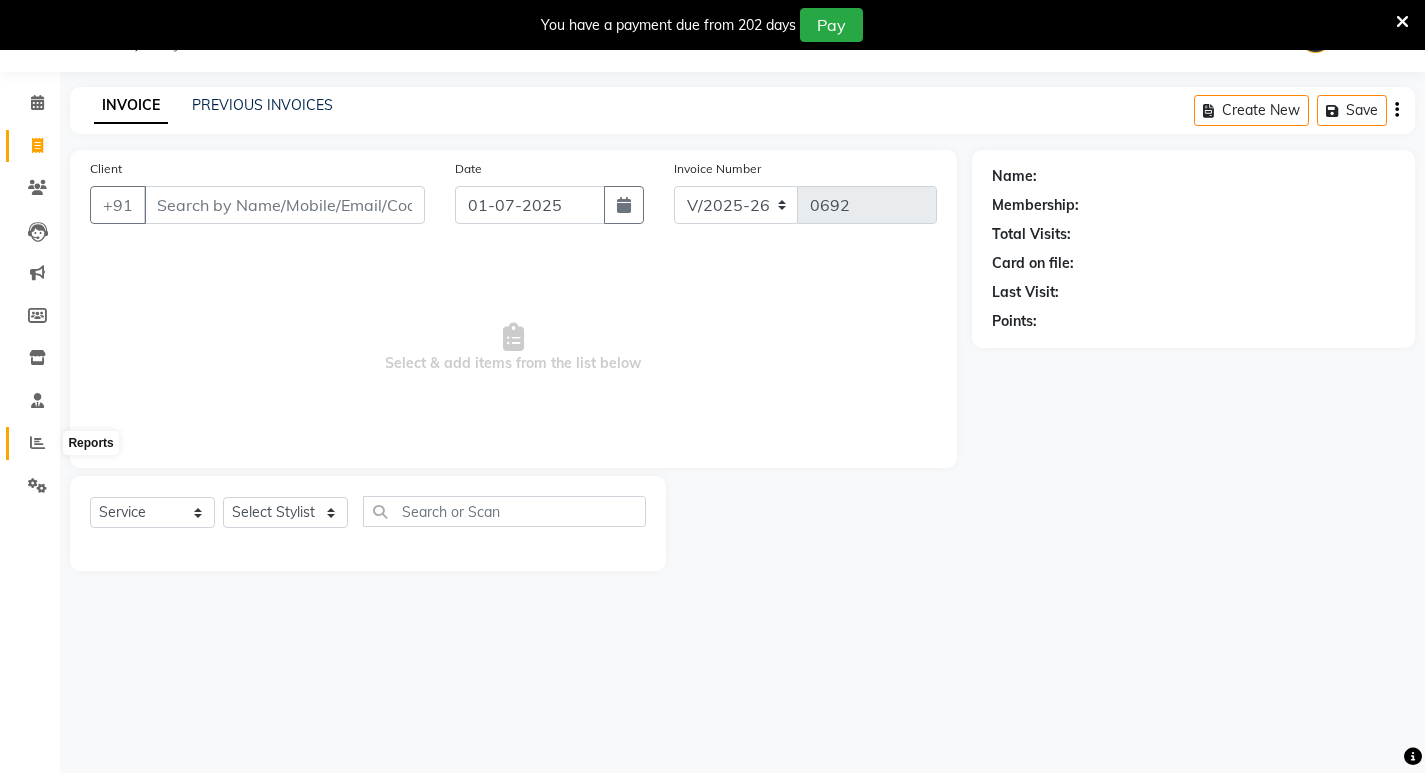 click 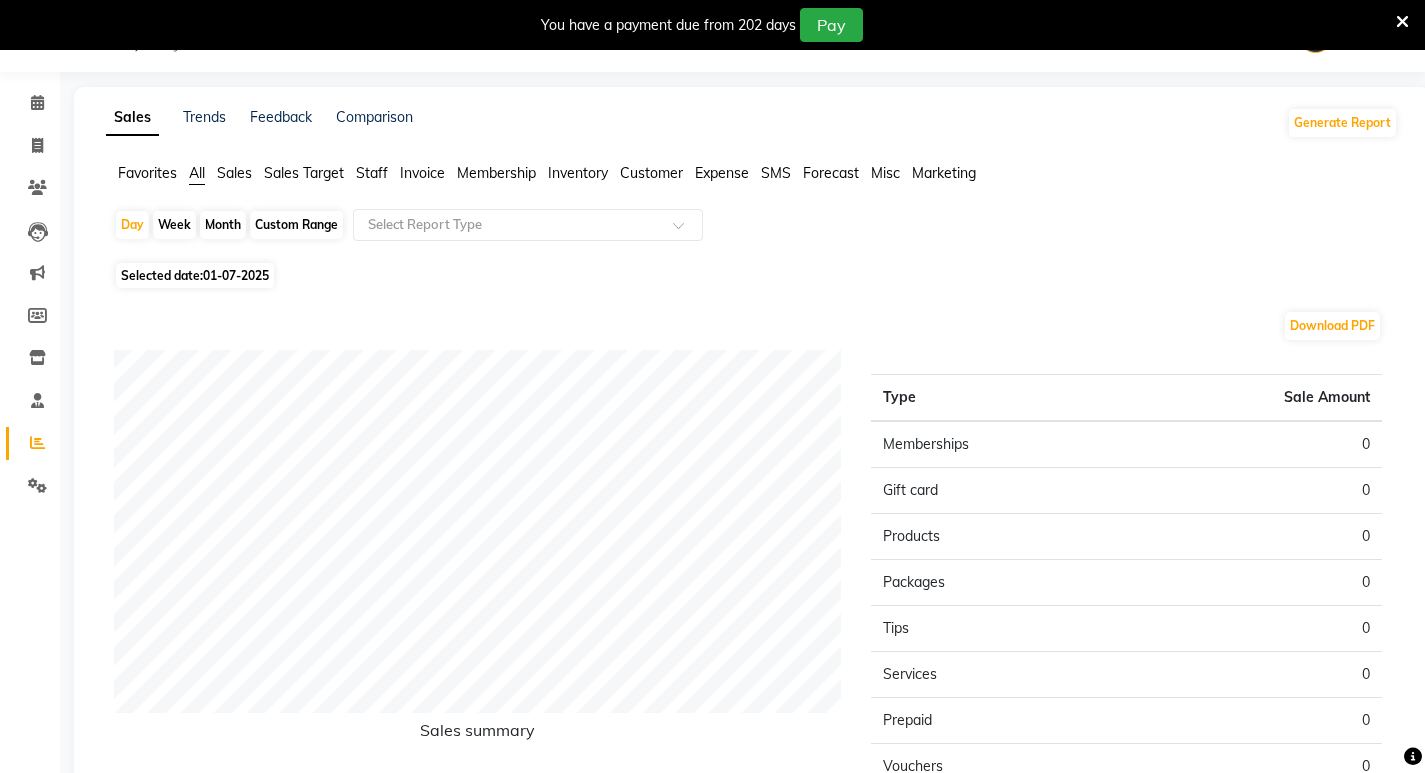 click on "Month" 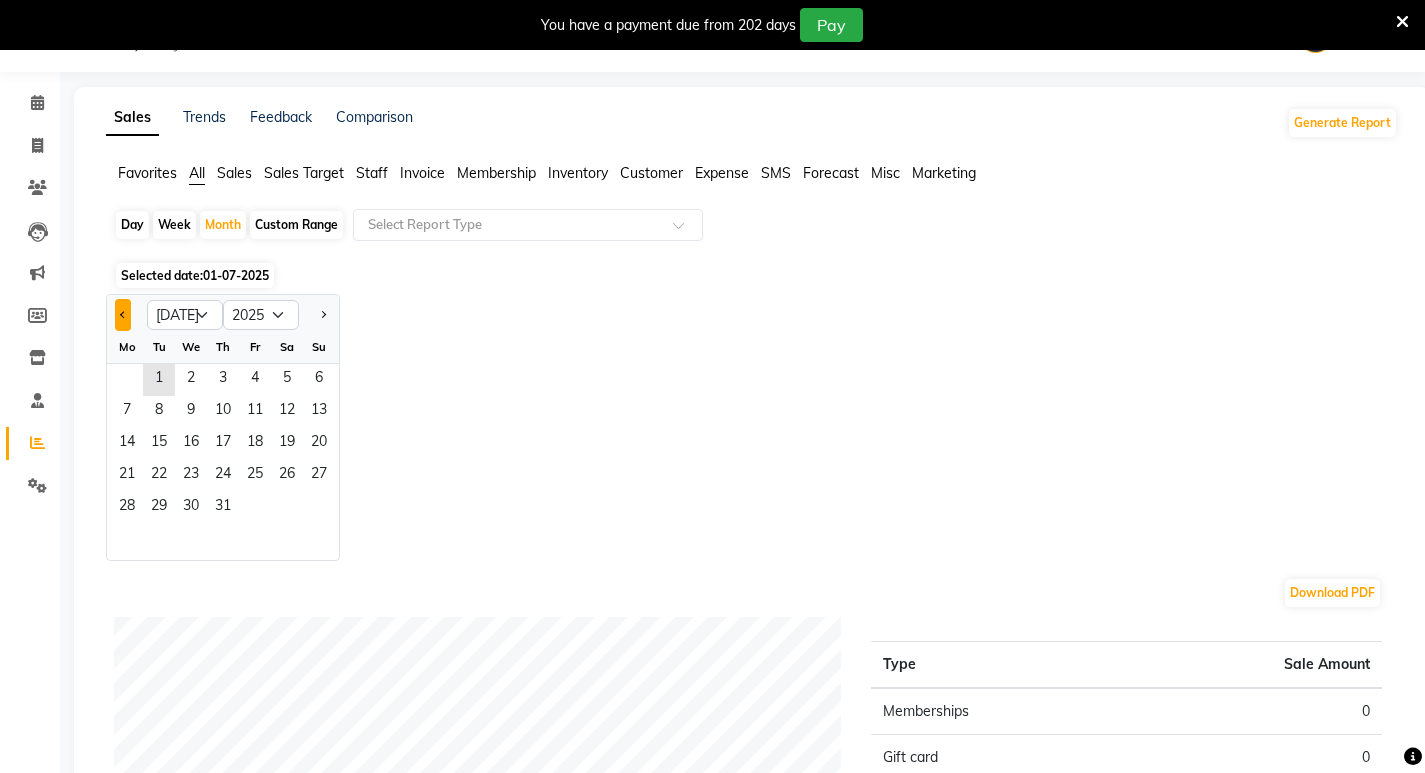 click 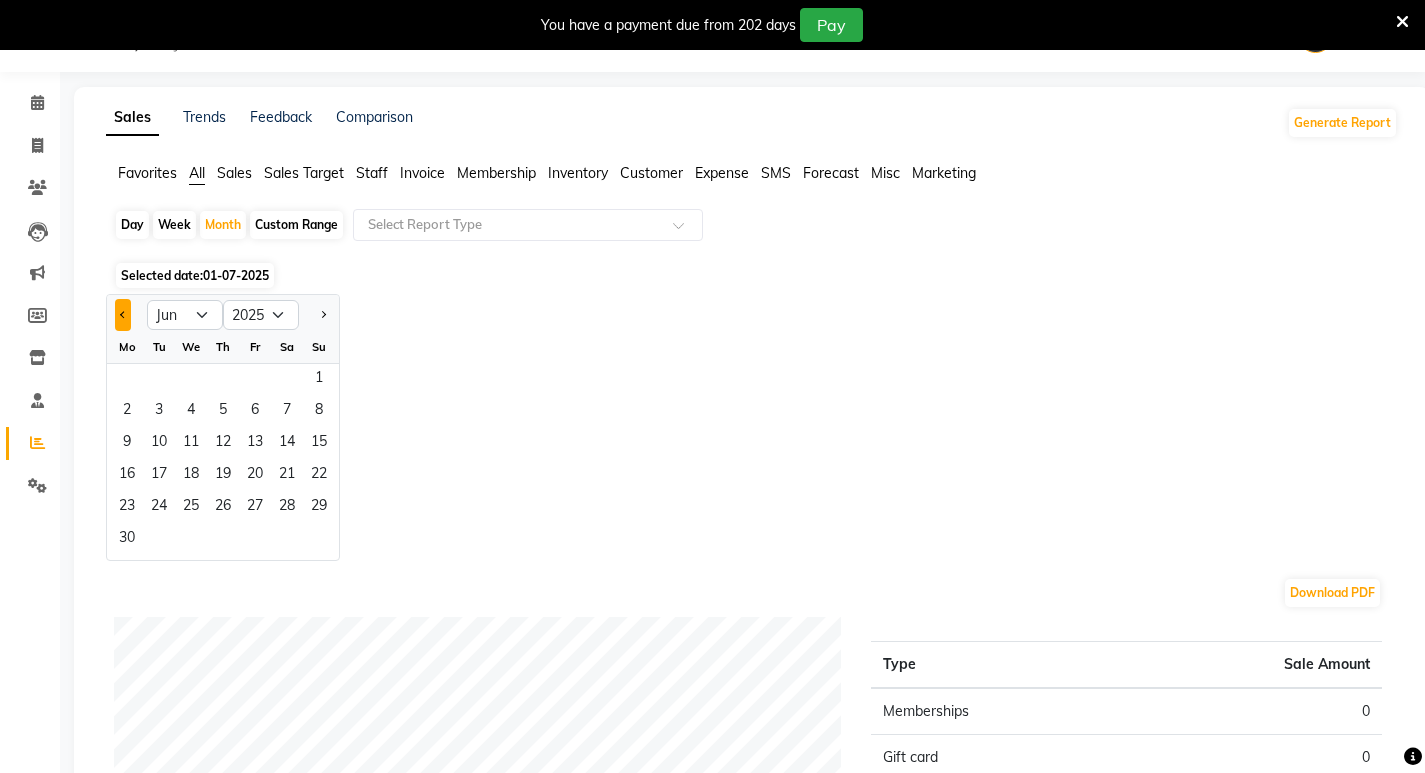click 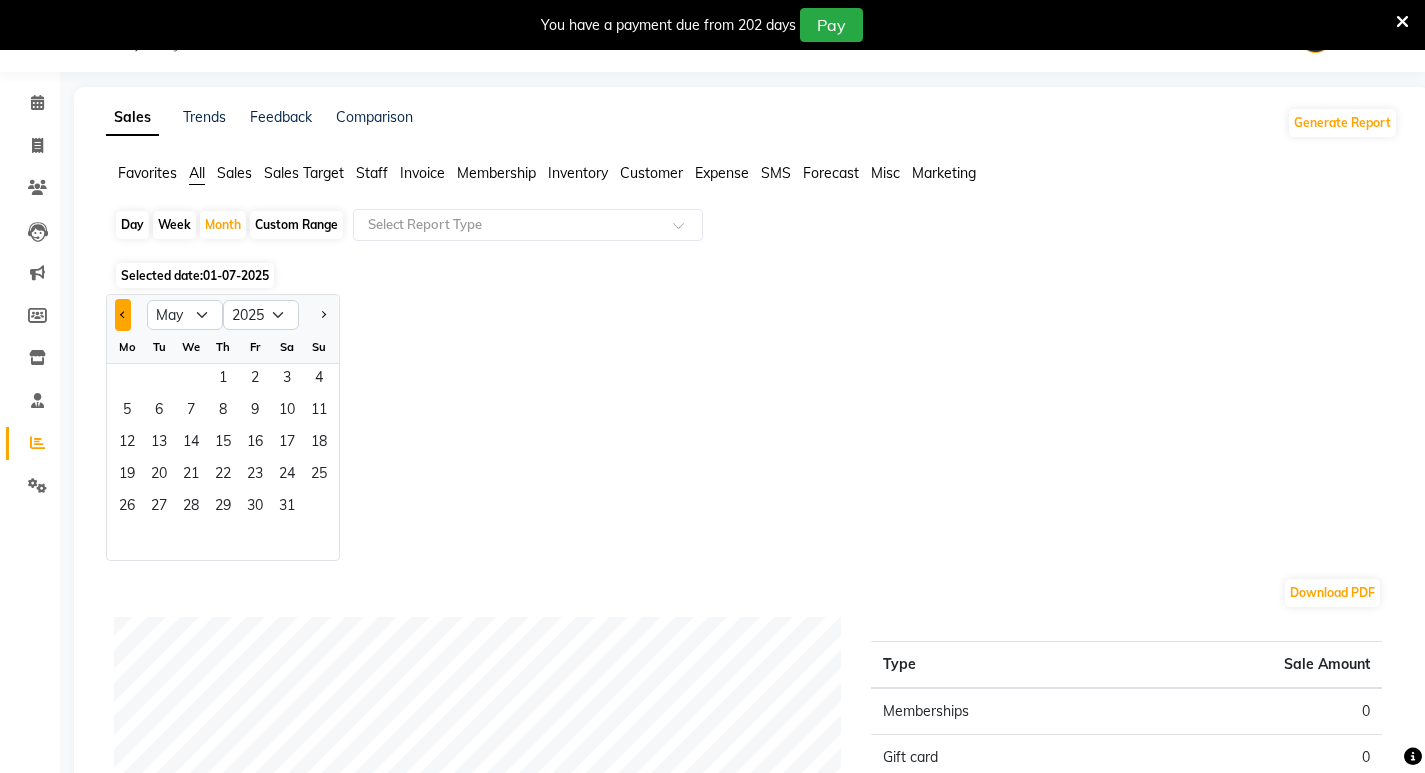 click 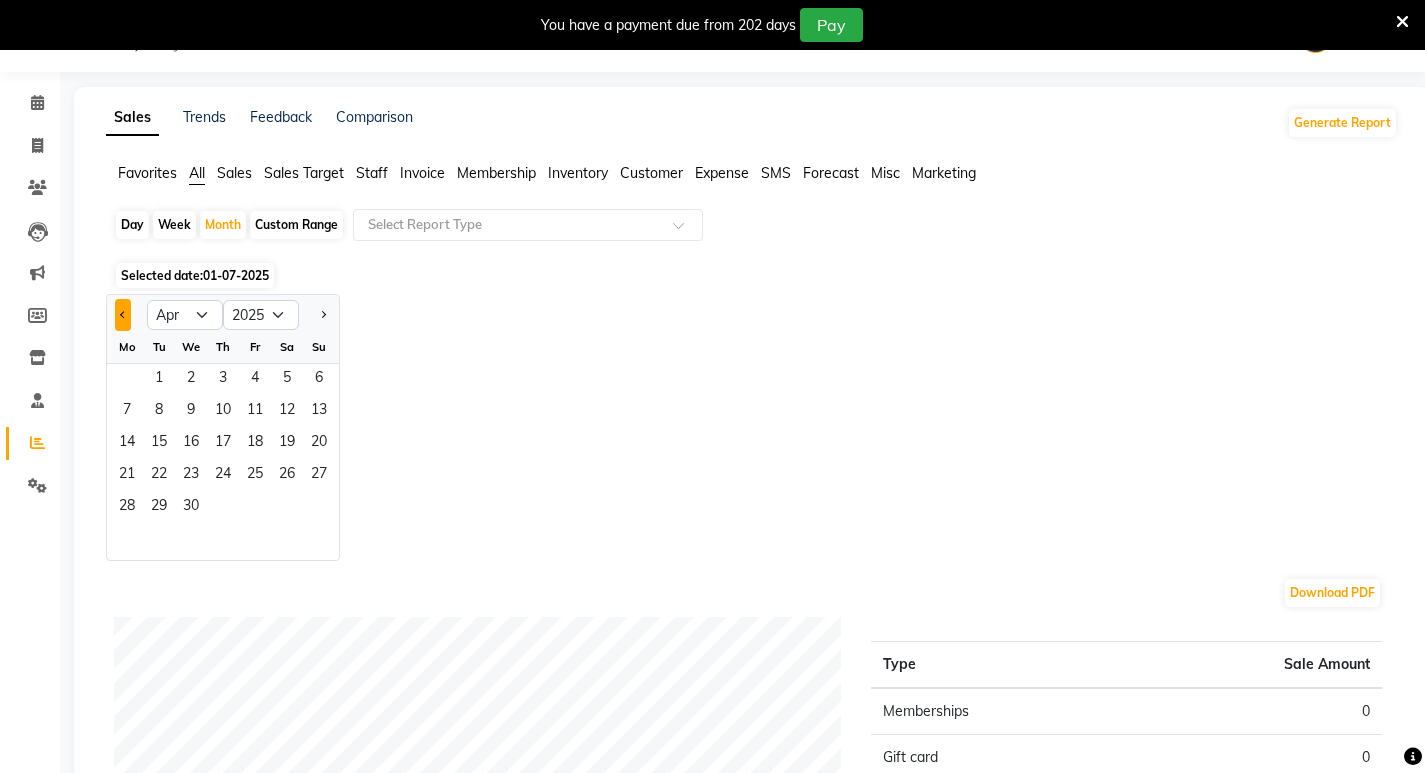 click 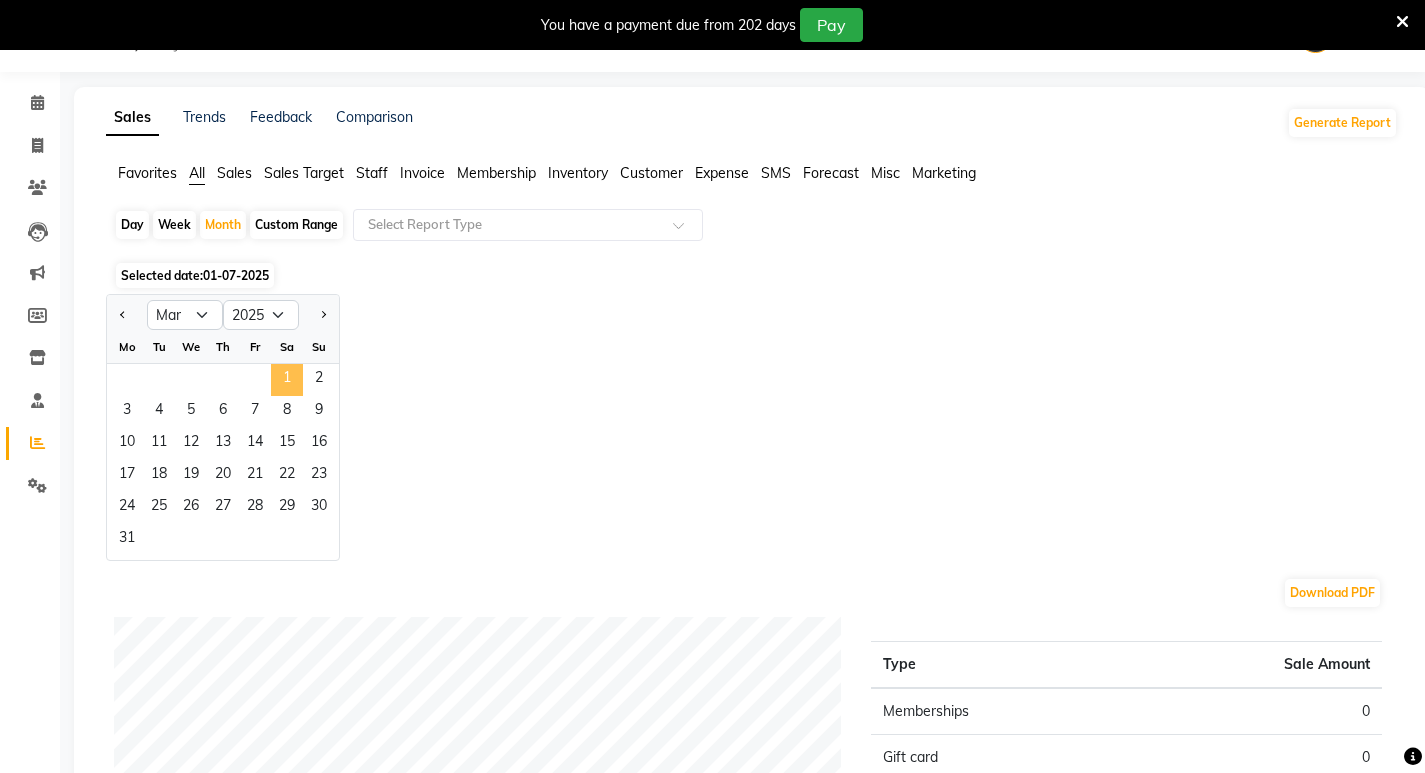 click on "1" 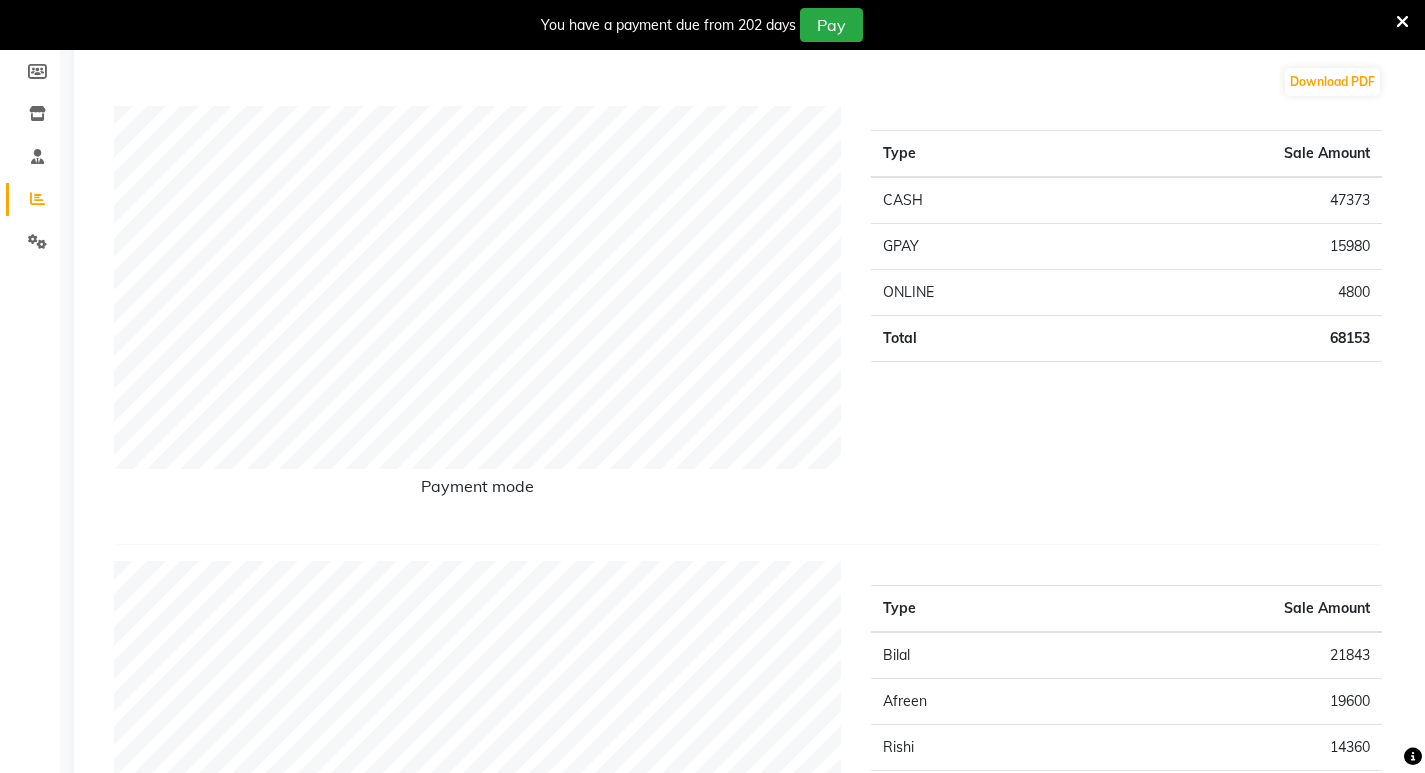 scroll, scrollTop: 0, scrollLeft: 0, axis: both 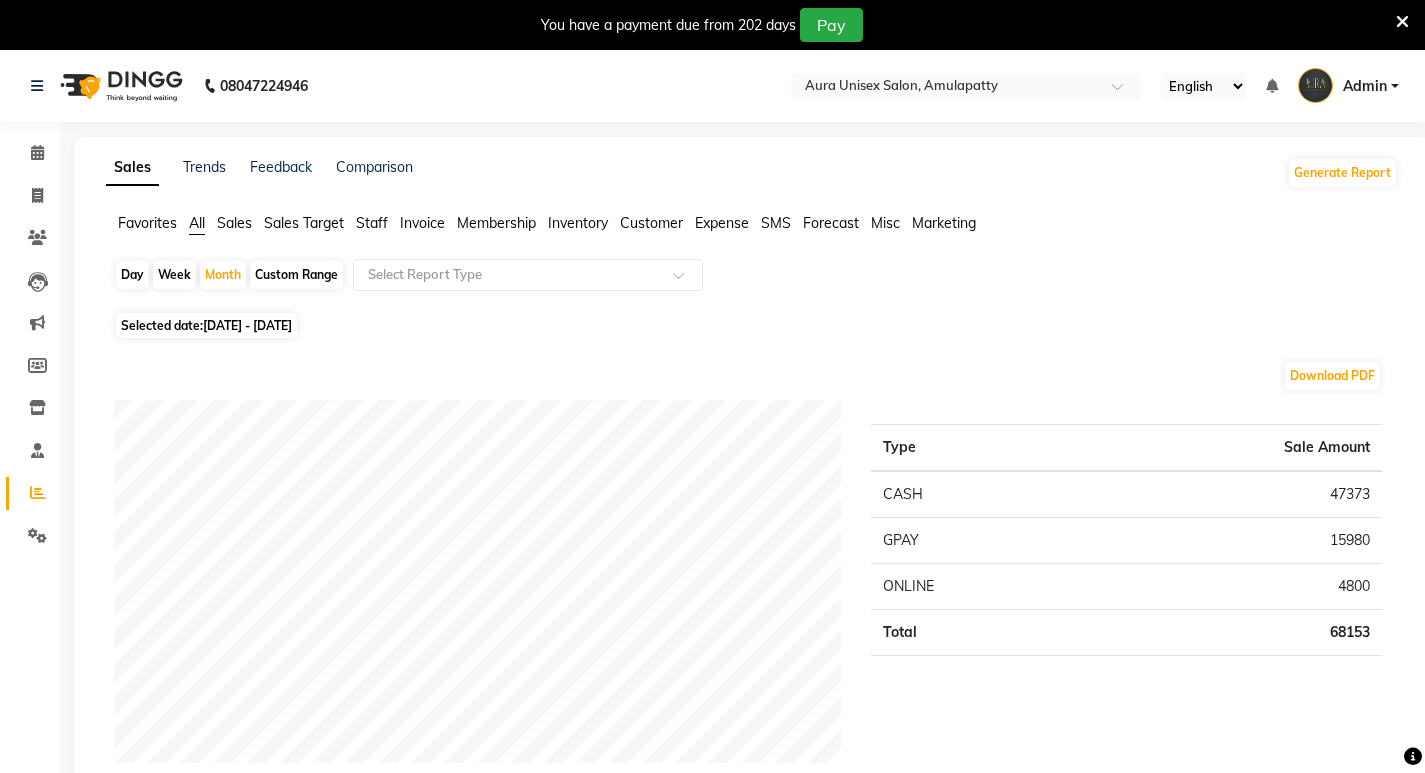 click on "Custom Range" 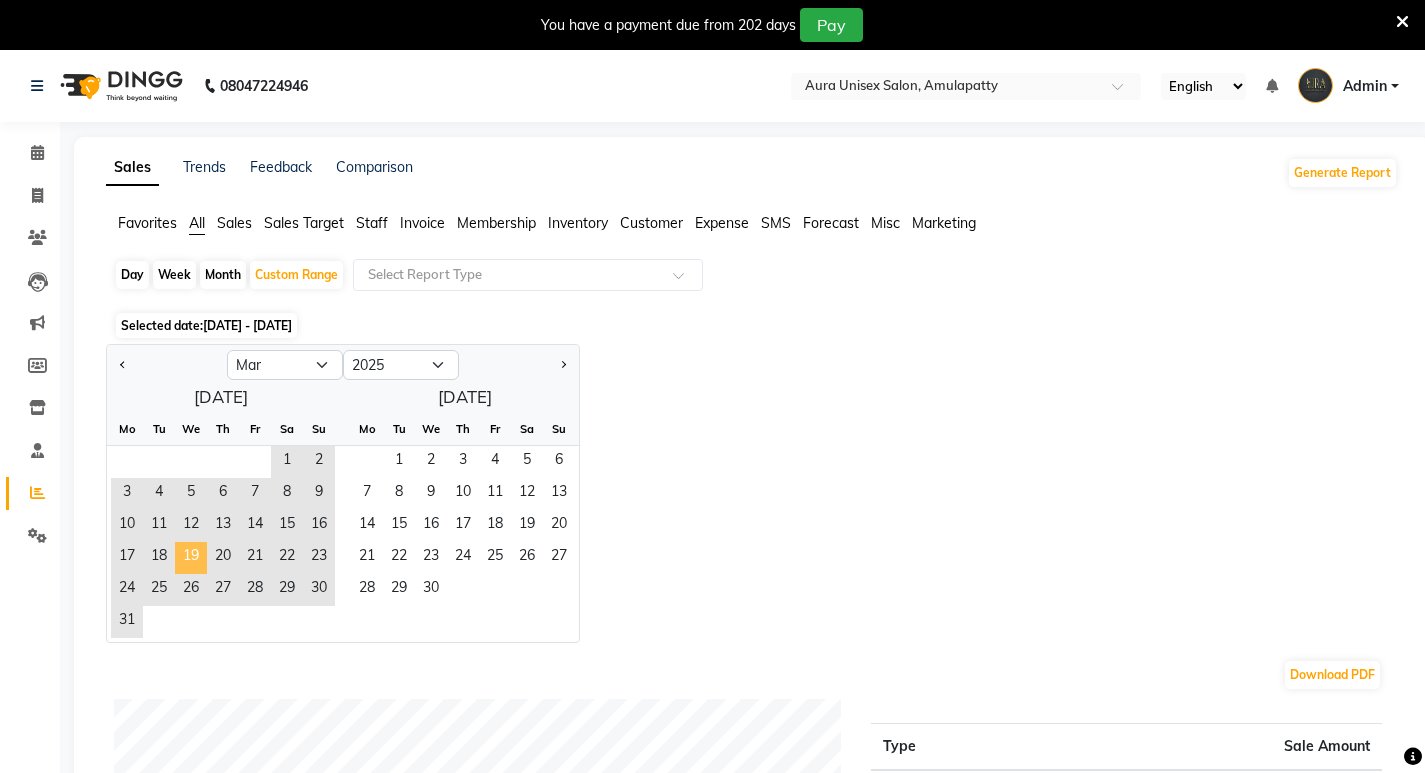 click on "19" 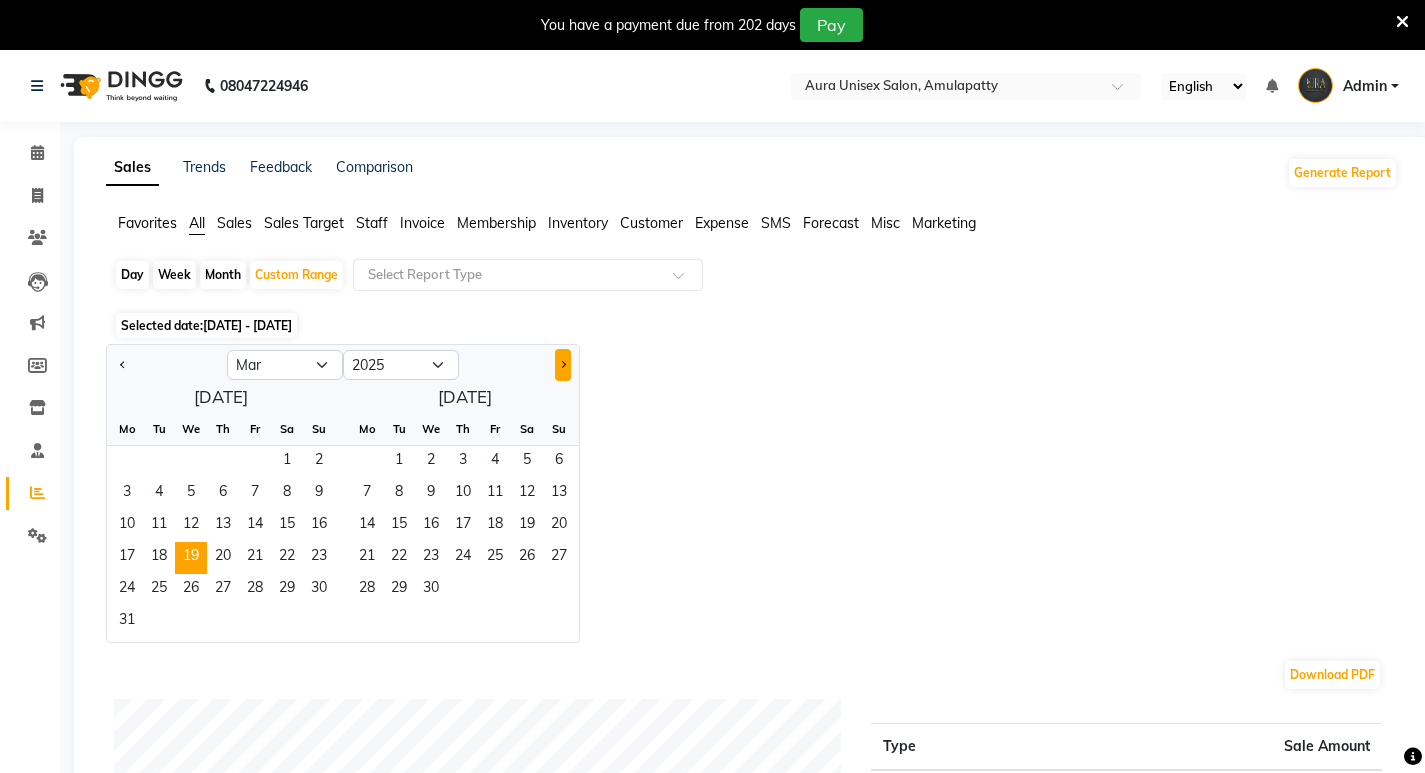 click 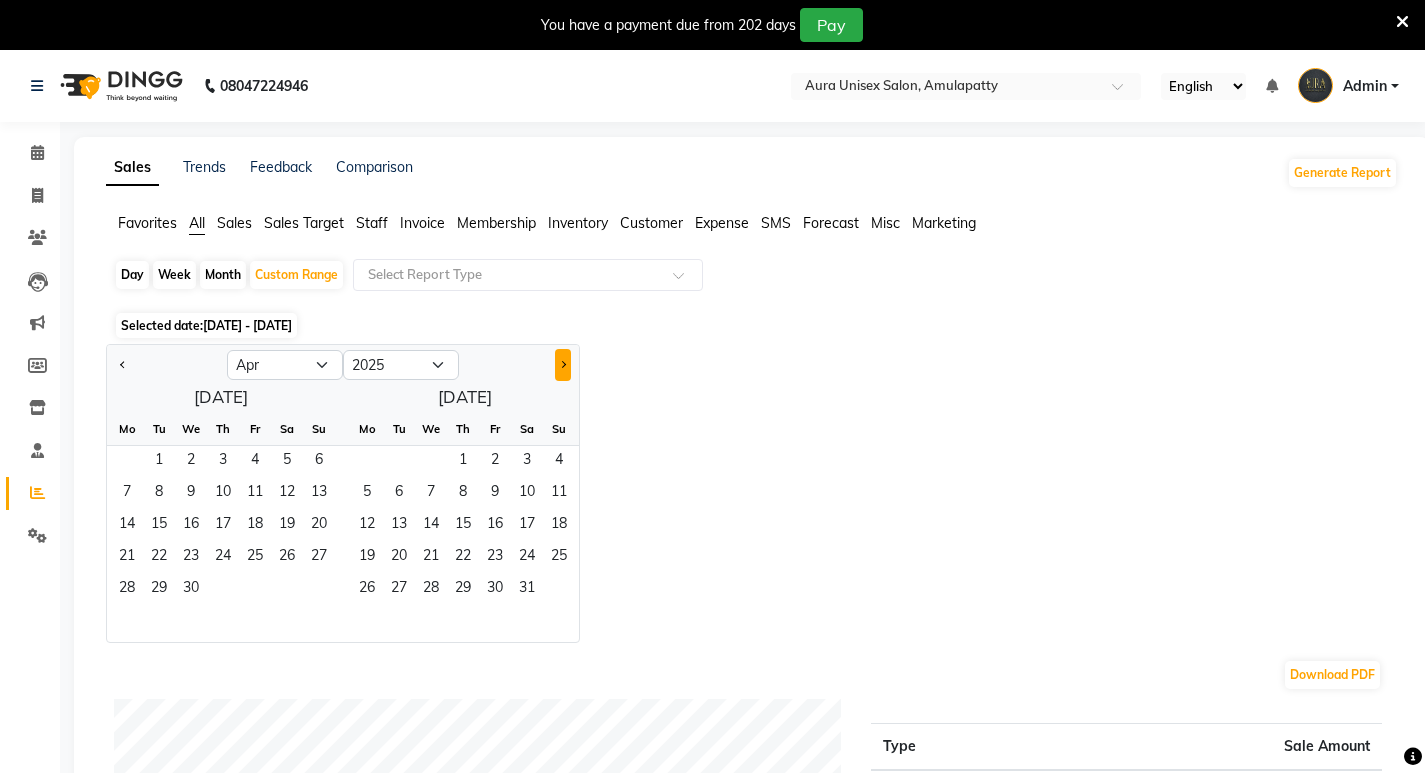 click 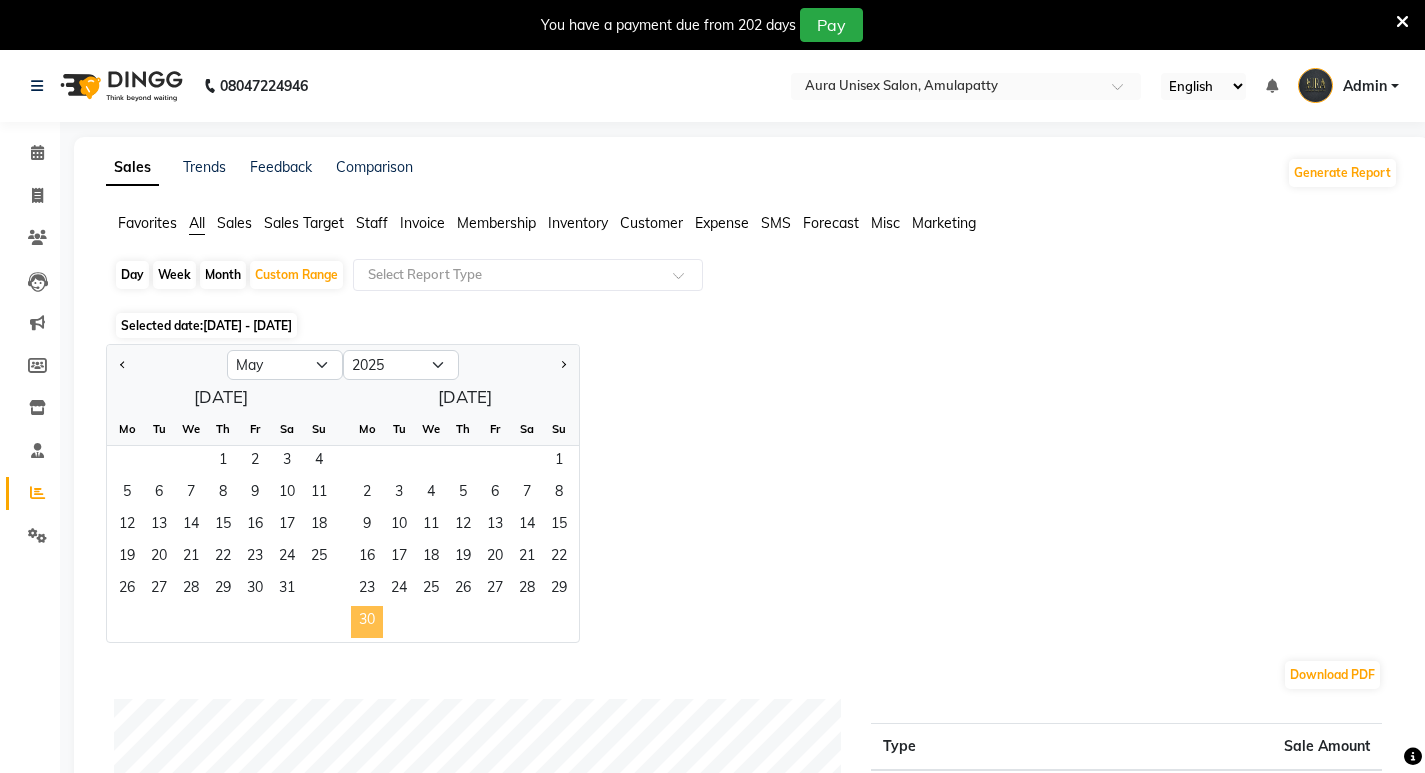 click on "30" 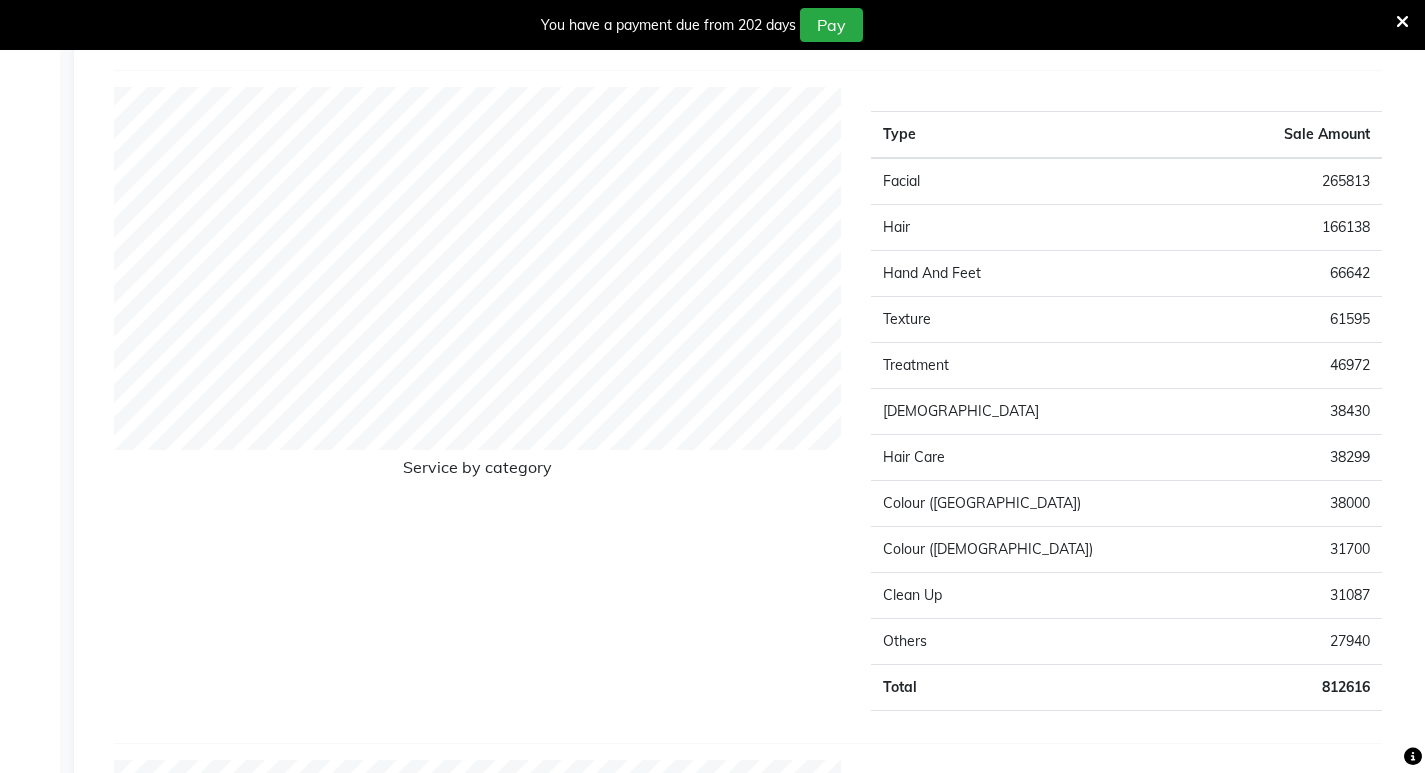 scroll, scrollTop: 1800, scrollLeft: 0, axis: vertical 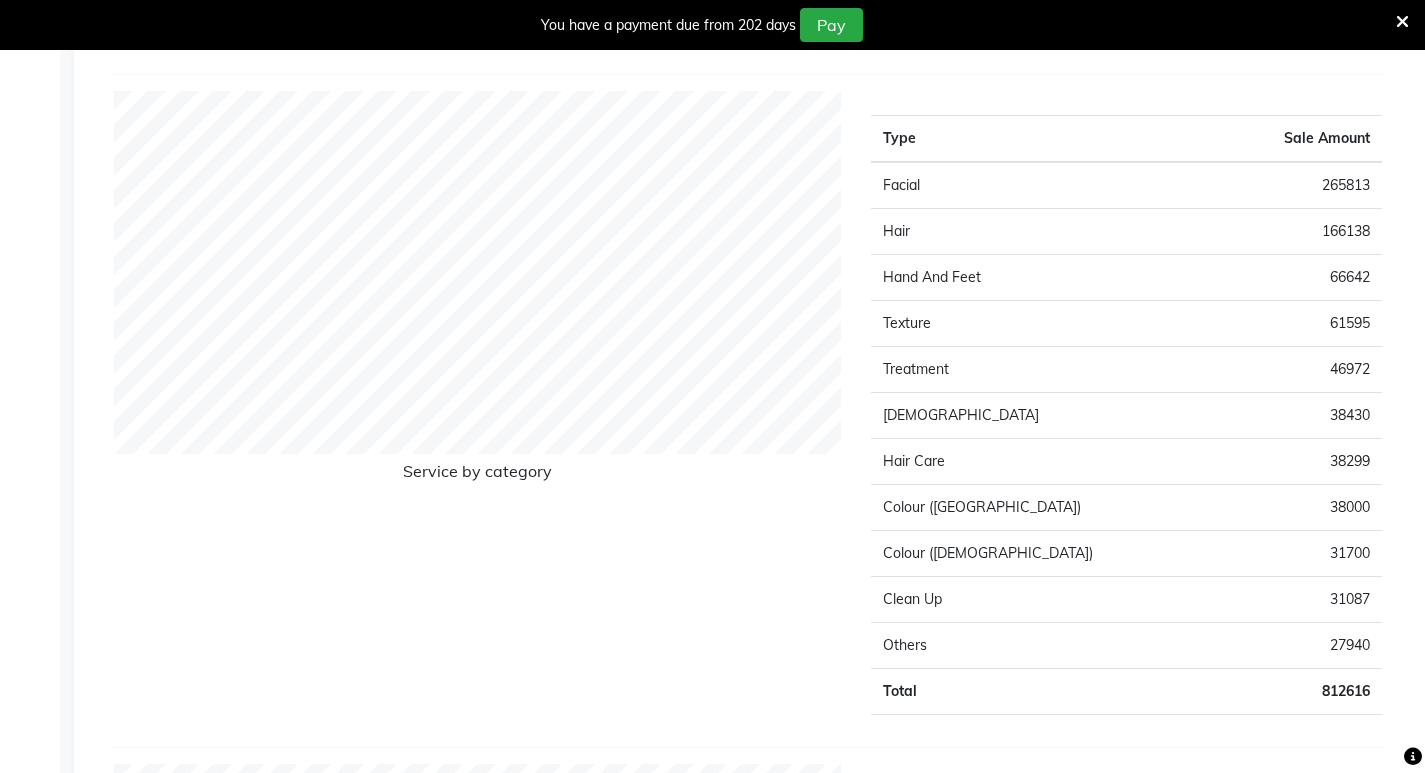 click on "61595" 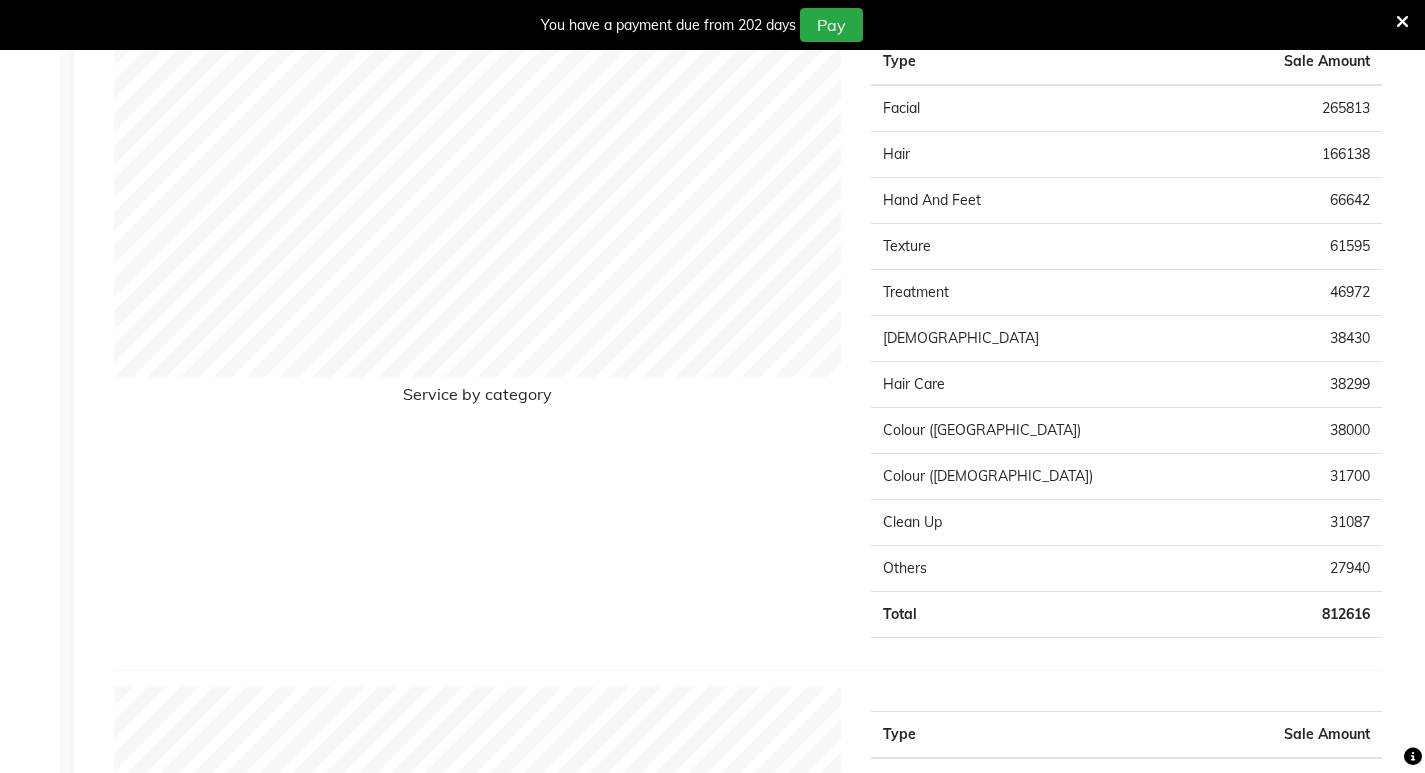 scroll, scrollTop: 1830, scrollLeft: 0, axis: vertical 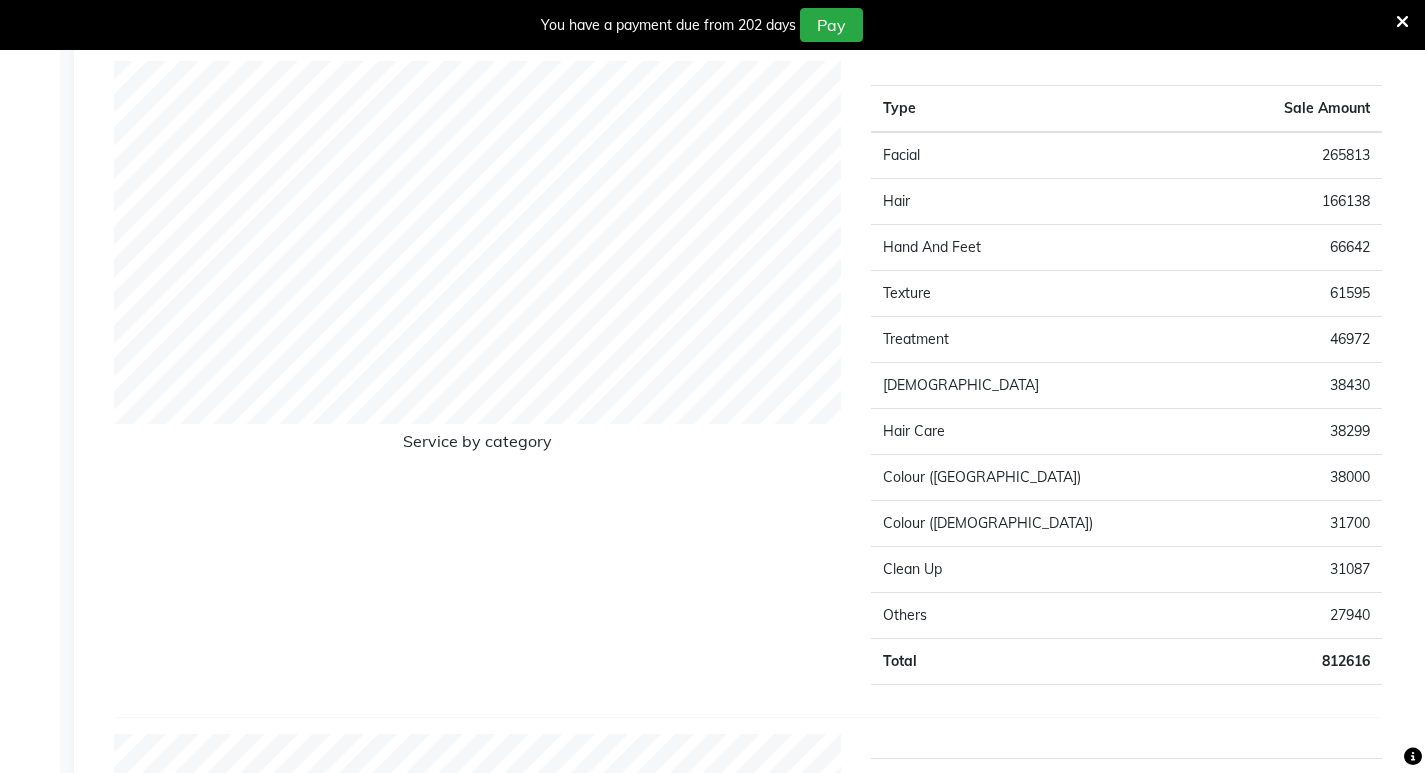 click on "Texture" 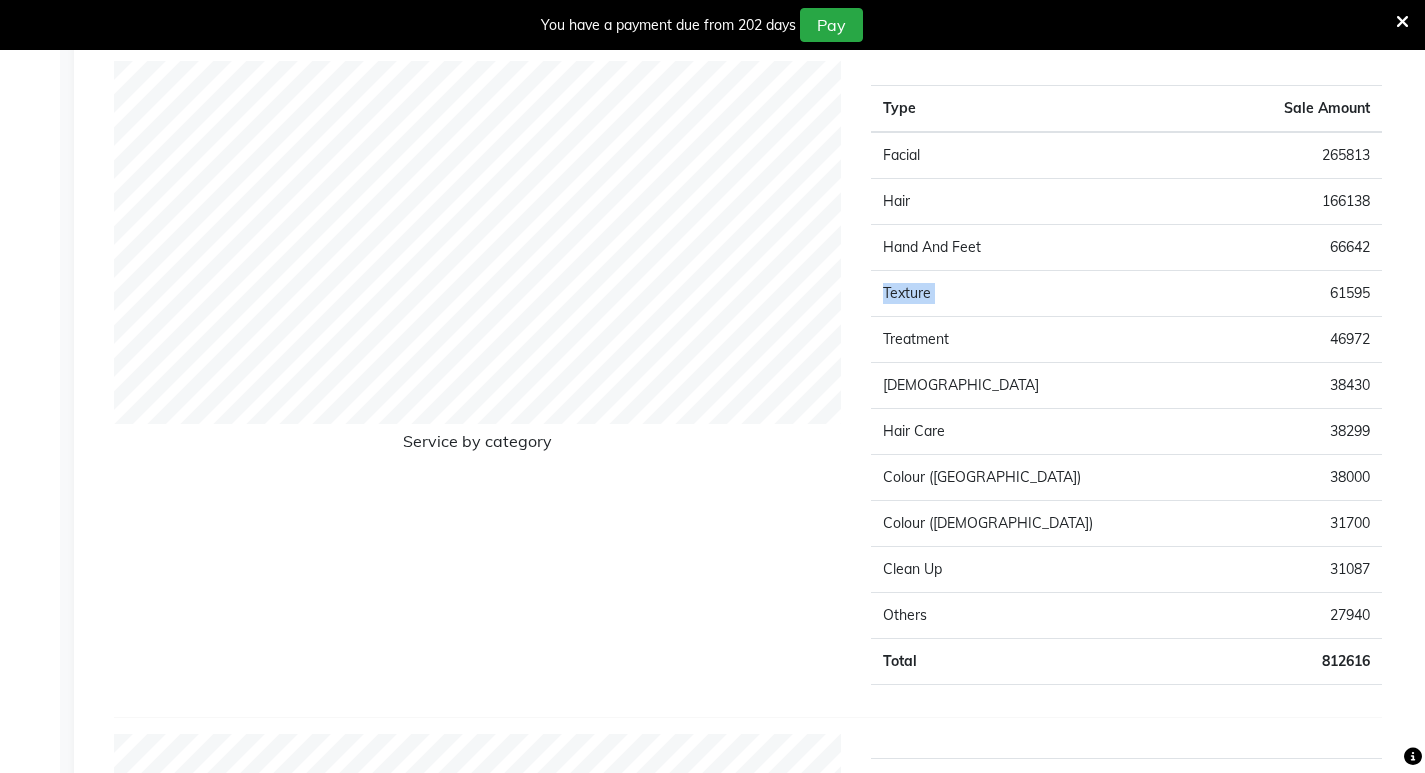 click on "Texture" 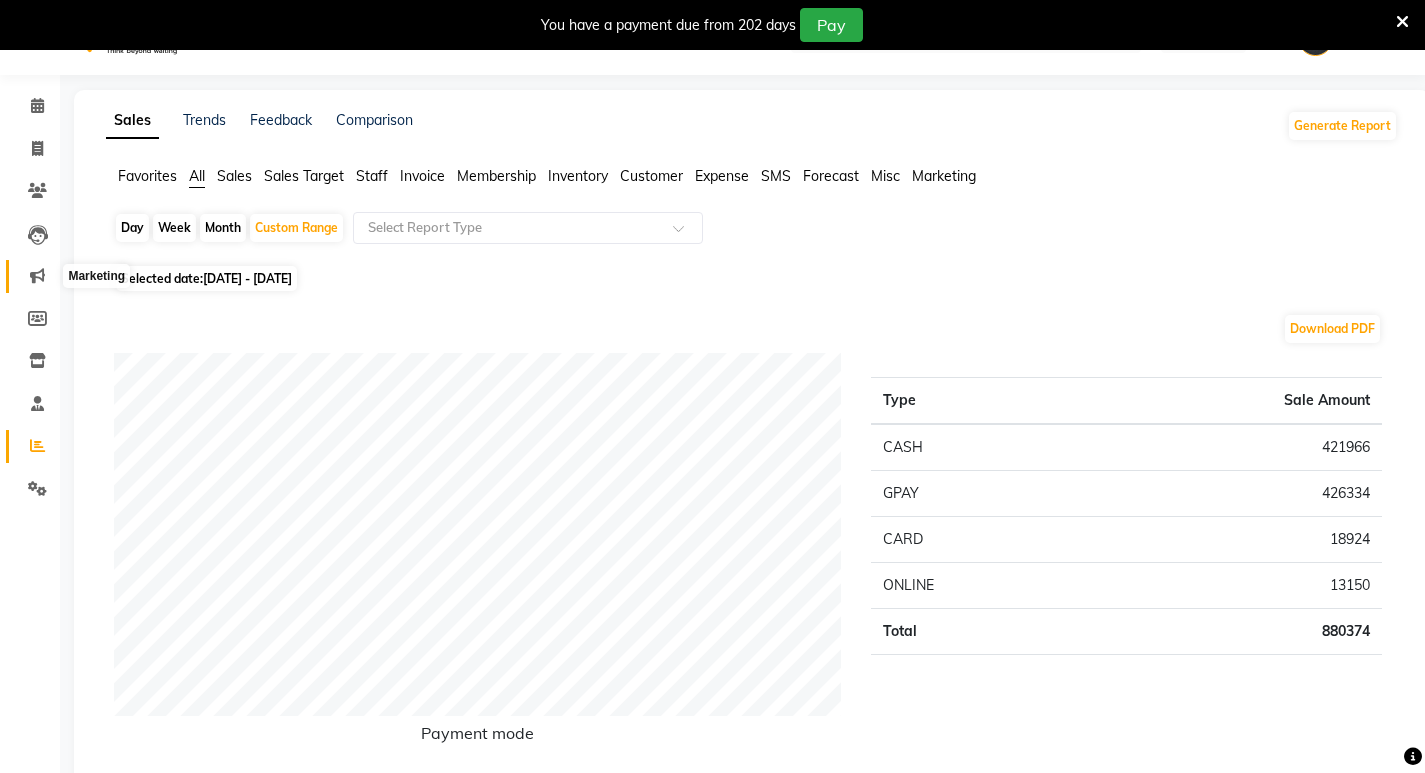 scroll, scrollTop: 0, scrollLeft: 0, axis: both 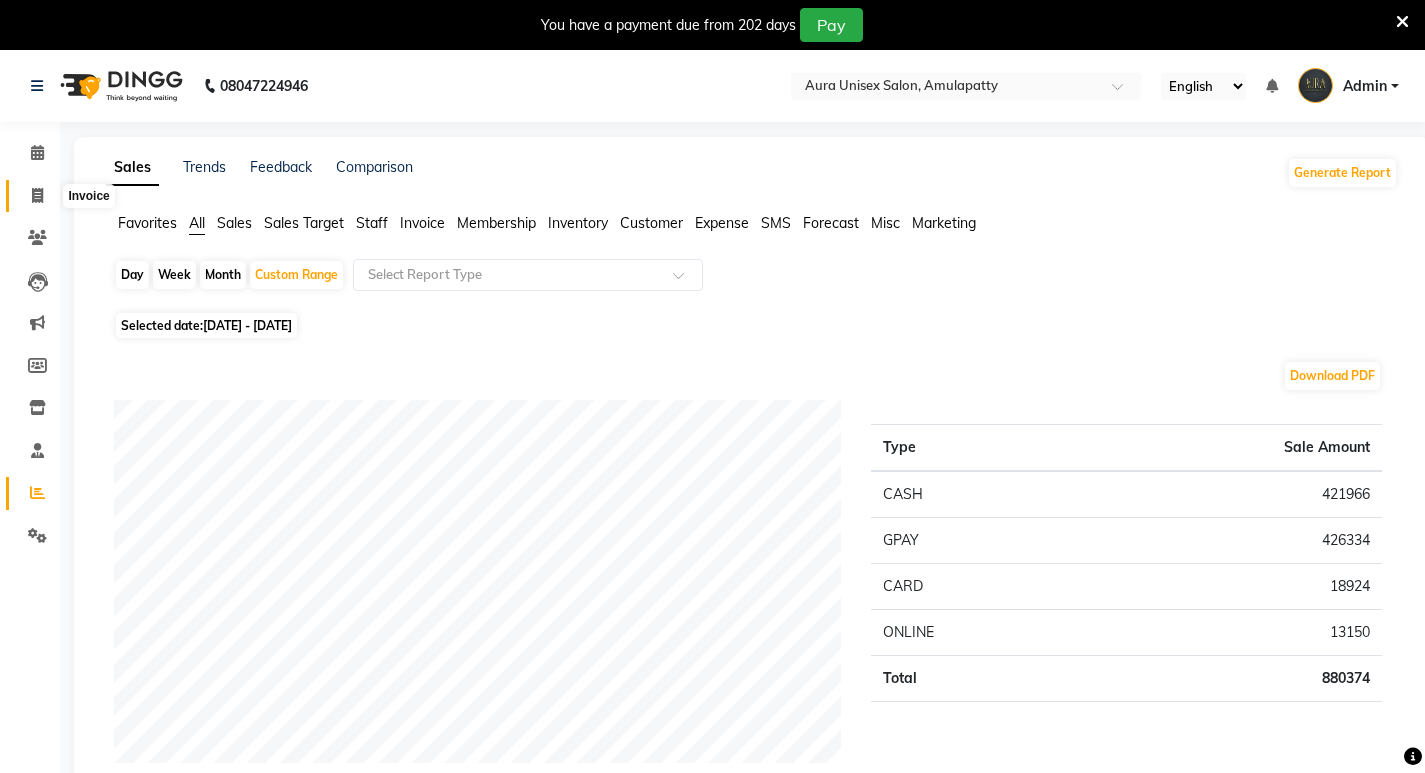 click 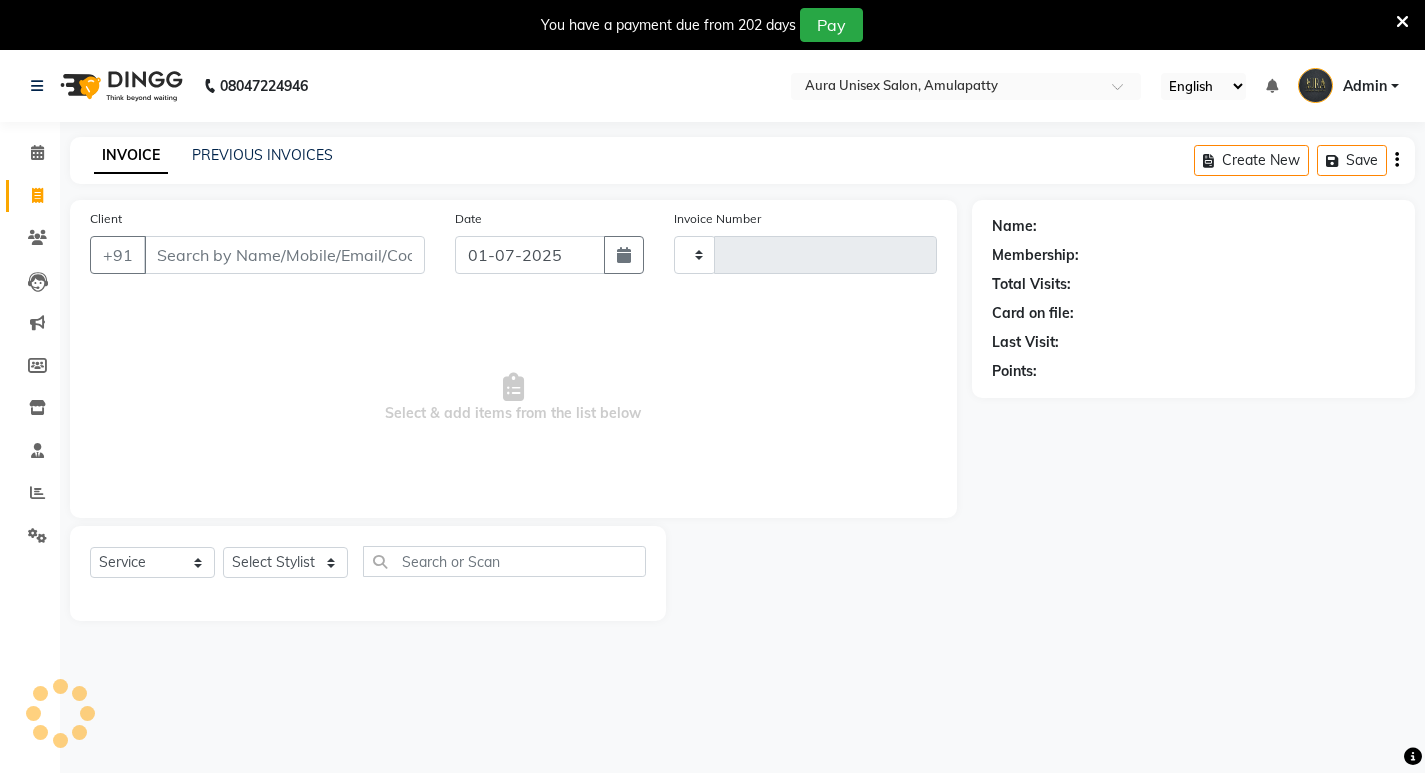 scroll, scrollTop: 50, scrollLeft: 0, axis: vertical 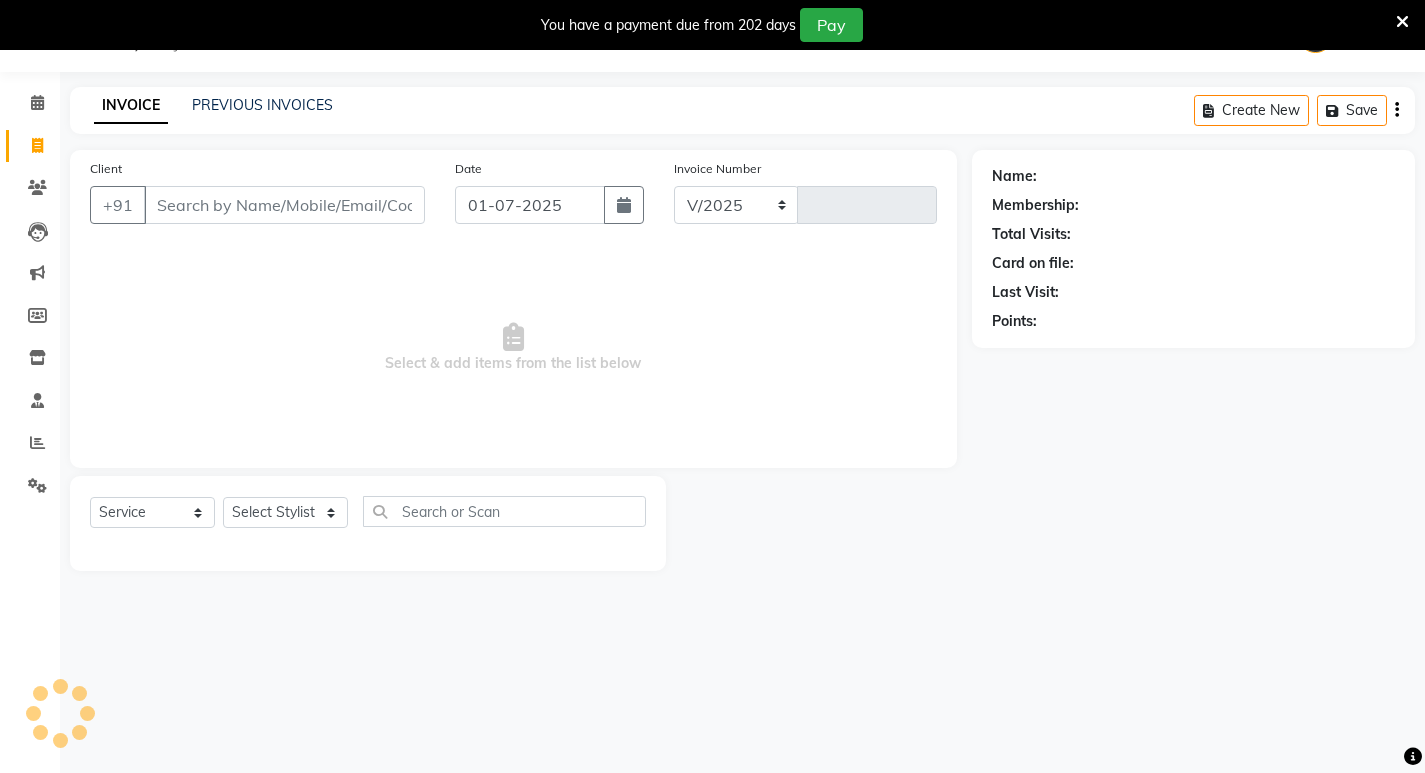 select on "837" 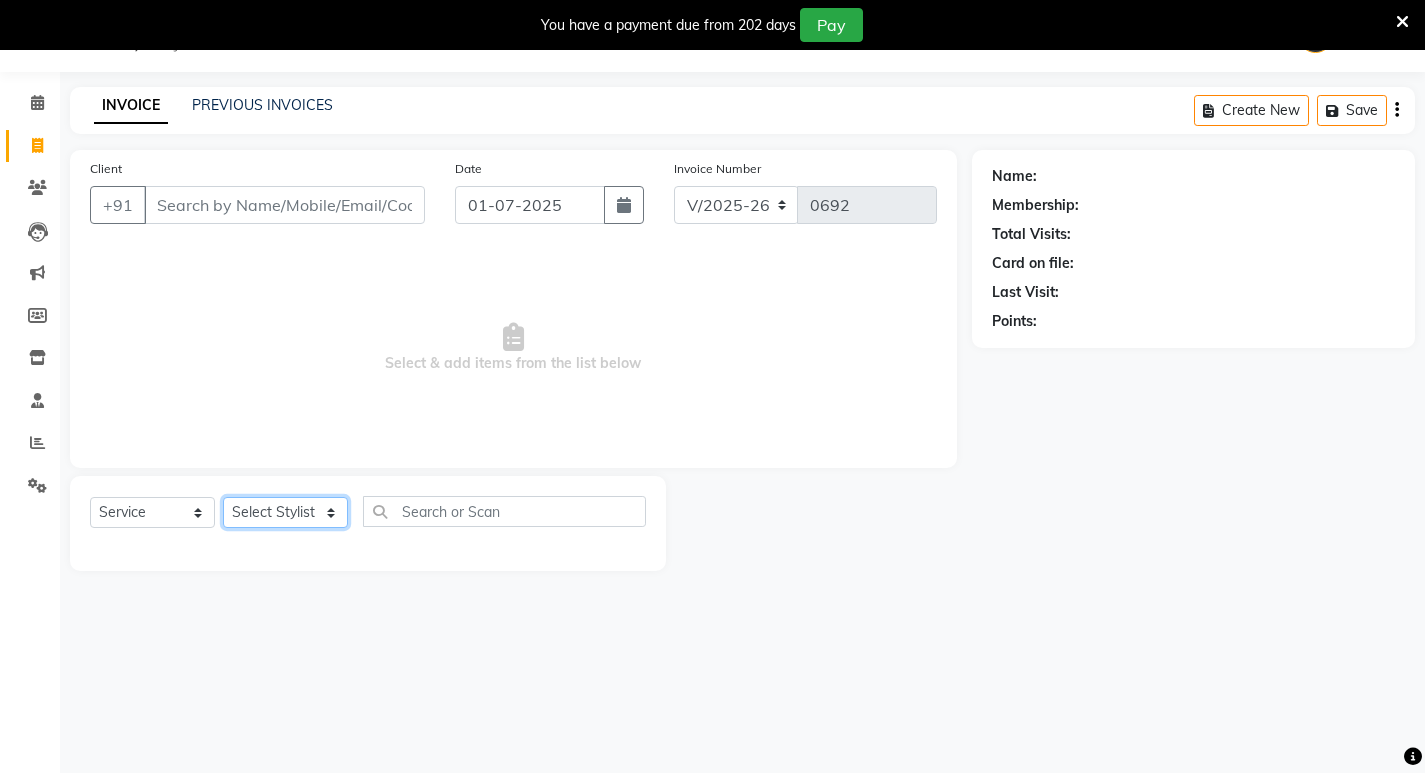 click on "Select Stylist [PERSON_NAME] [PERSON_NAME] RISHI" 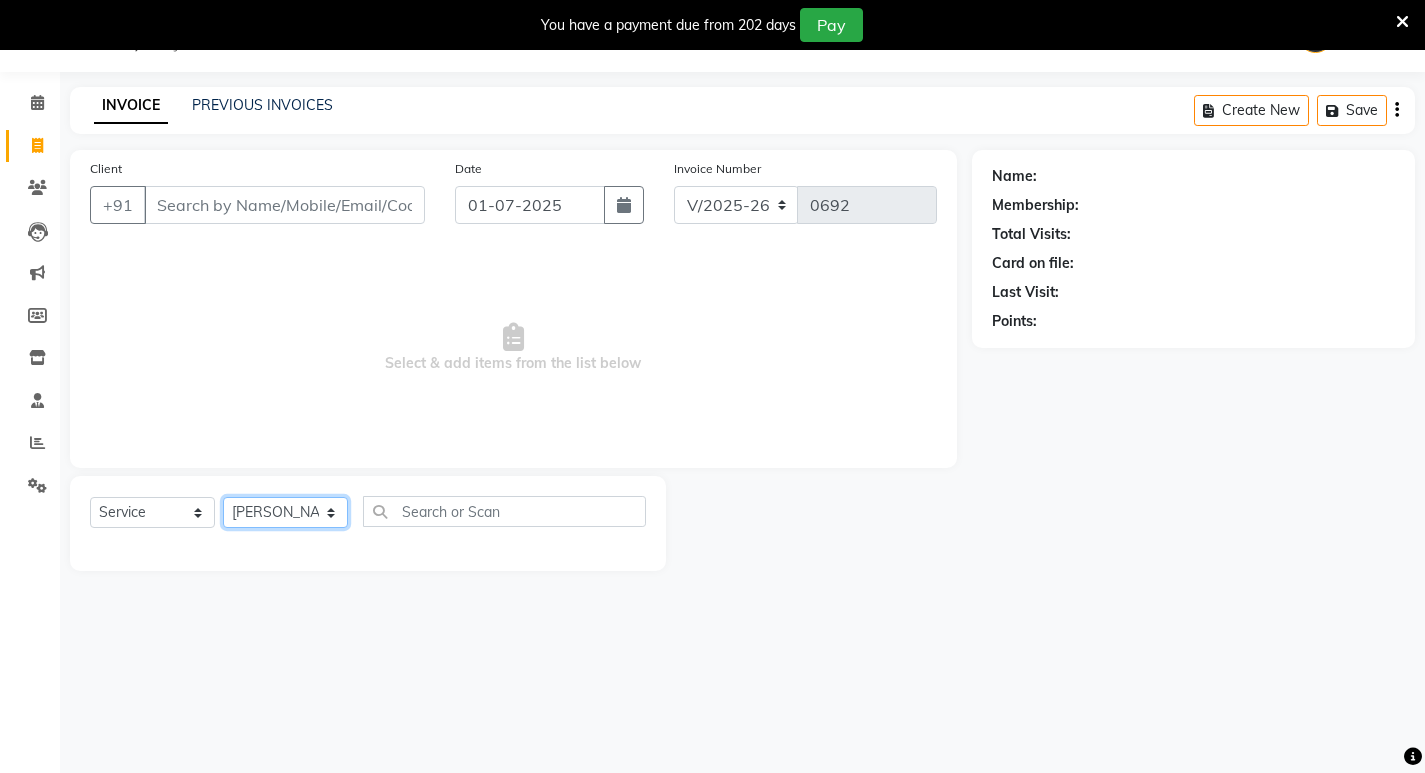 click on "Select Stylist [PERSON_NAME] [PERSON_NAME] RISHI" 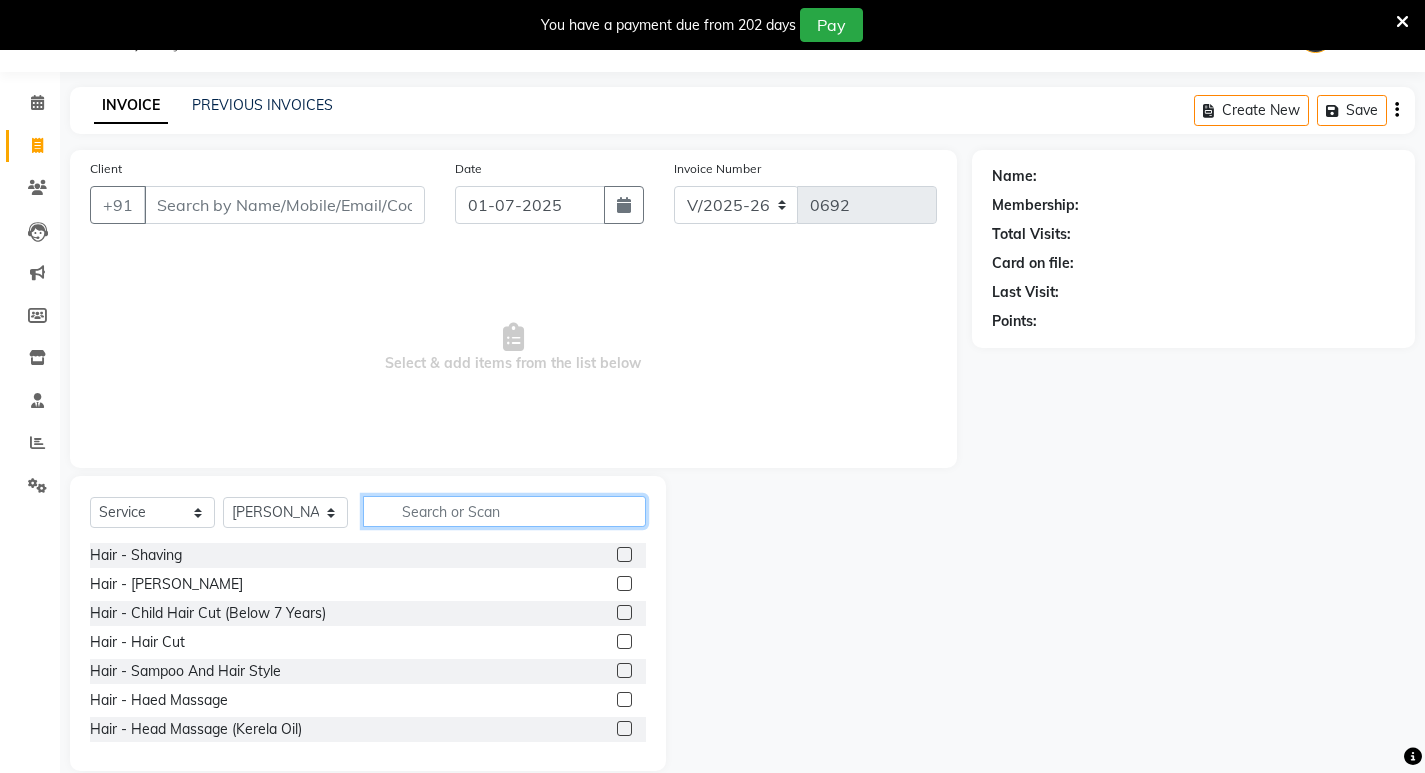 click 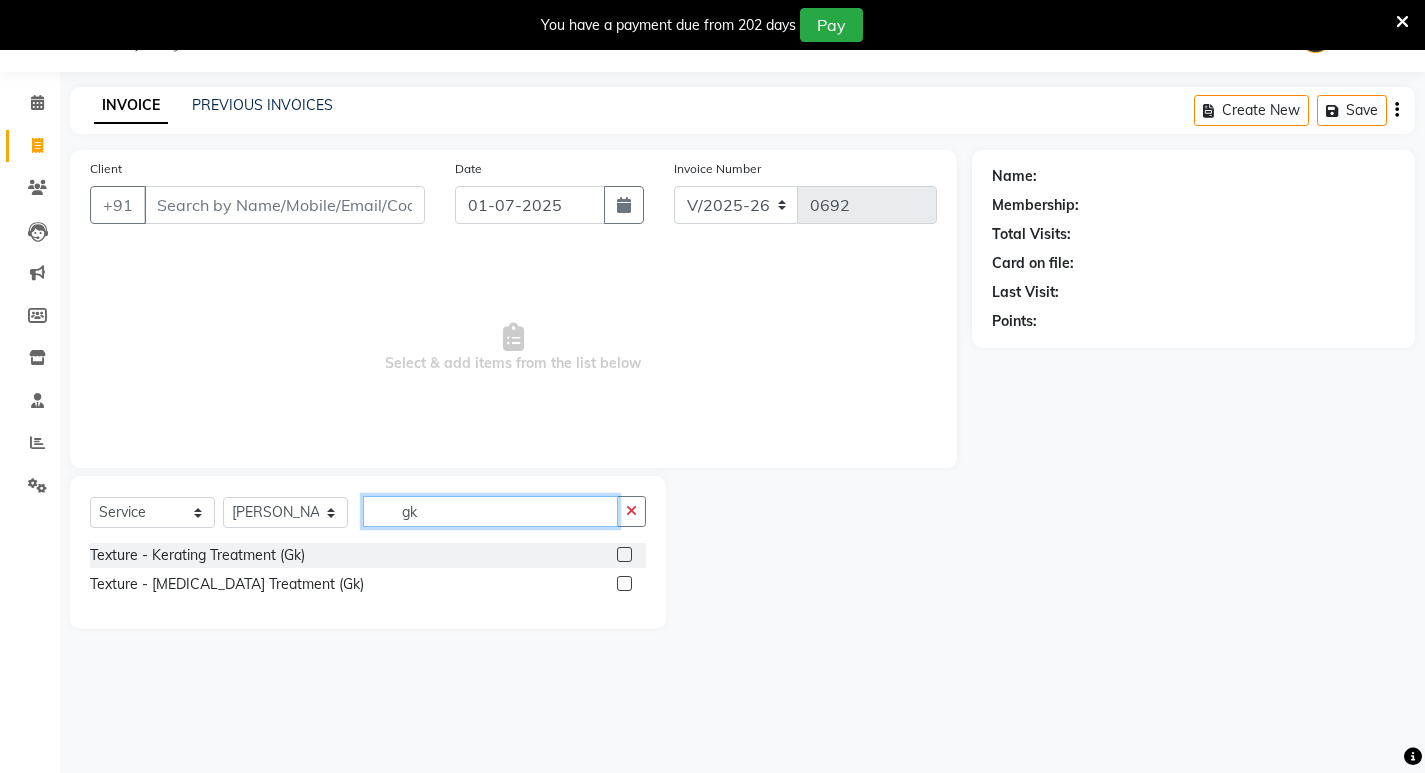 type on "g" 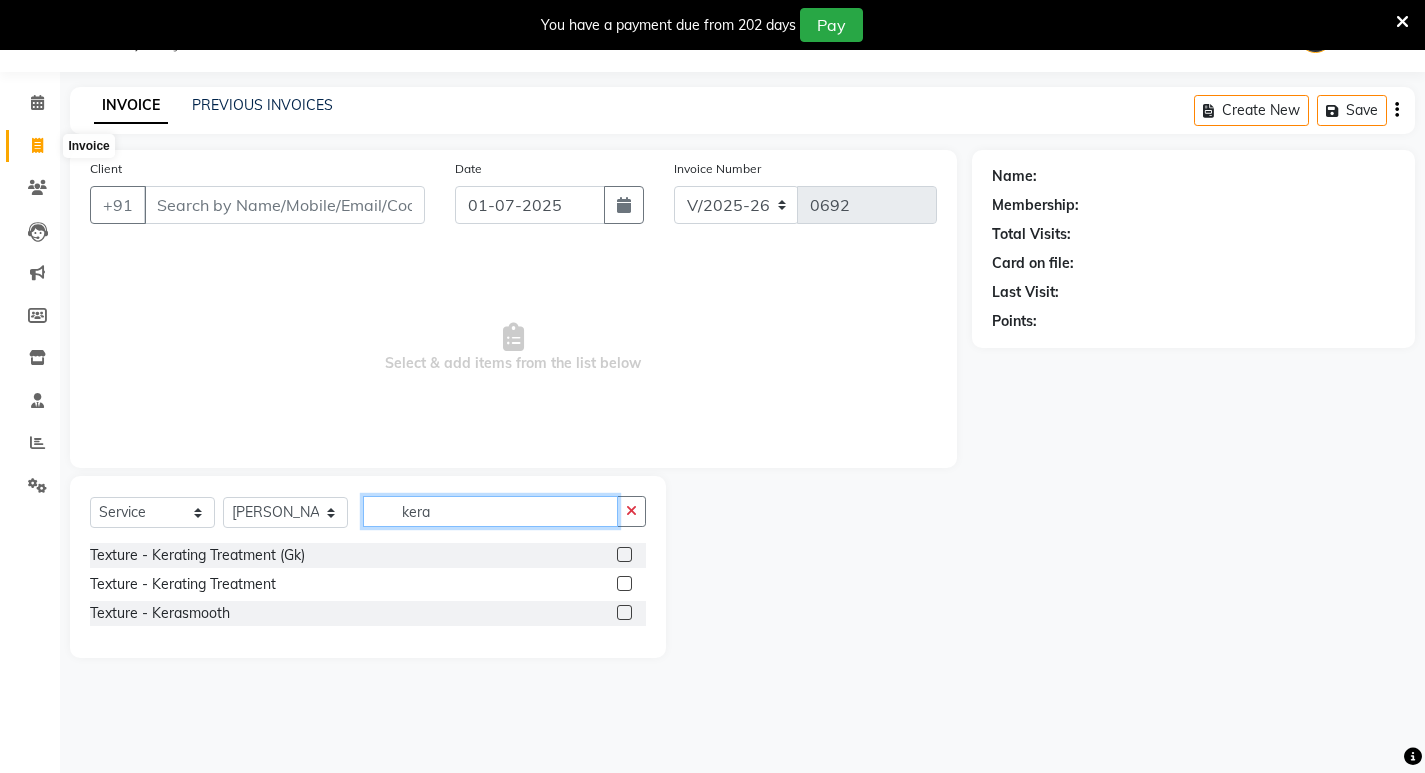 type on "kera" 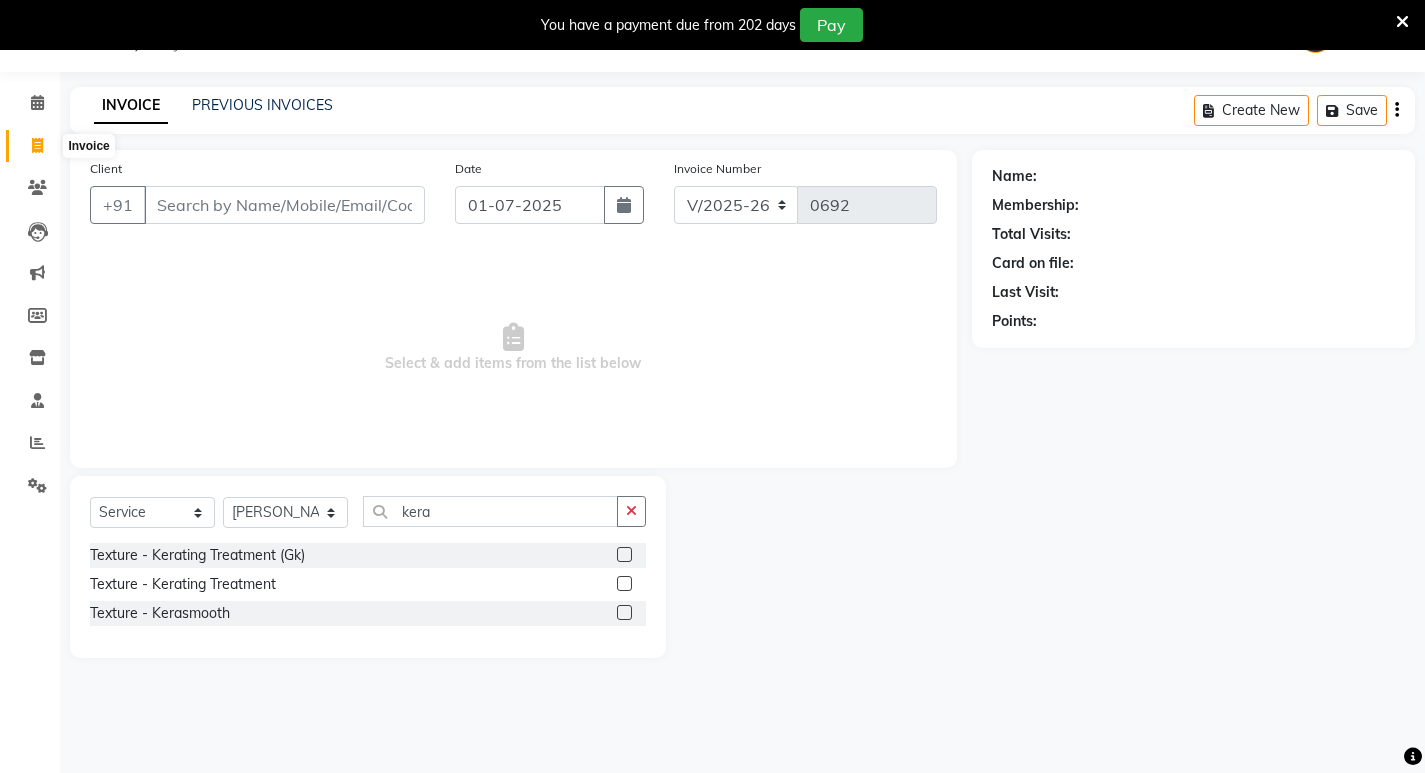 click 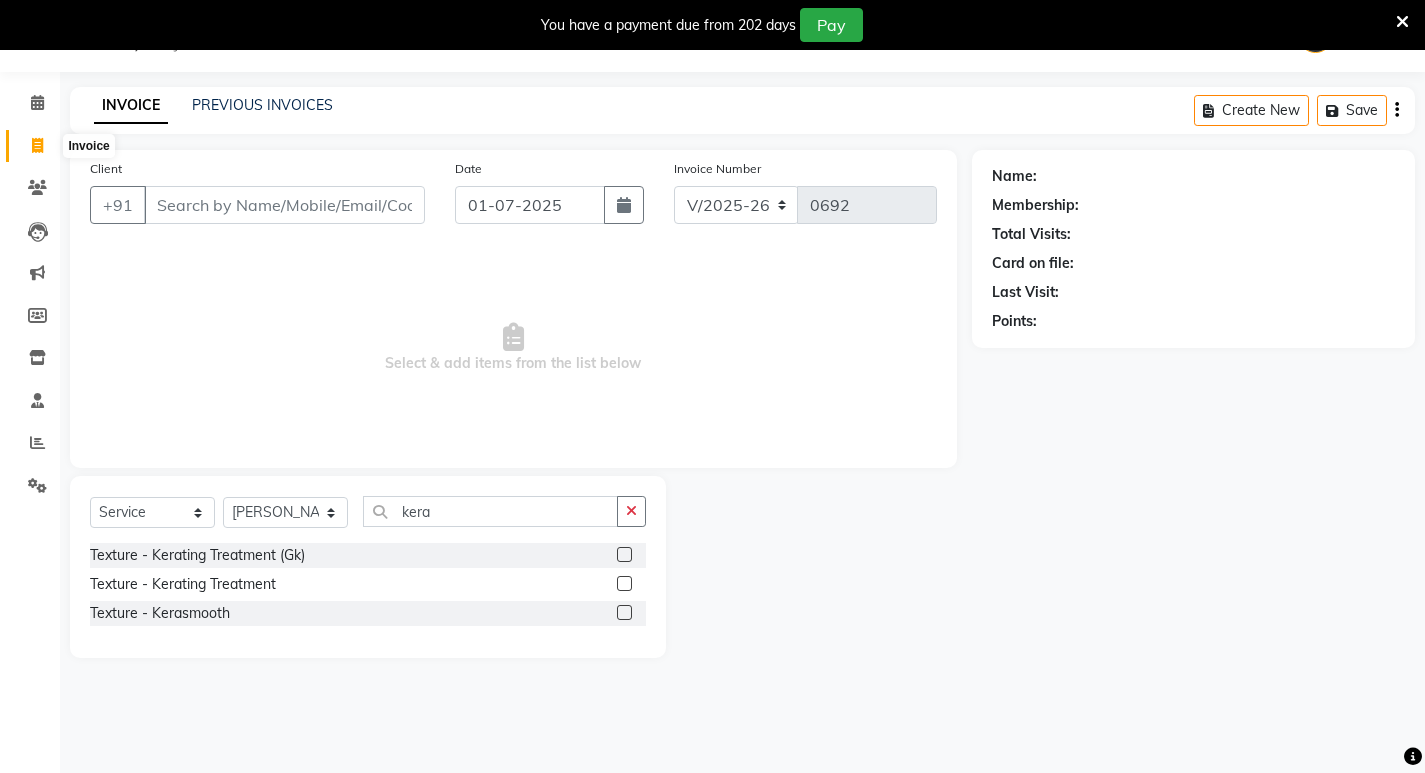 select on "service" 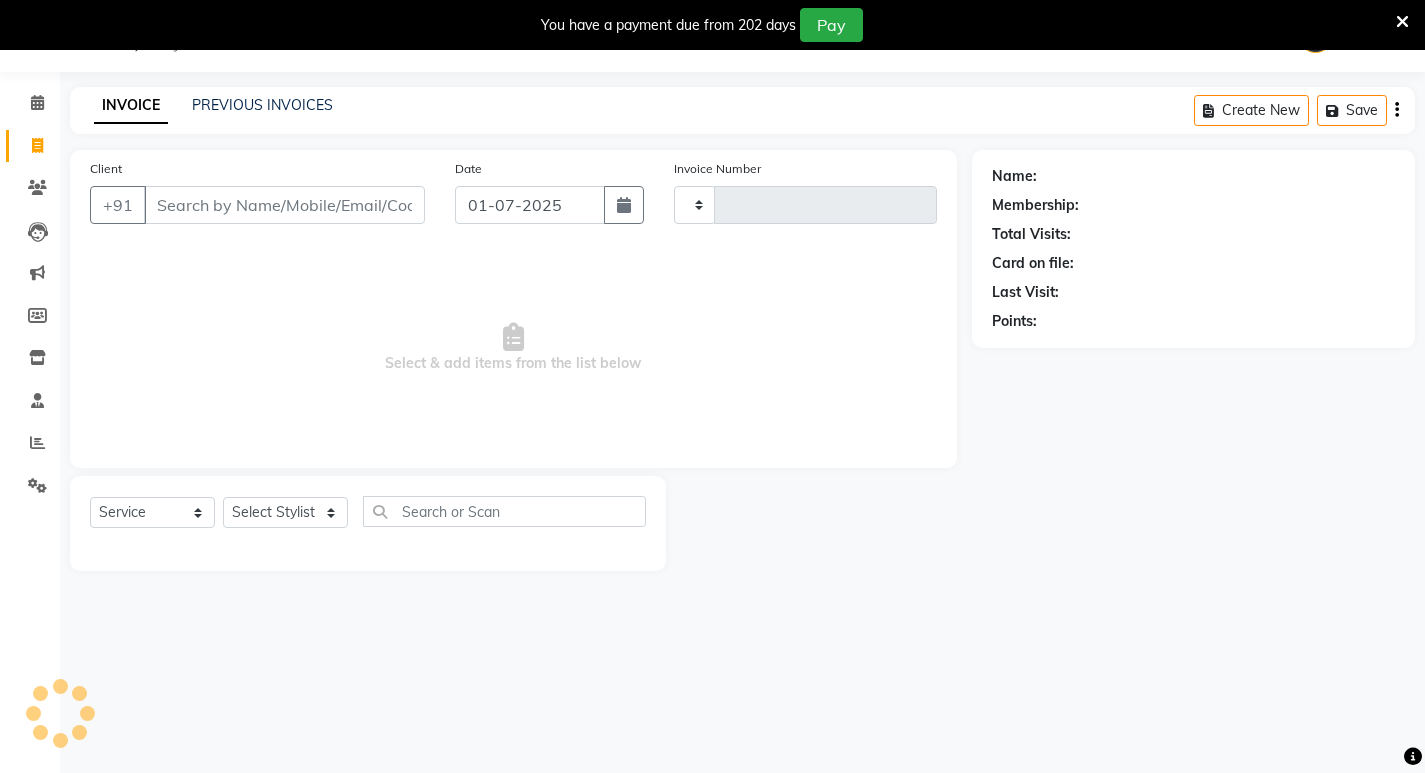 type on "0692" 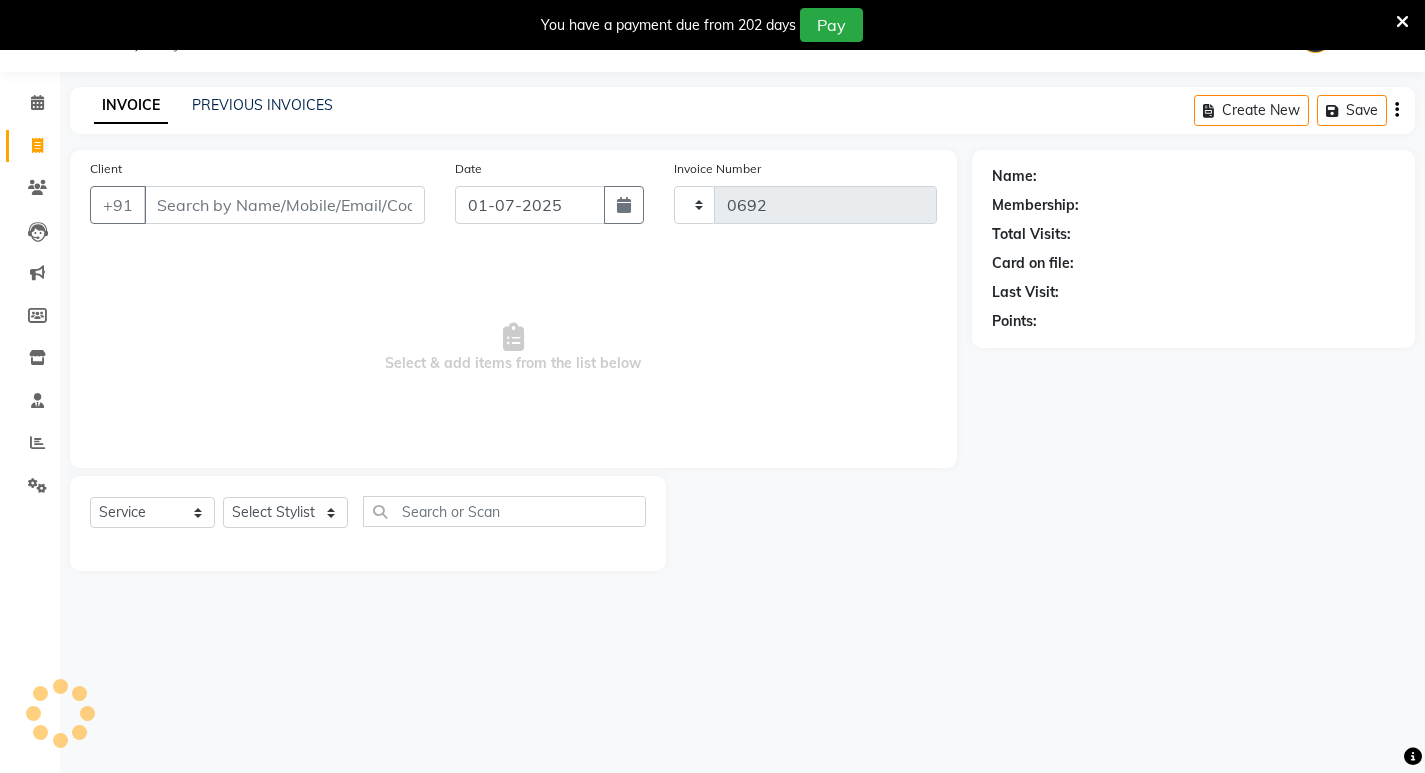 select on "837" 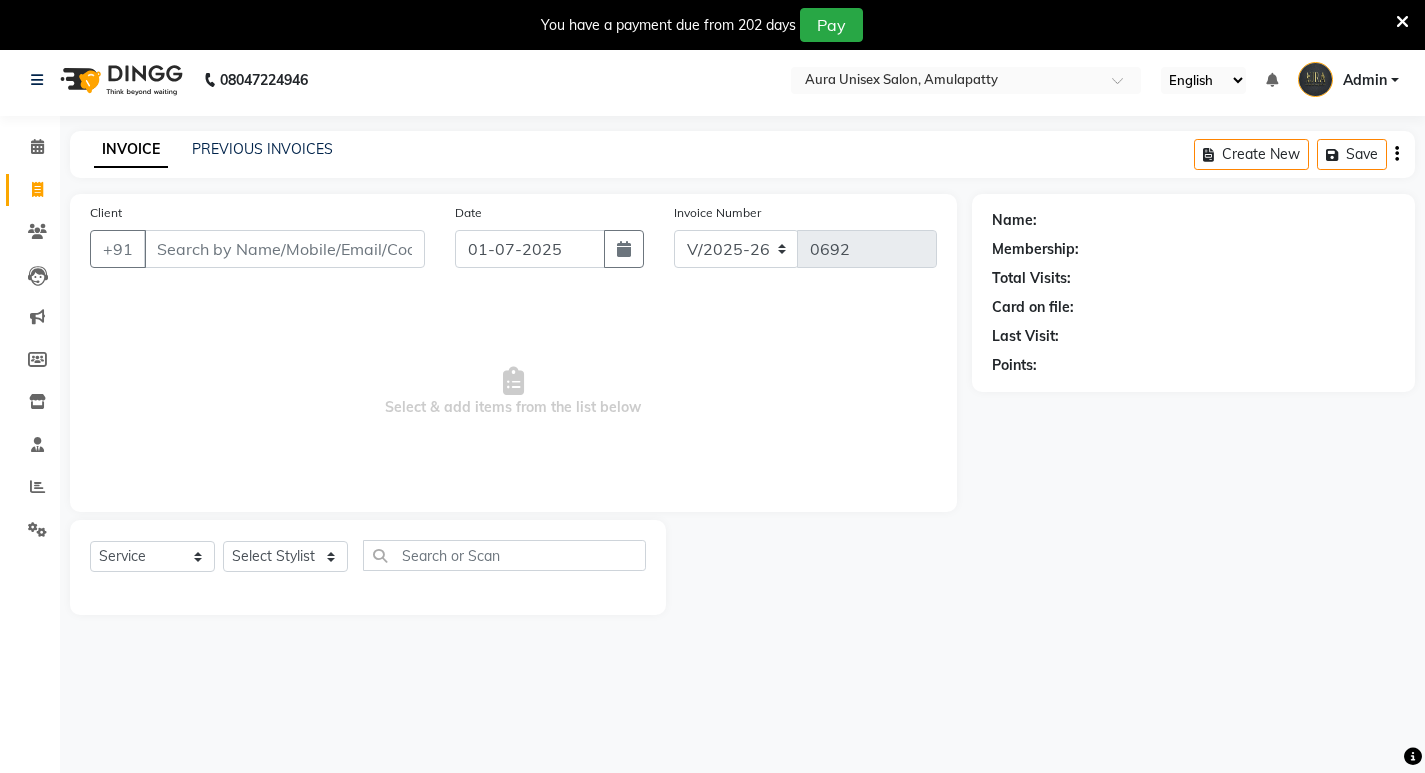scroll, scrollTop: 0, scrollLeft: 0, axis: both 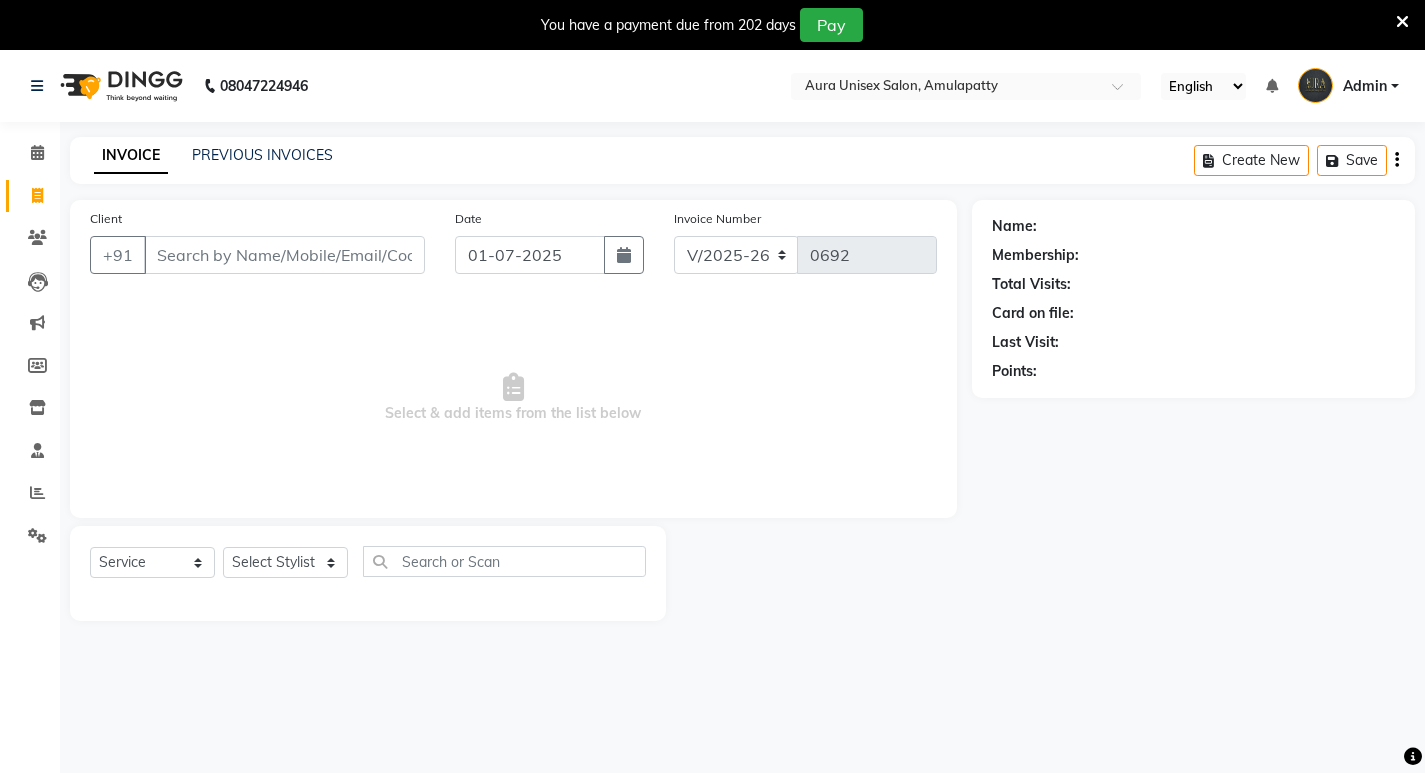 click on "Admin" at bounding box center [1365, 86] 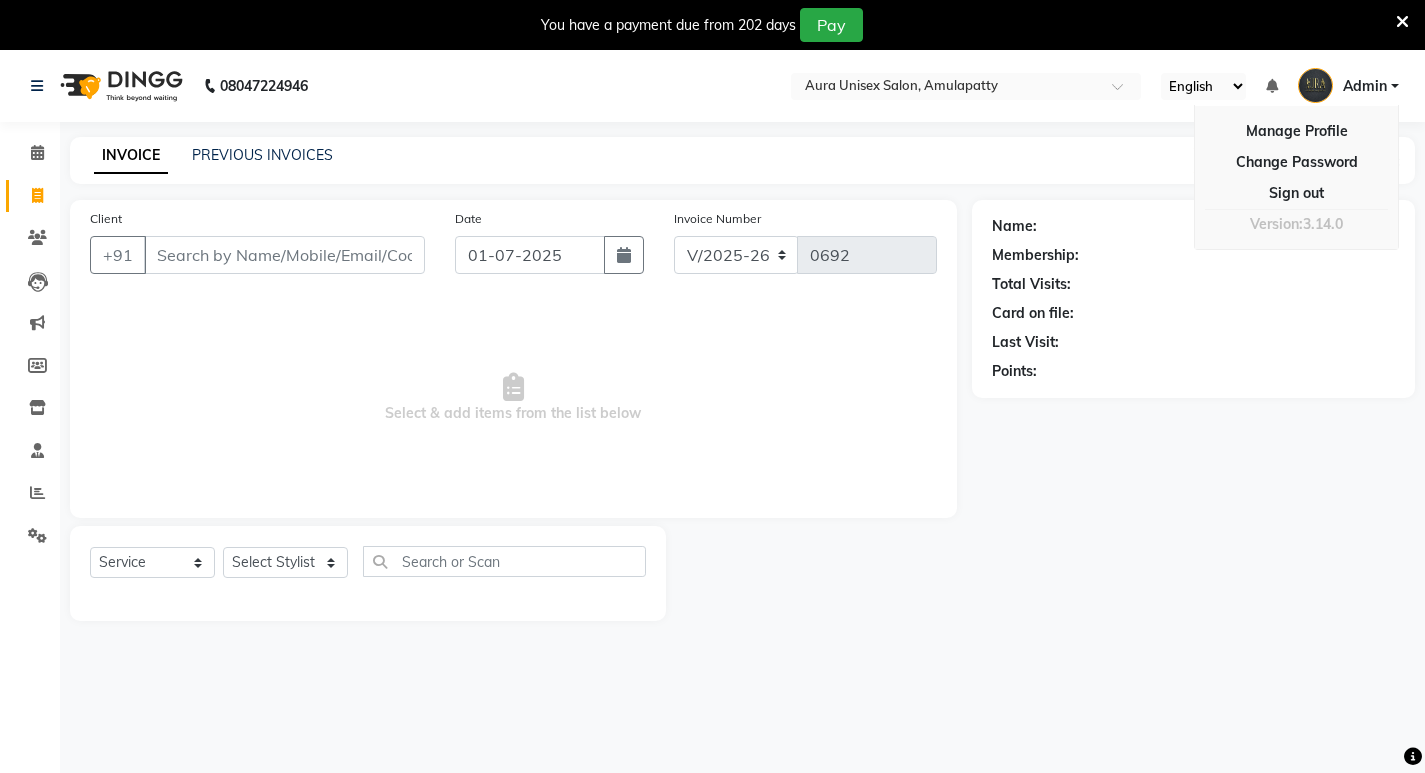 click on "Admin" at bounding box center (1365, 86) 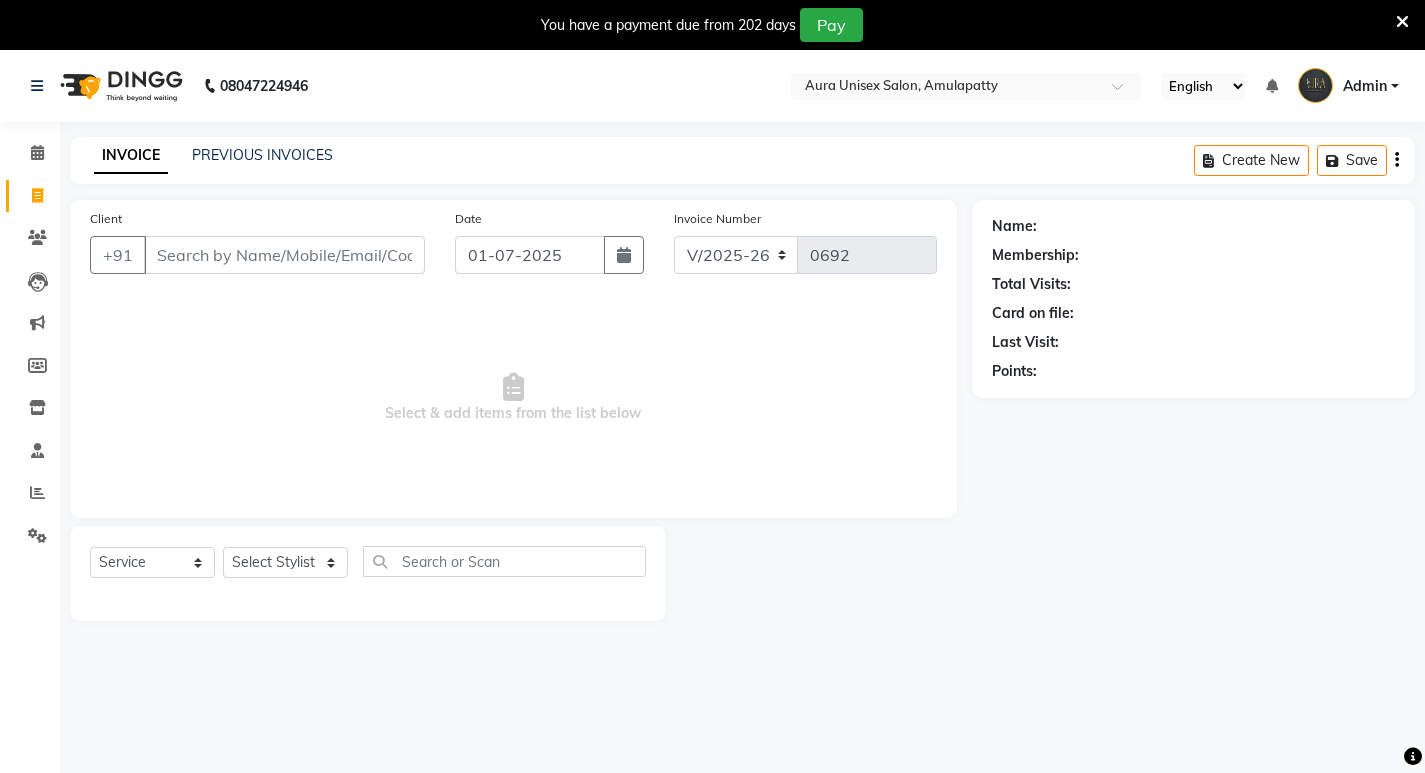 click at bounding box center [1315, 85] 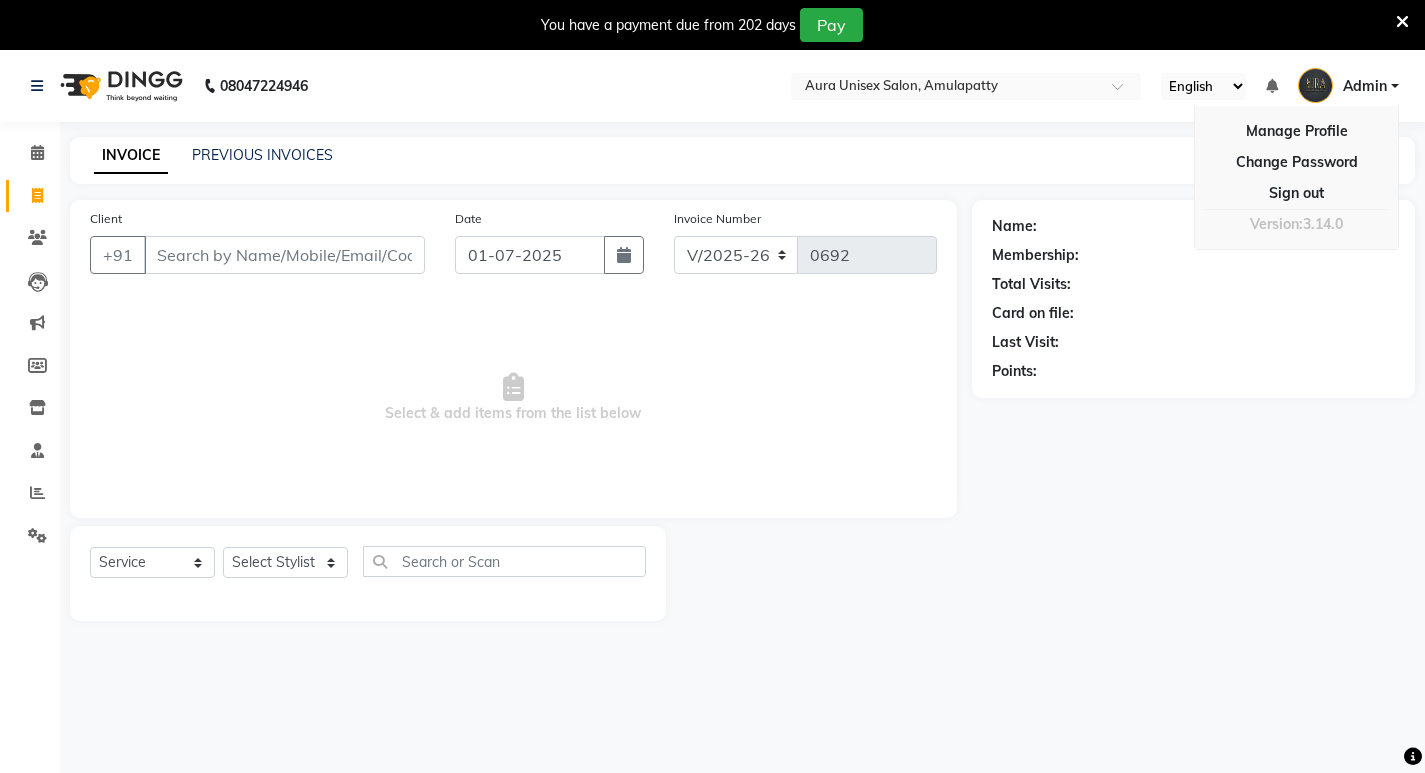 click on "Admin" at bounding box center [1365, 86] 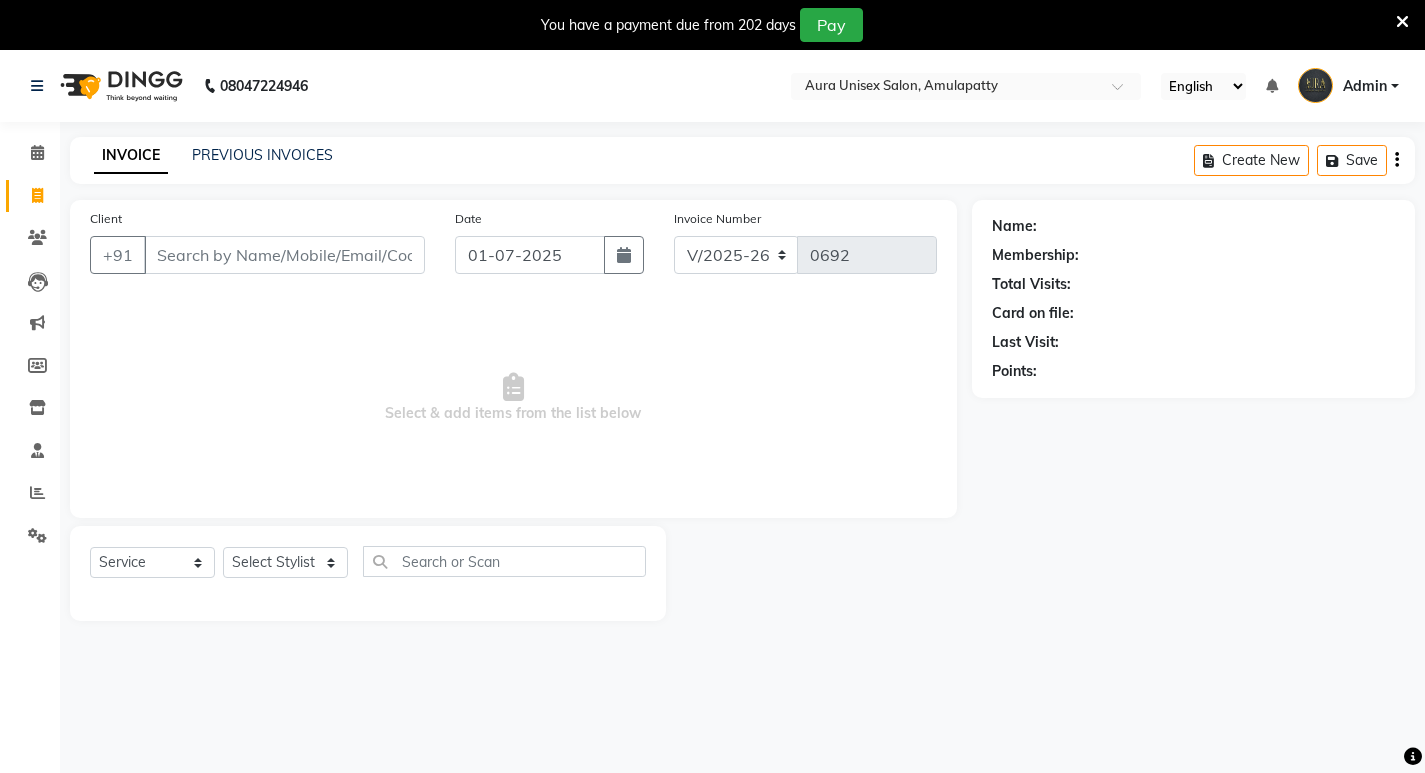 click on "Admin" at bounding box center [1365, 86] 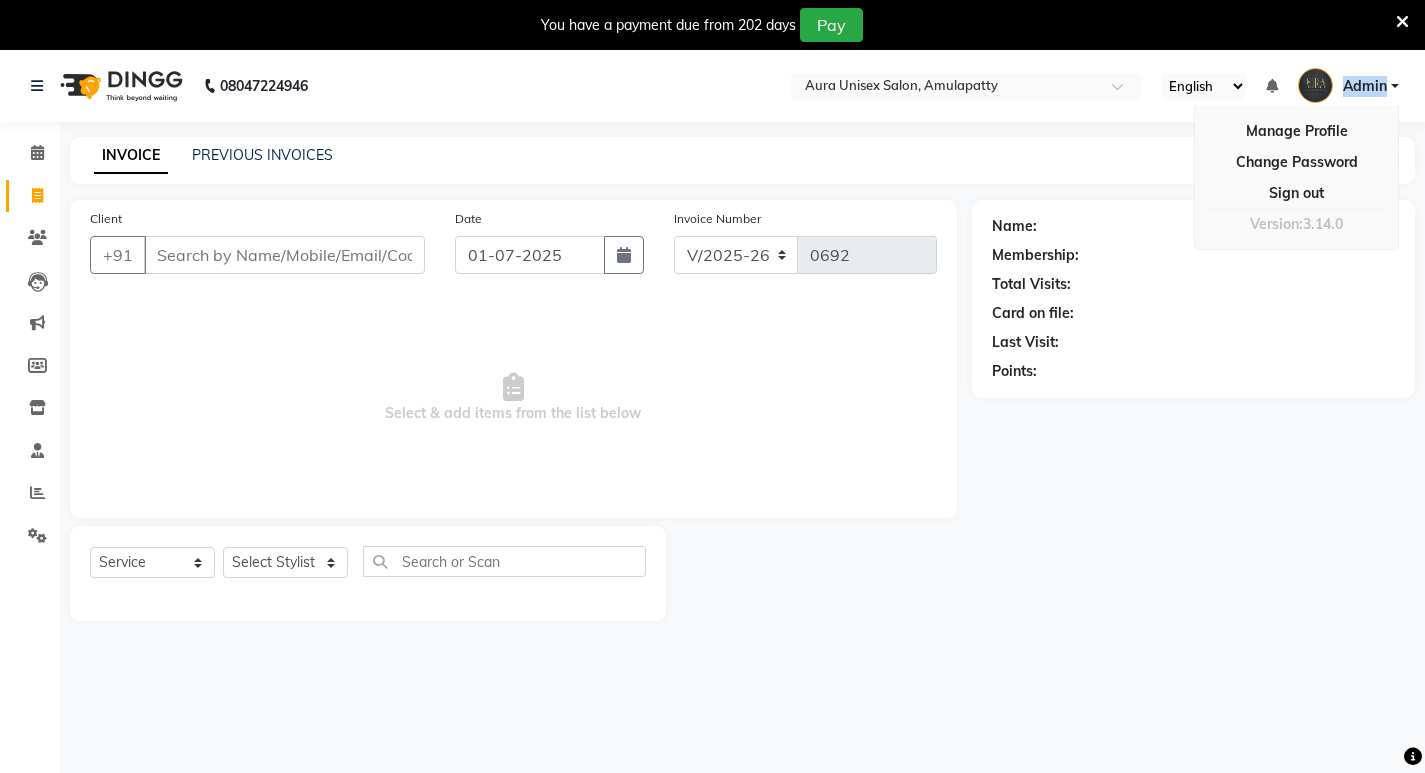 click on "Admin" at bounding box center [1365, 86] 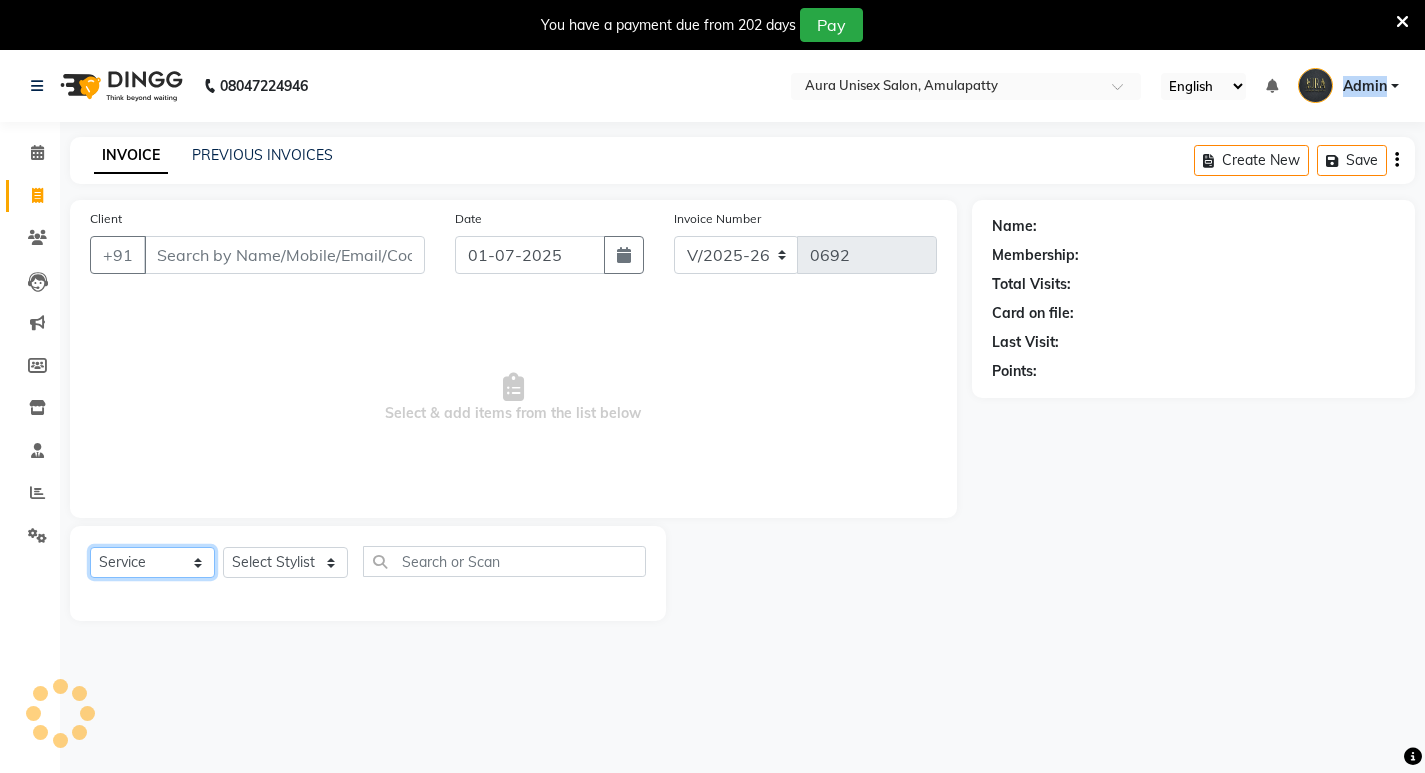 click on "Select  Service  Product  Membership  Package Voucher Prepaid Gift Card" 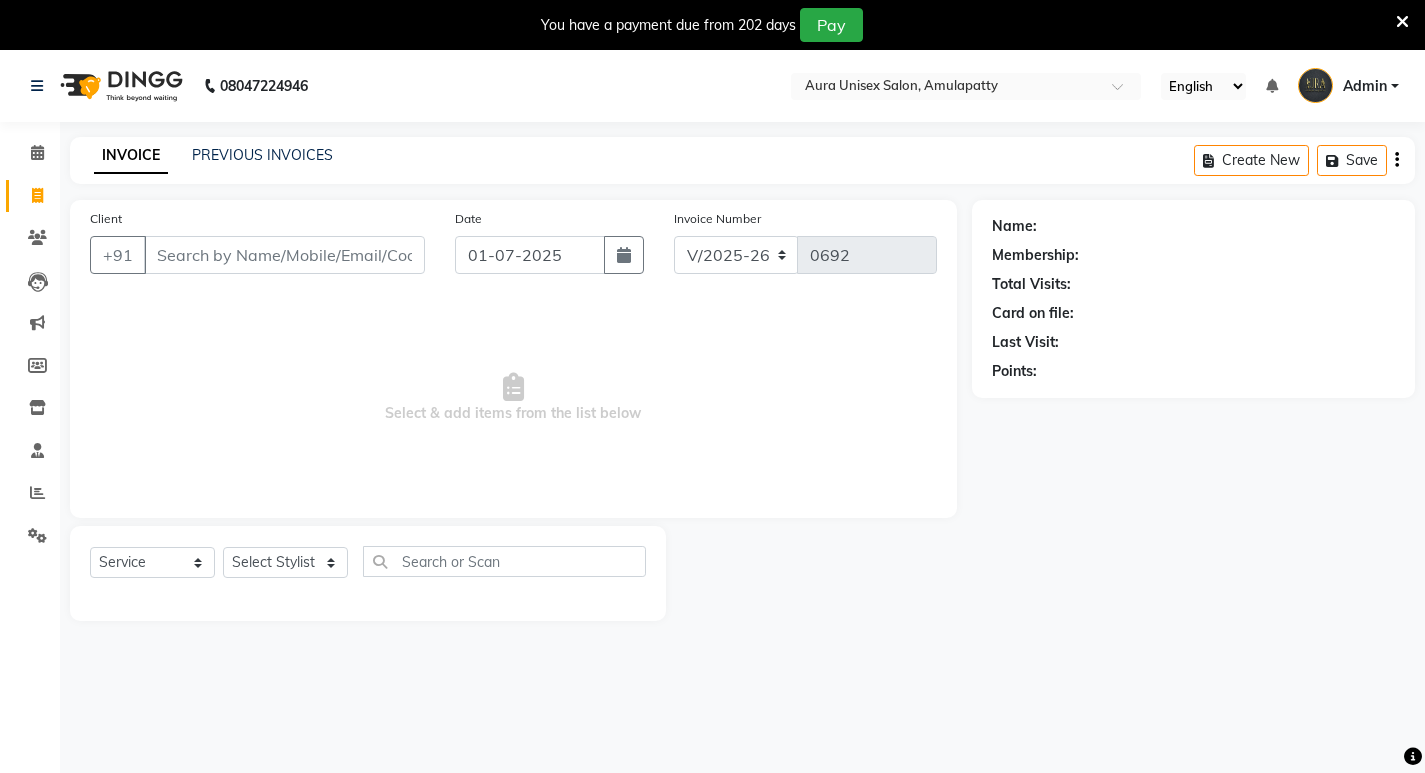 click on "Select & add items from the list below" at bounding box center (513, 398) 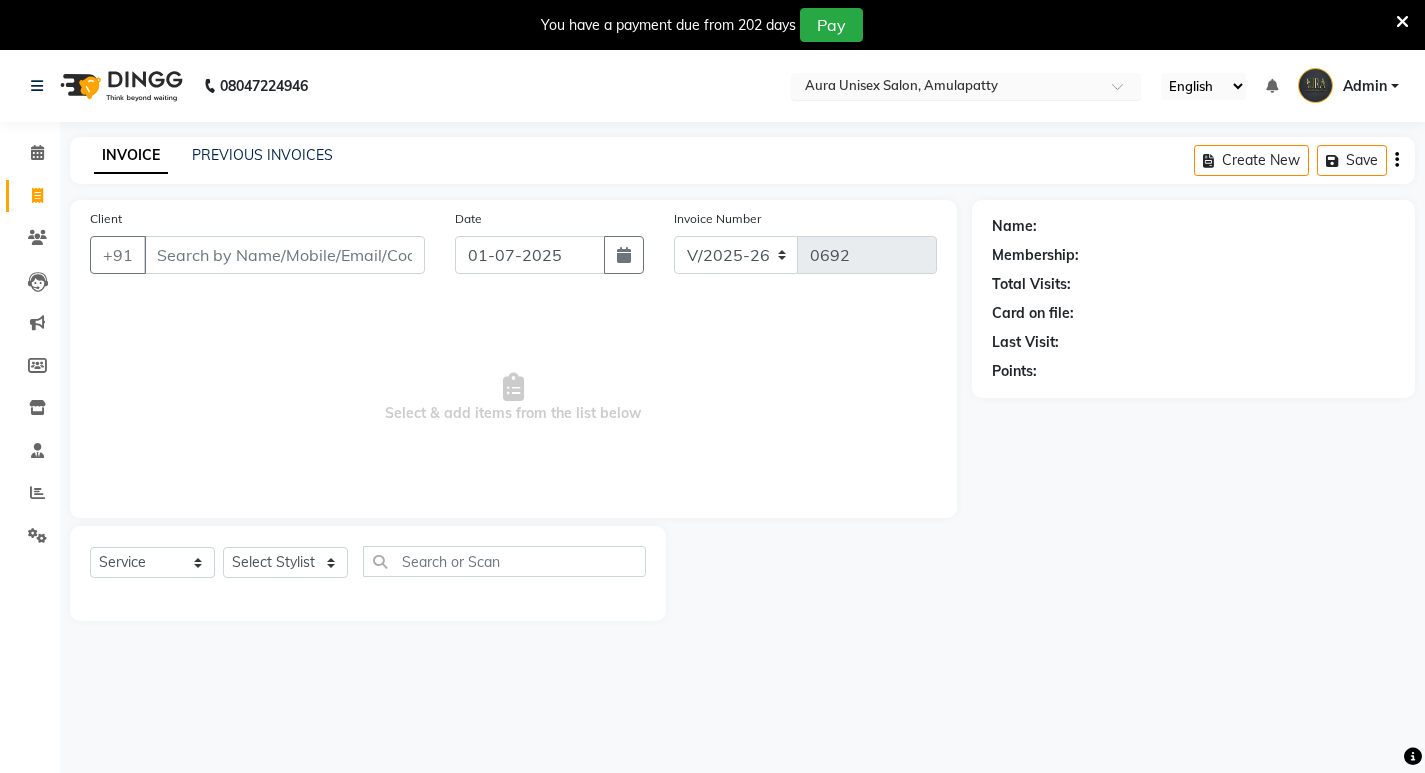 click at bounding box center [946, 88] 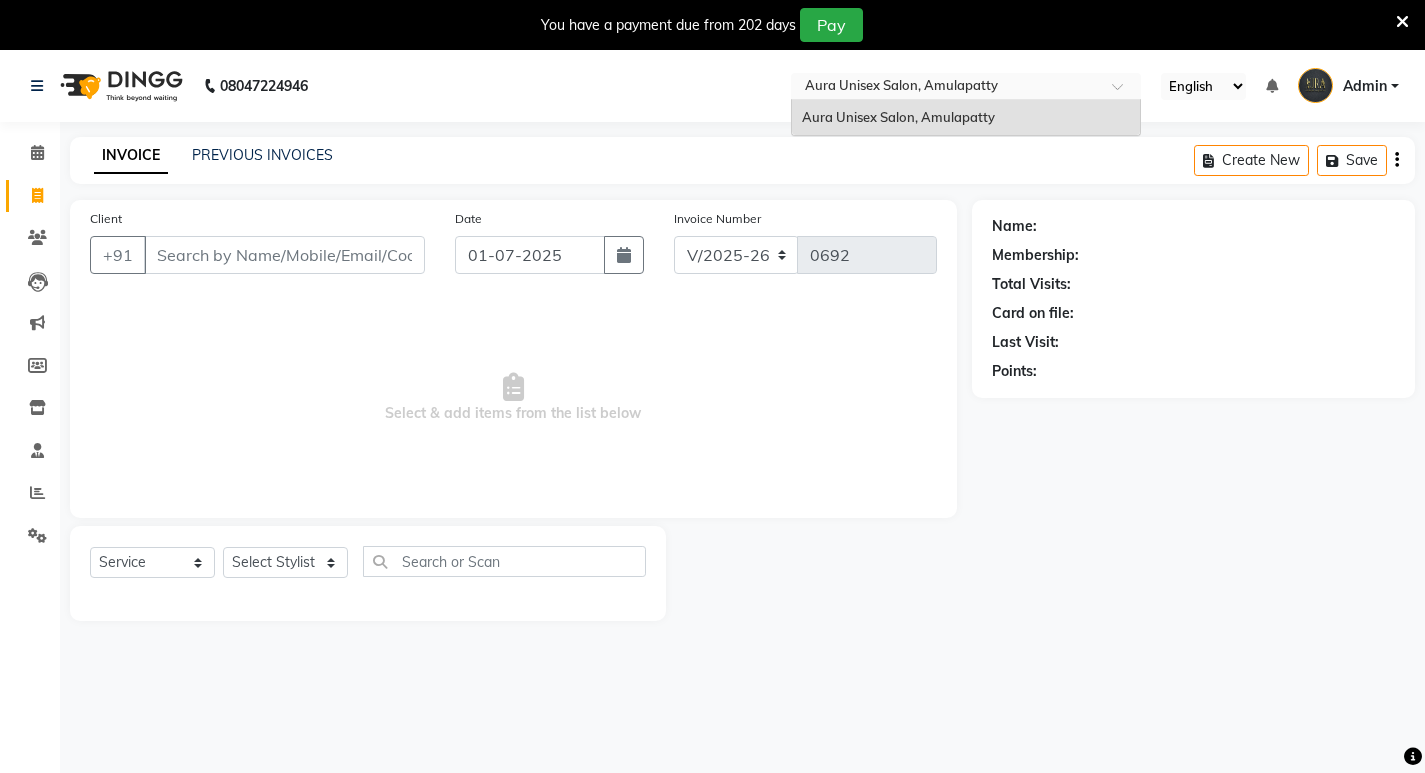 click on "Select Location × Aura Unisex Salon, Amulapatty" at bounding box center [966, 86] 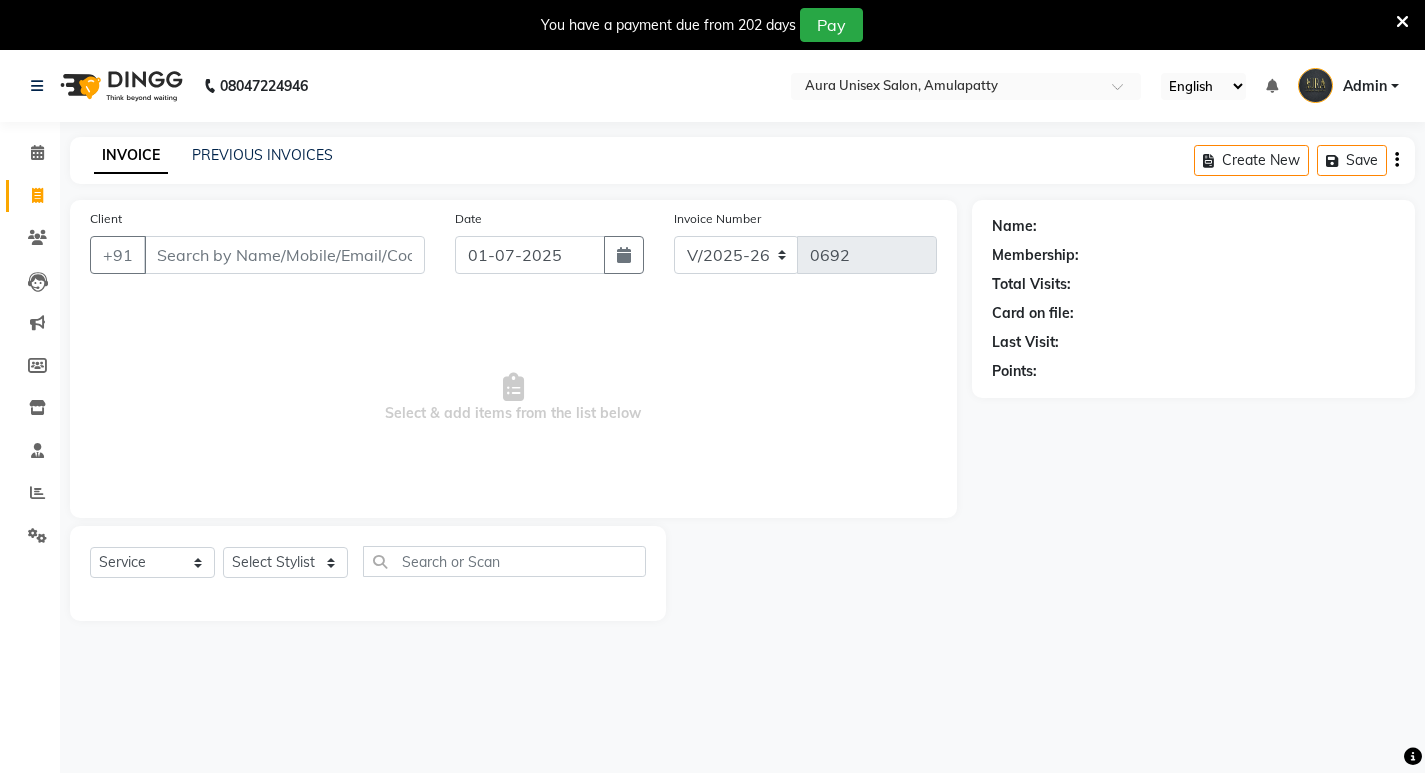 click on "Admin" at bounding box center (1365, 86) 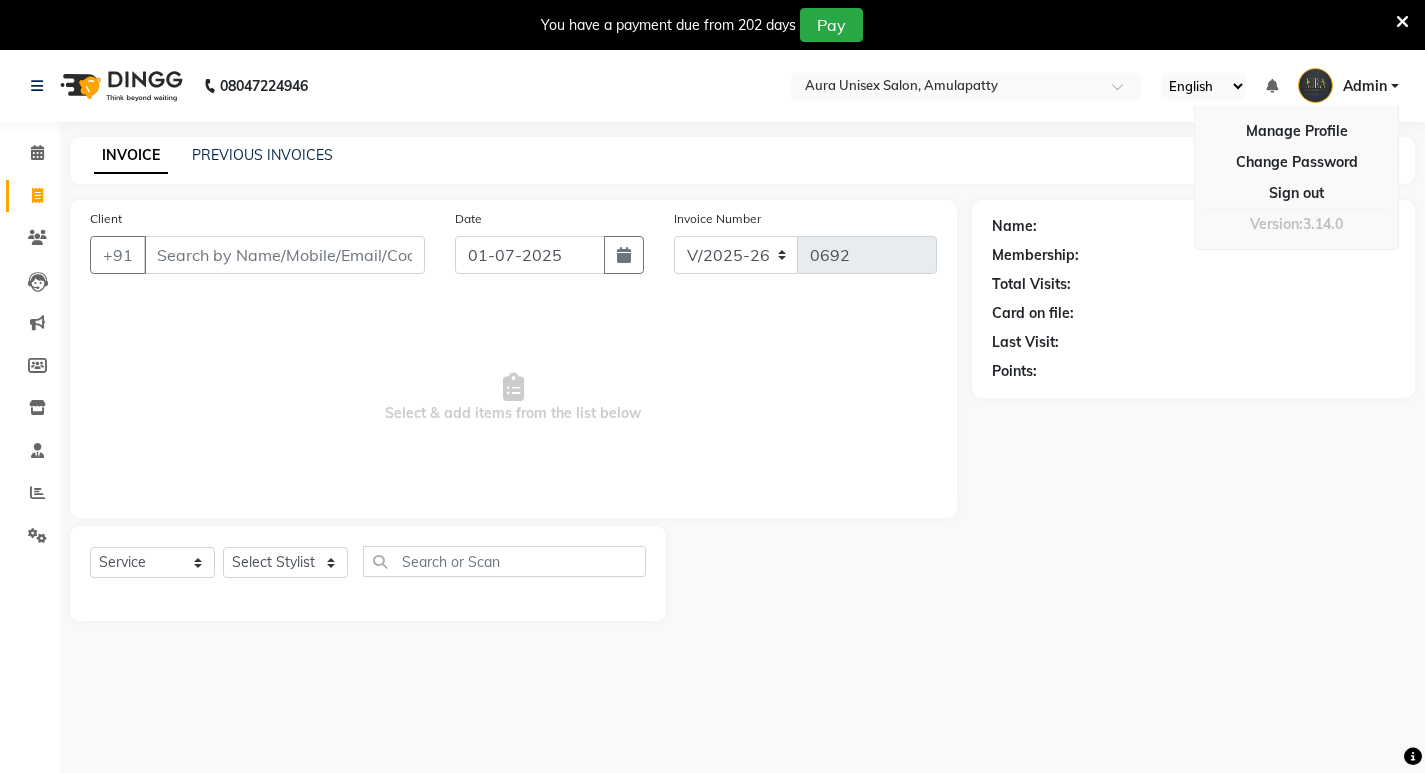 click on "Admin" at bounding box center [1365, 86] 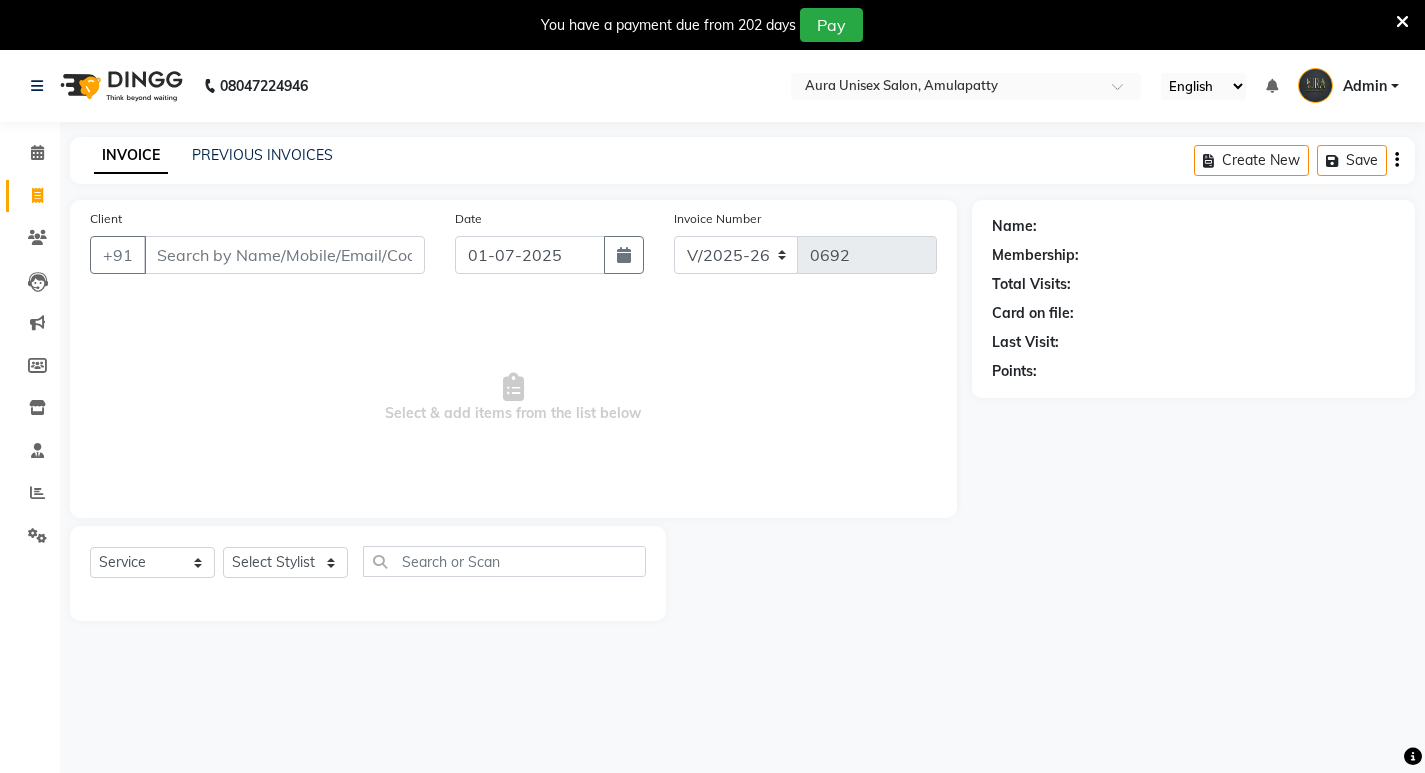click at bounding box center [1315, 85] 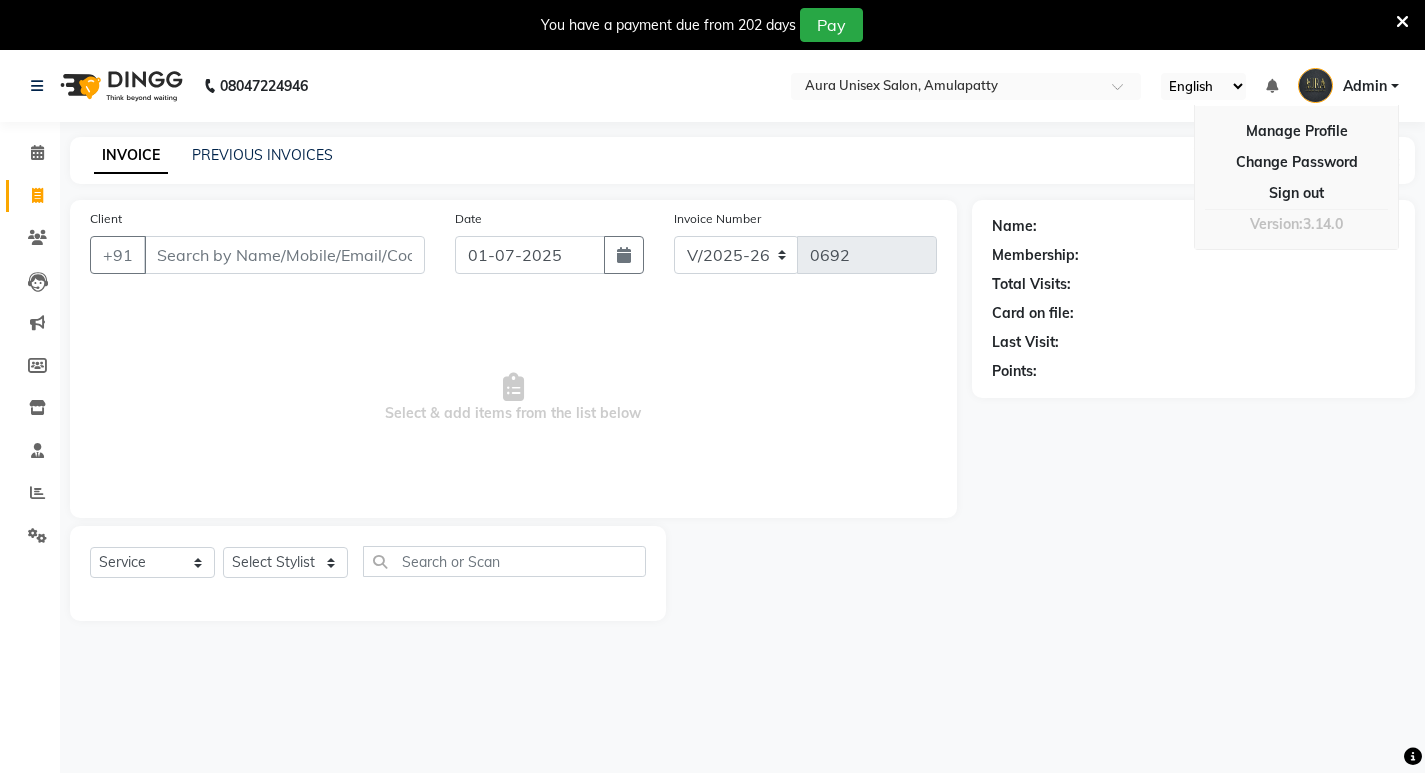 click at bounding box center [1315, 85] 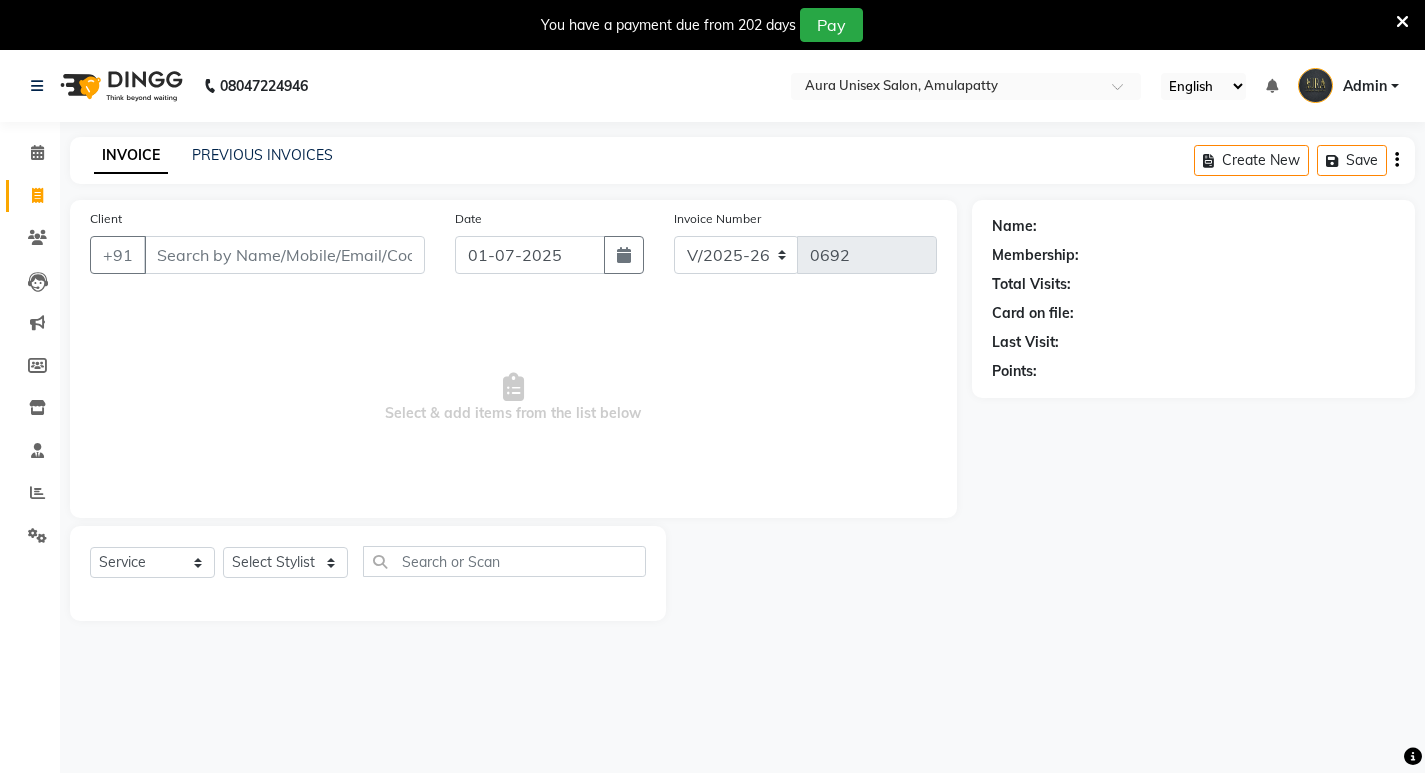 click at bounding box center [1315, 85] 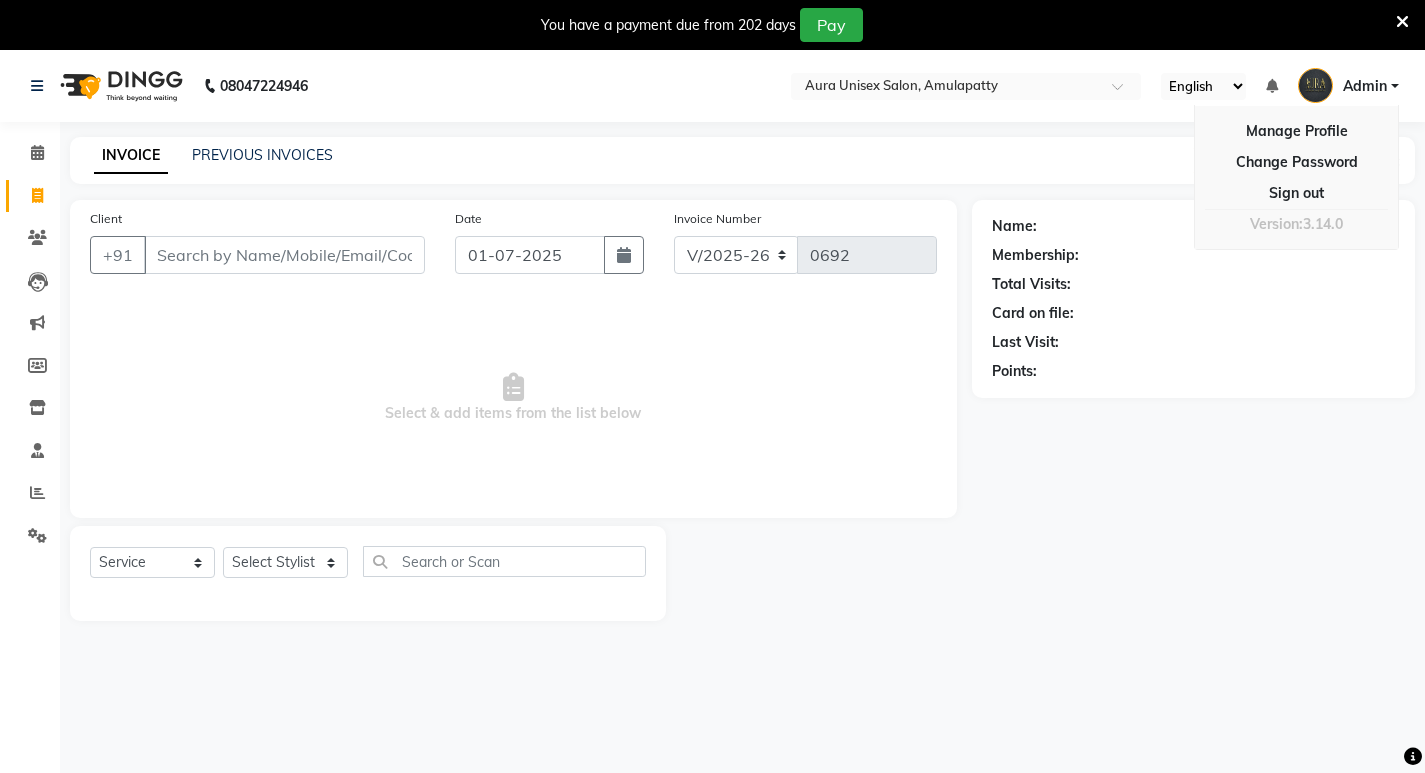 click at bounding box center (1315, 85) 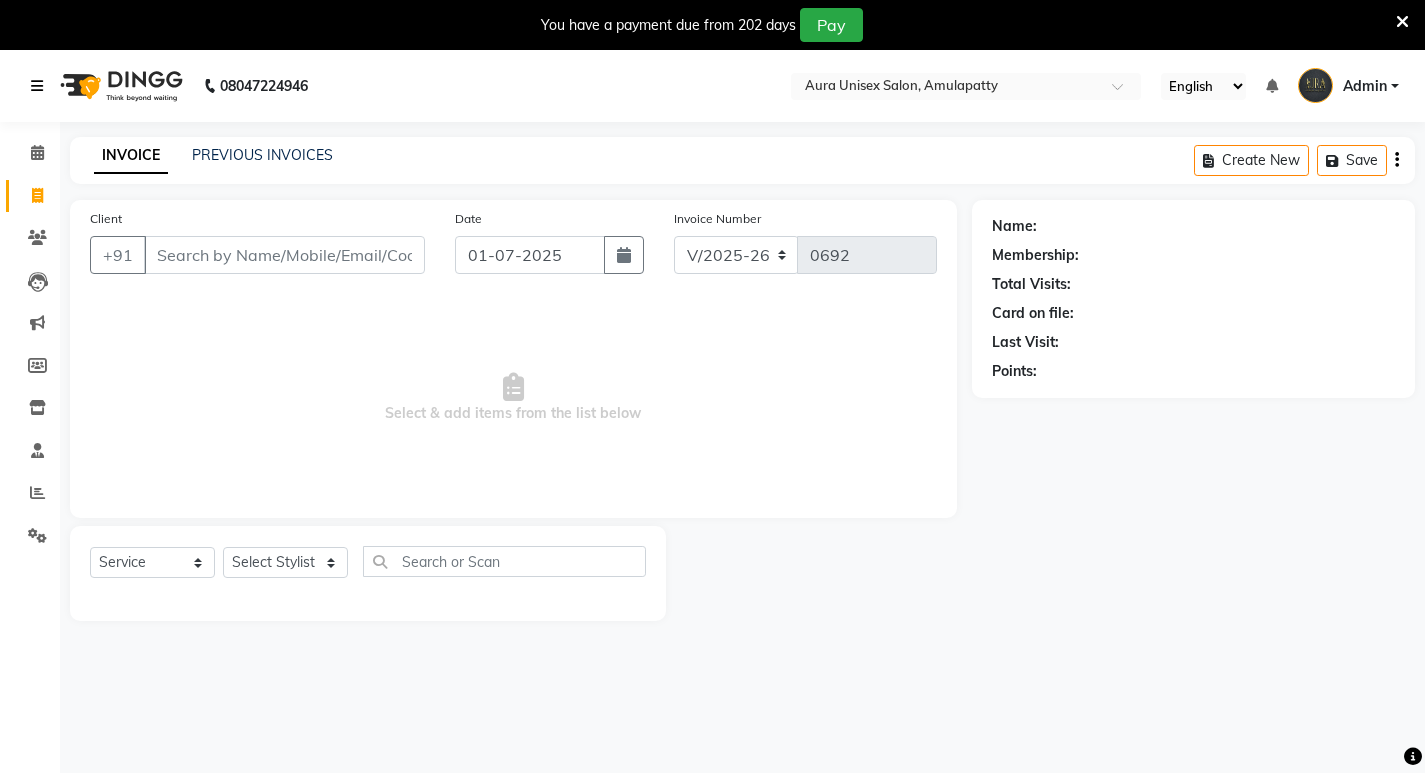 click at bounding box center (37, 86) 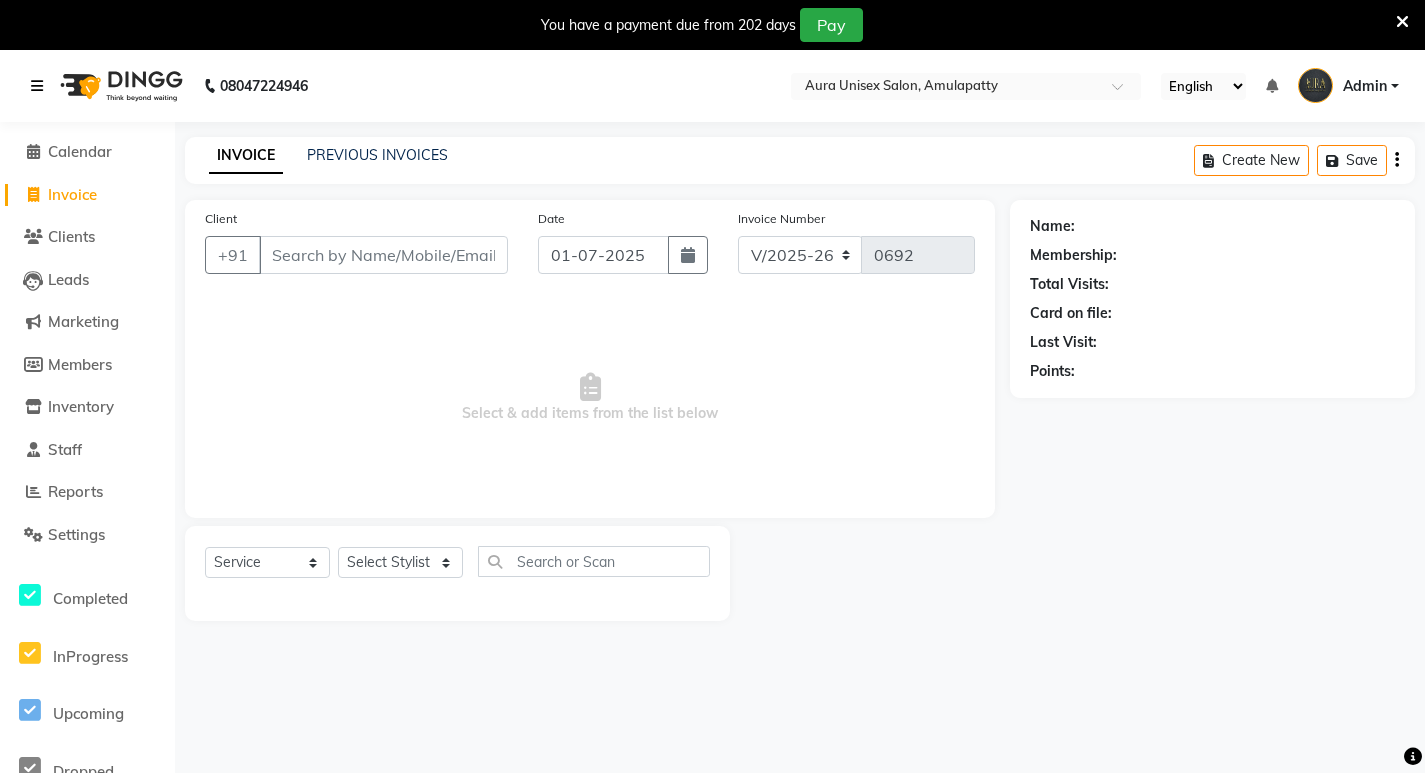 scroll, scrollTop: 0, scrollLeft: 0, axis: both 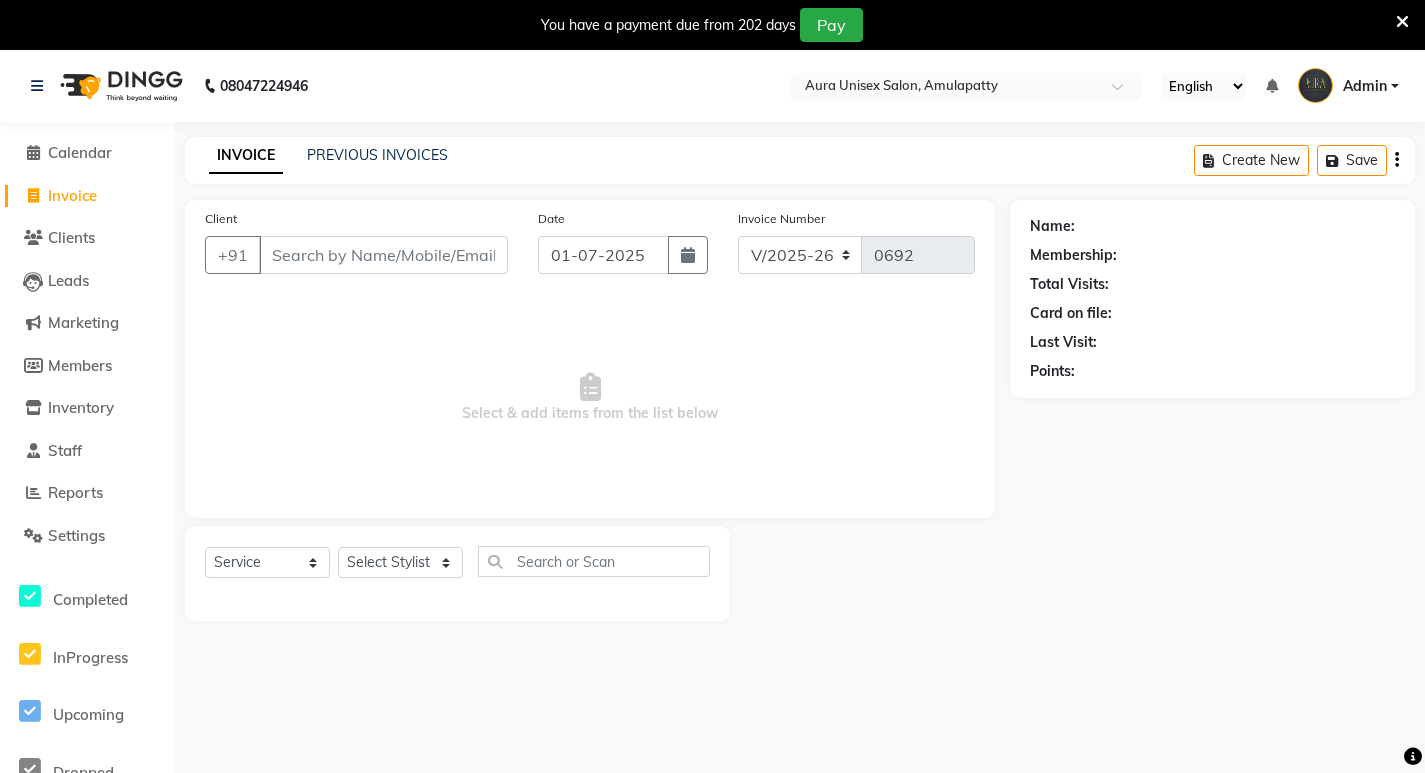 click on "Invoice" 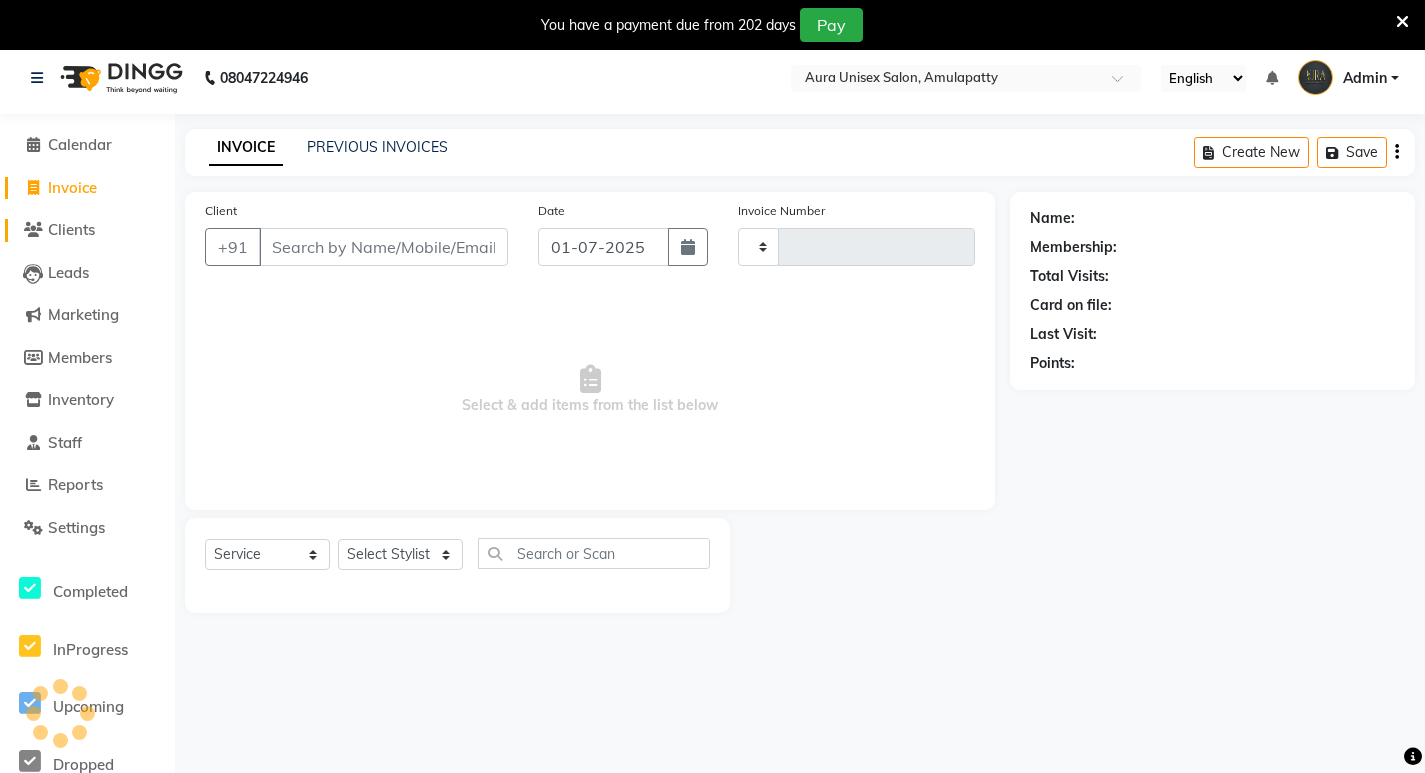 scroll, scrollTop: 50, scrollLeft: 0, axis: vertical 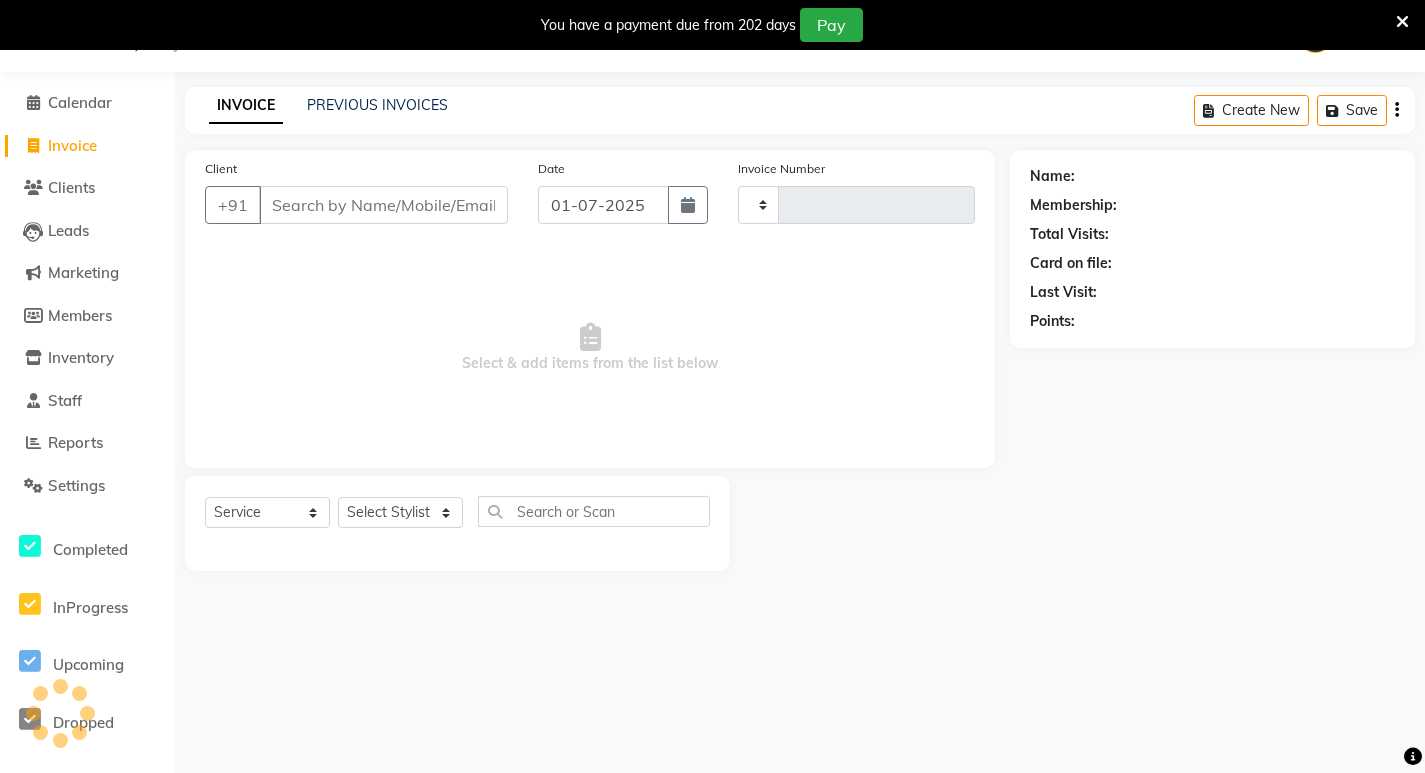 type on "0692" 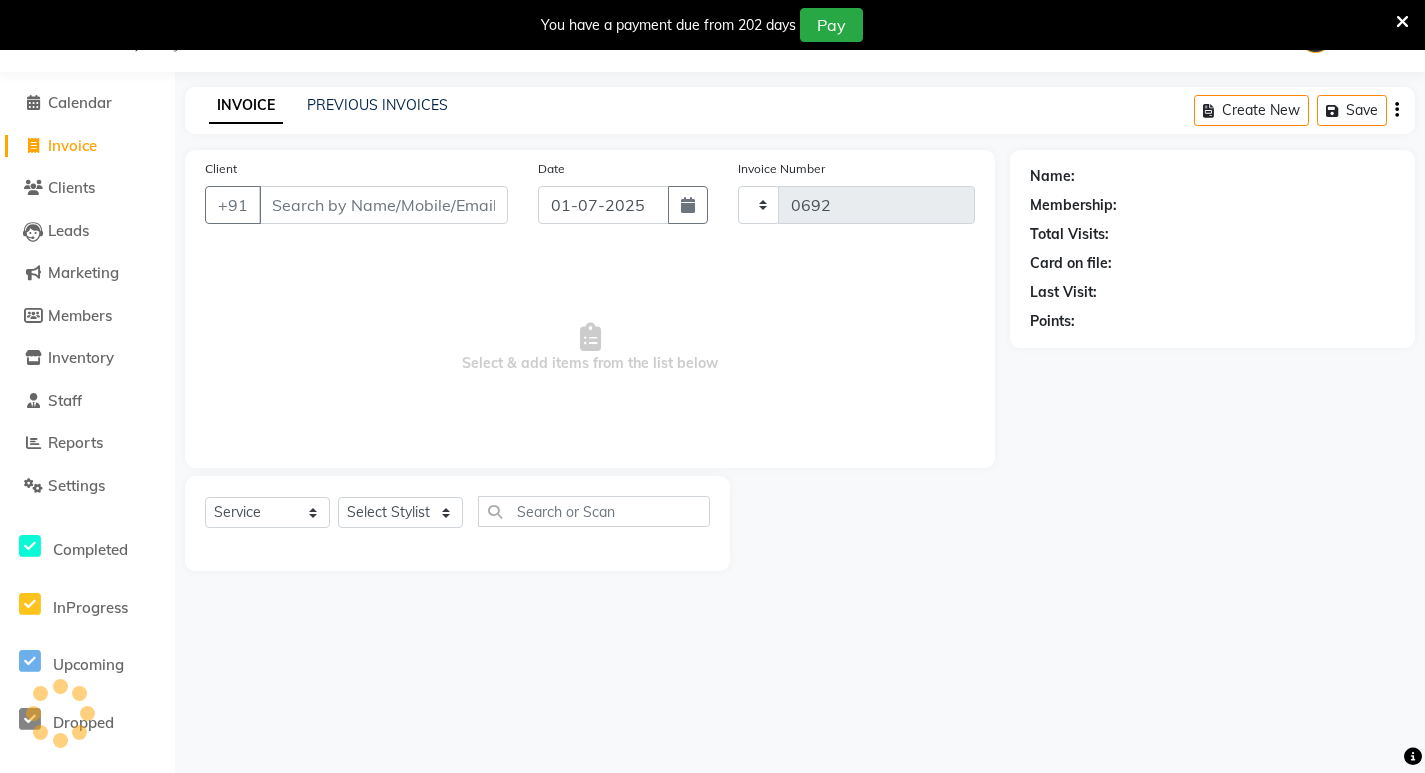select on "837" 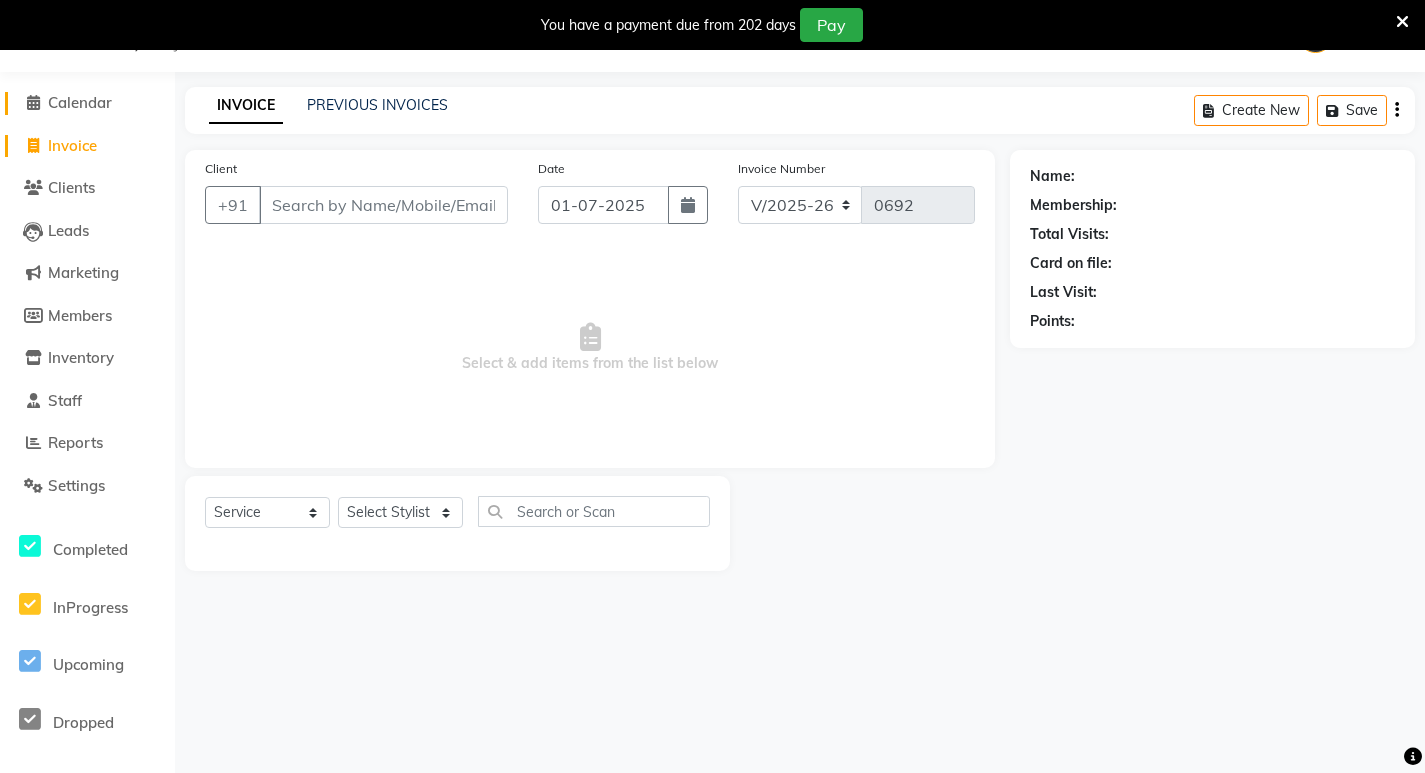click 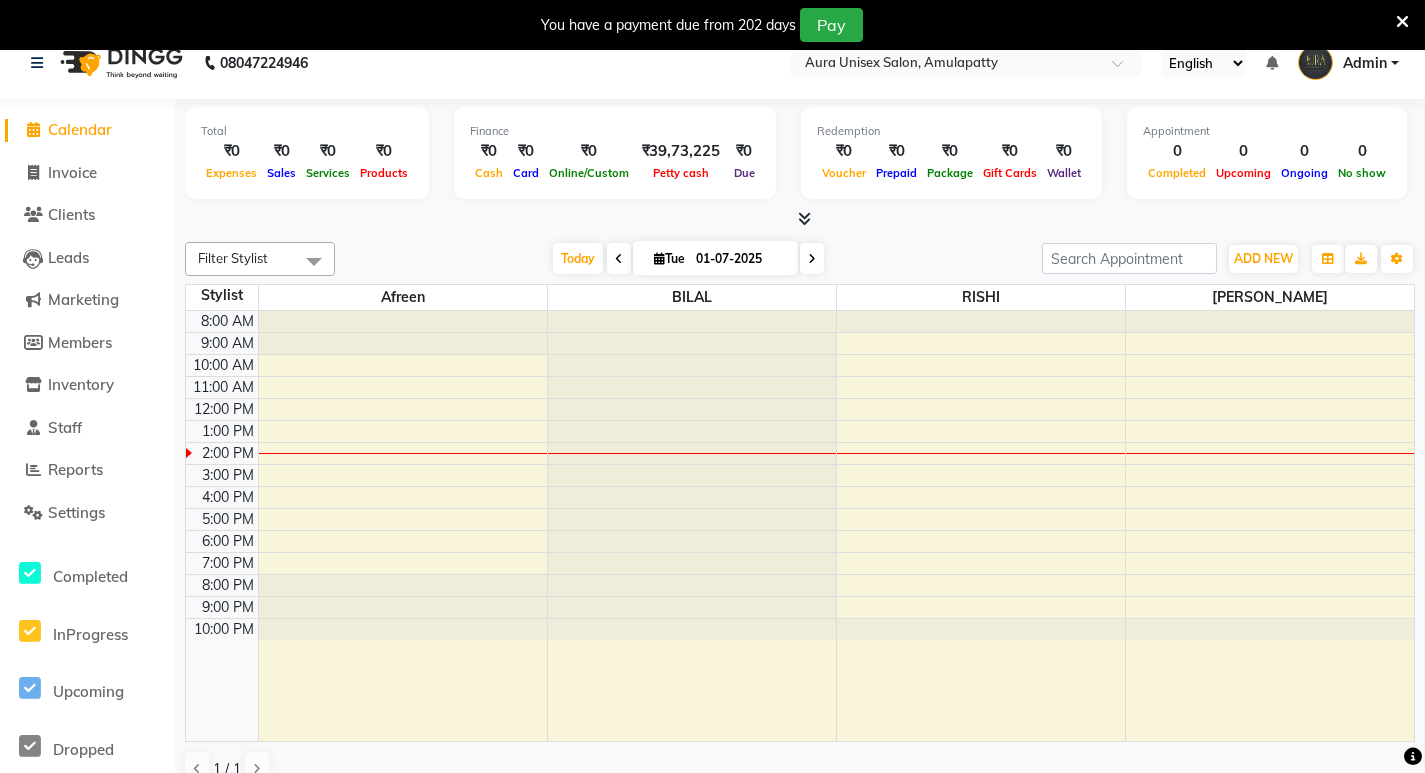 scroll, scrollTop: 0, scrollLeft: 0, axis: both 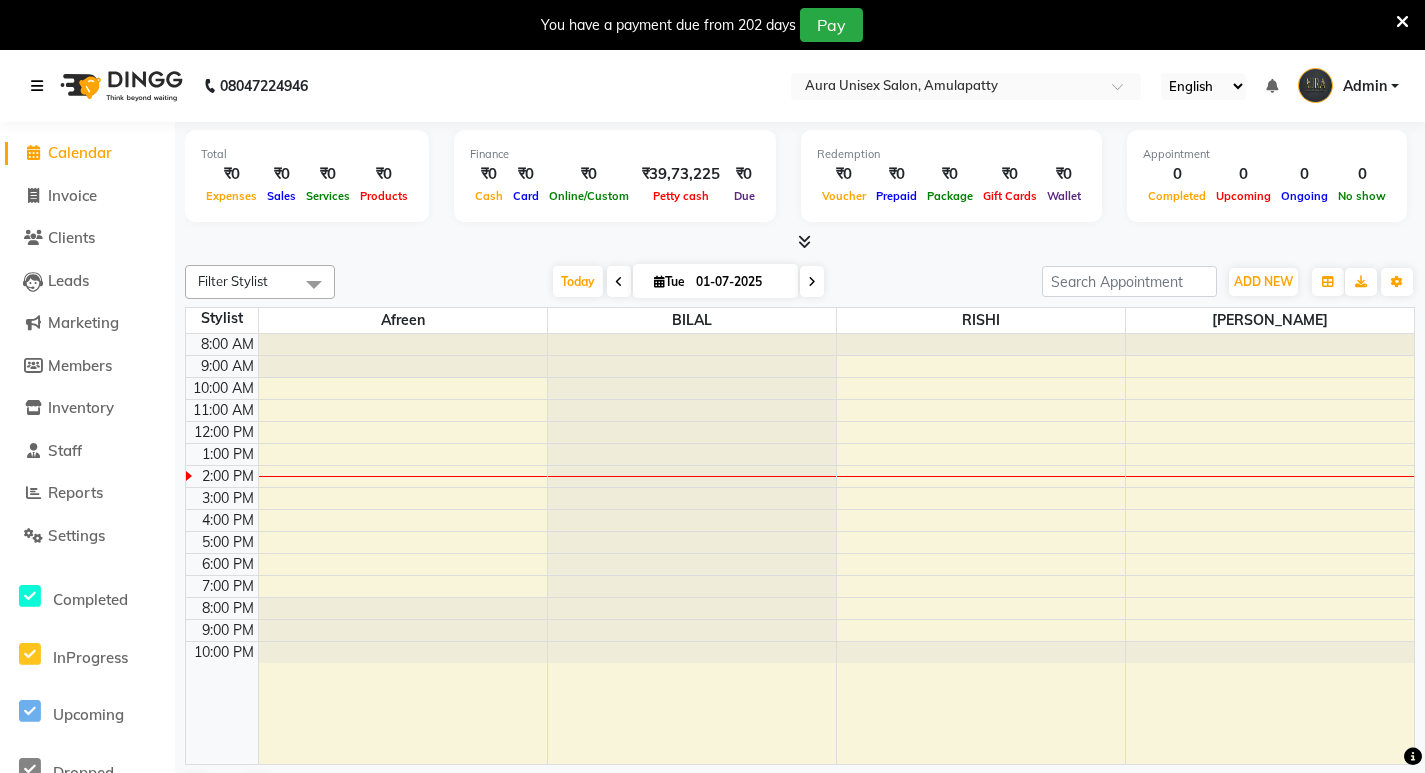 click at bounding box center [37, 86] 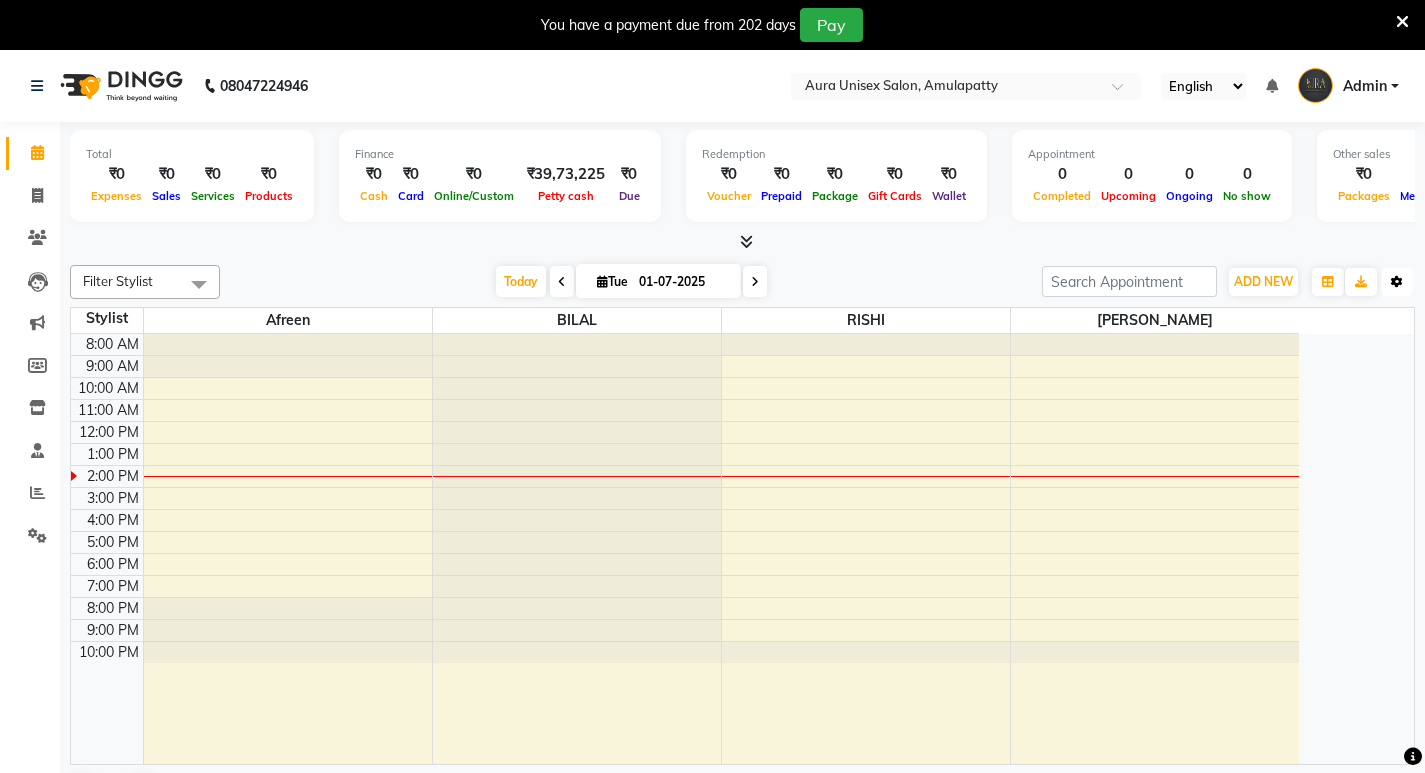 click at bounding box center (1397, 282) 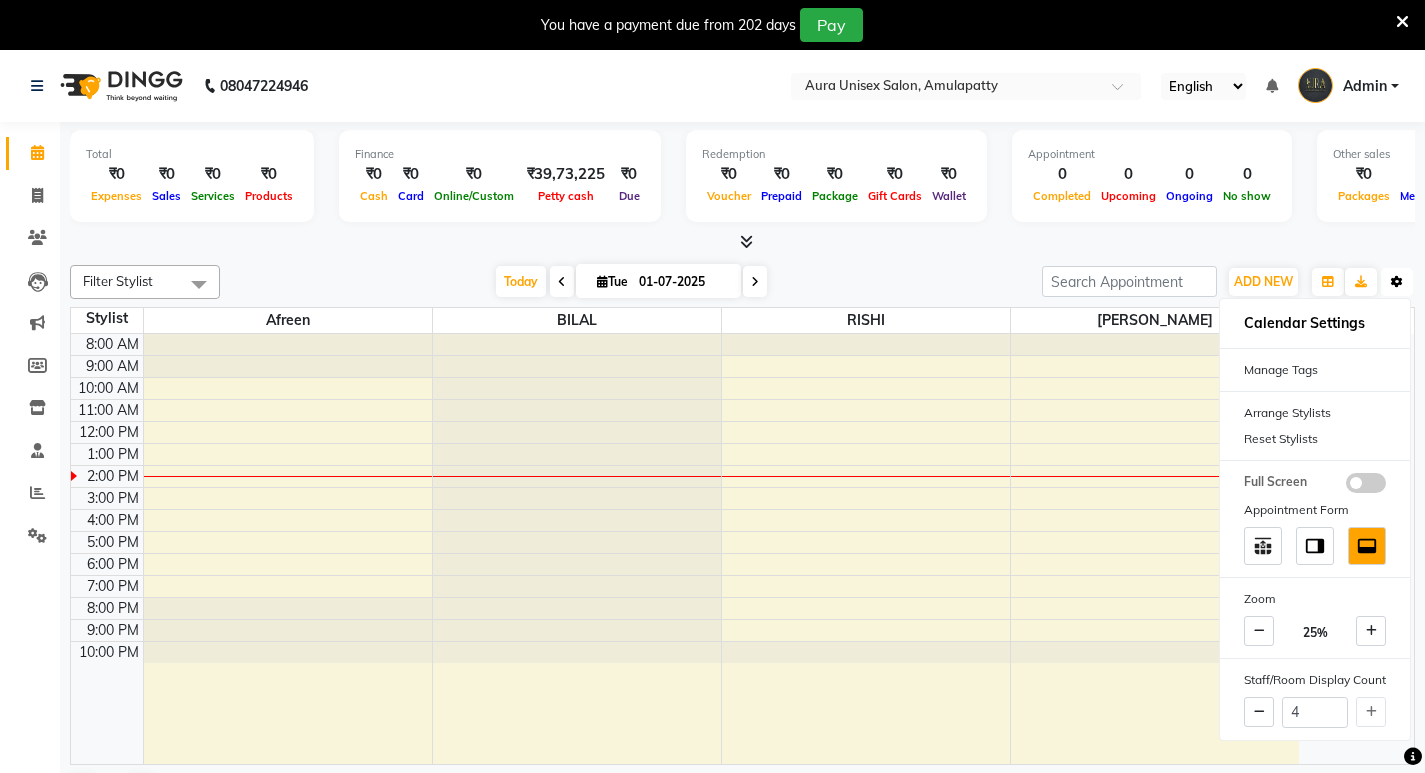 click at bounding box center (1397, 282) 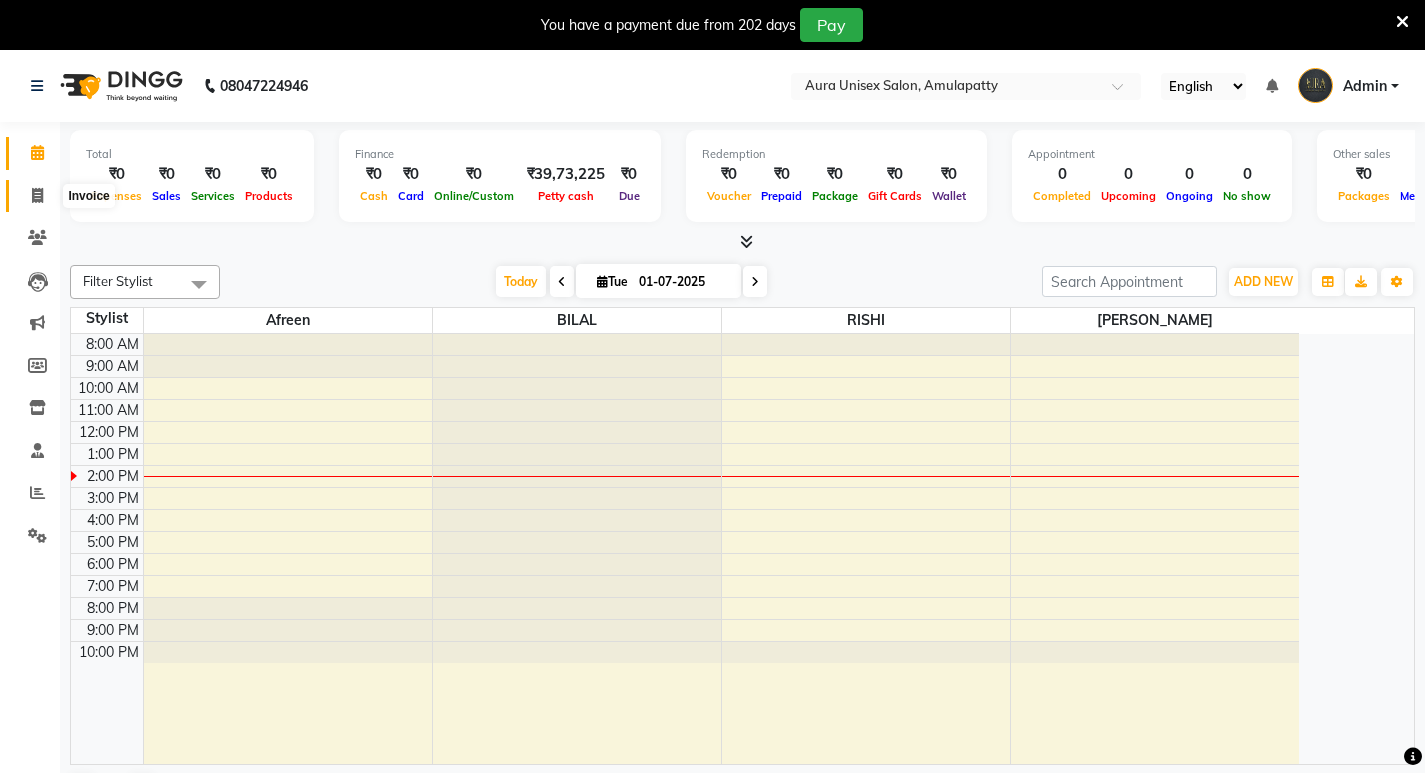 click 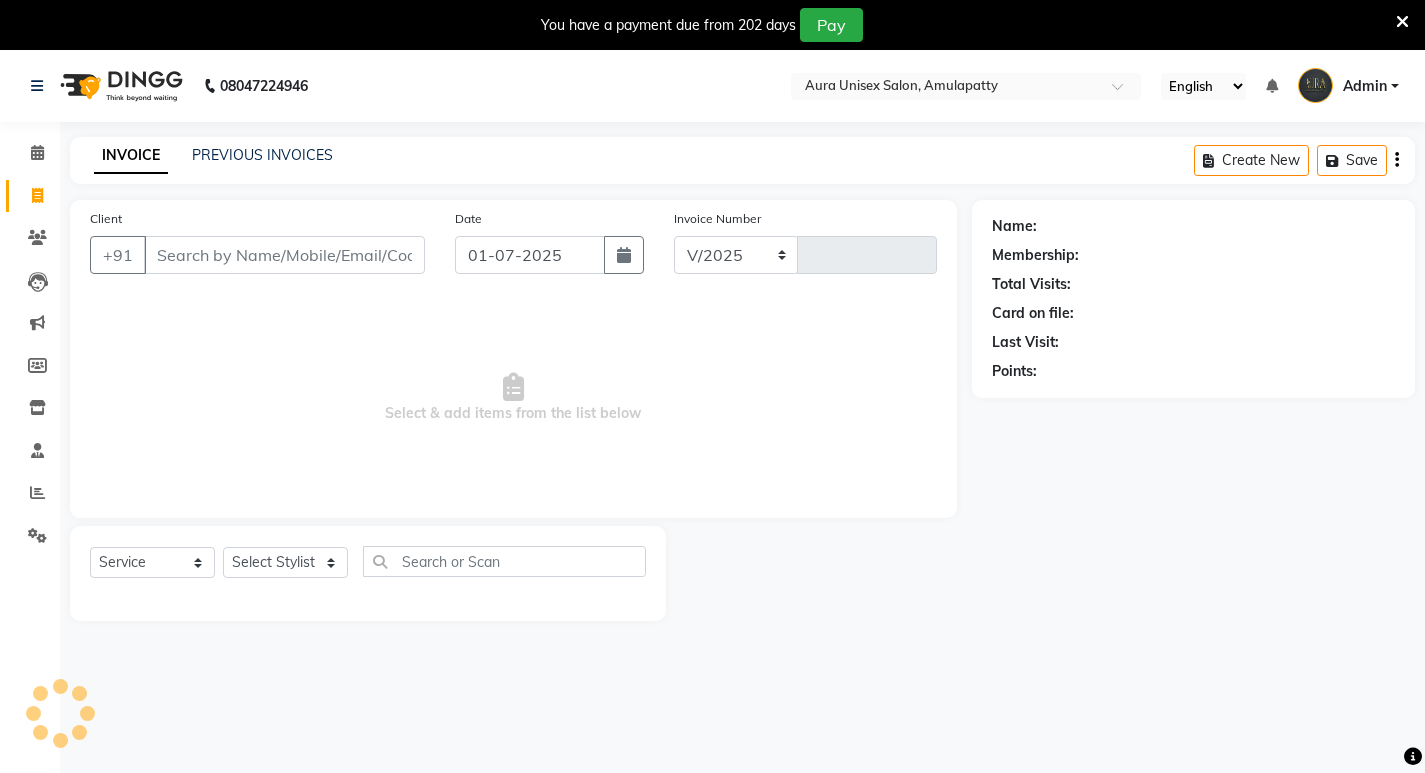 select on "837" 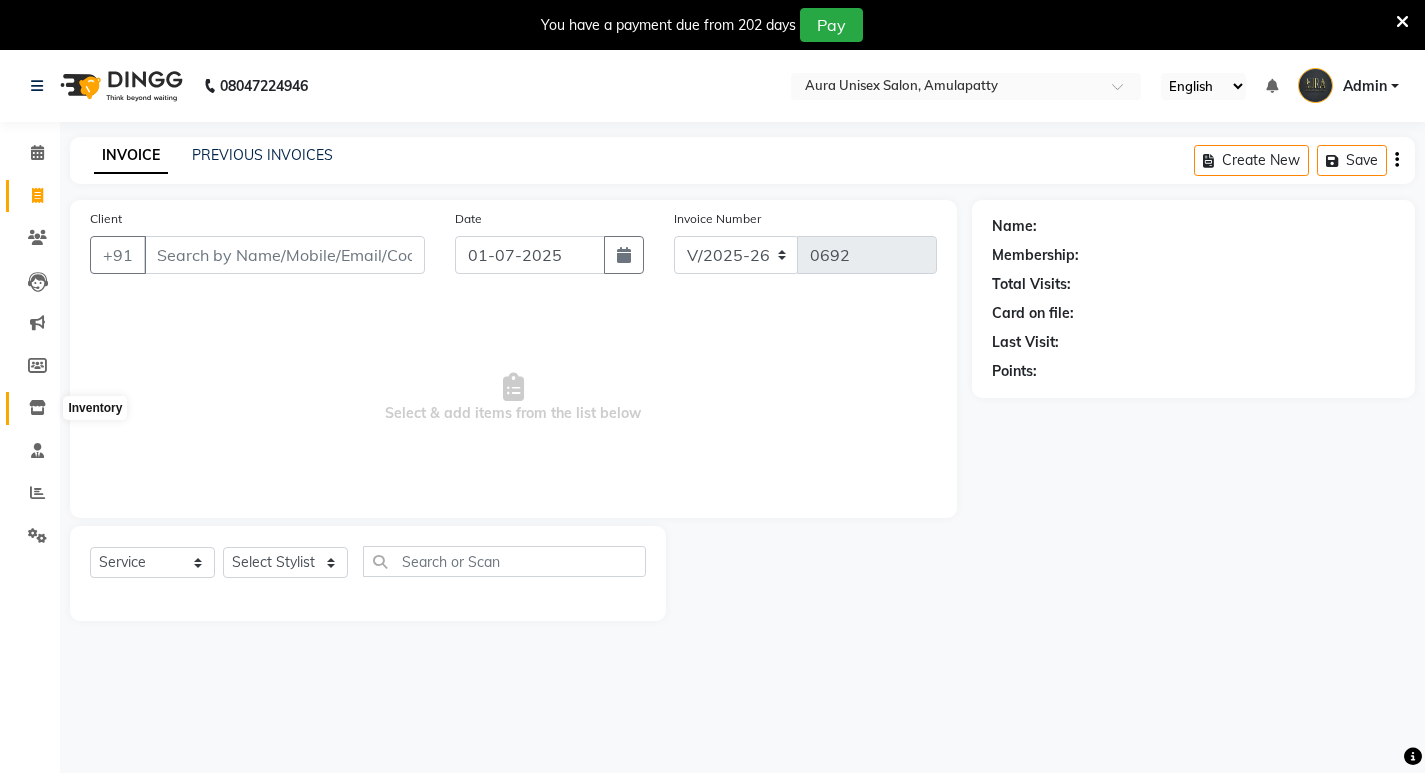 click 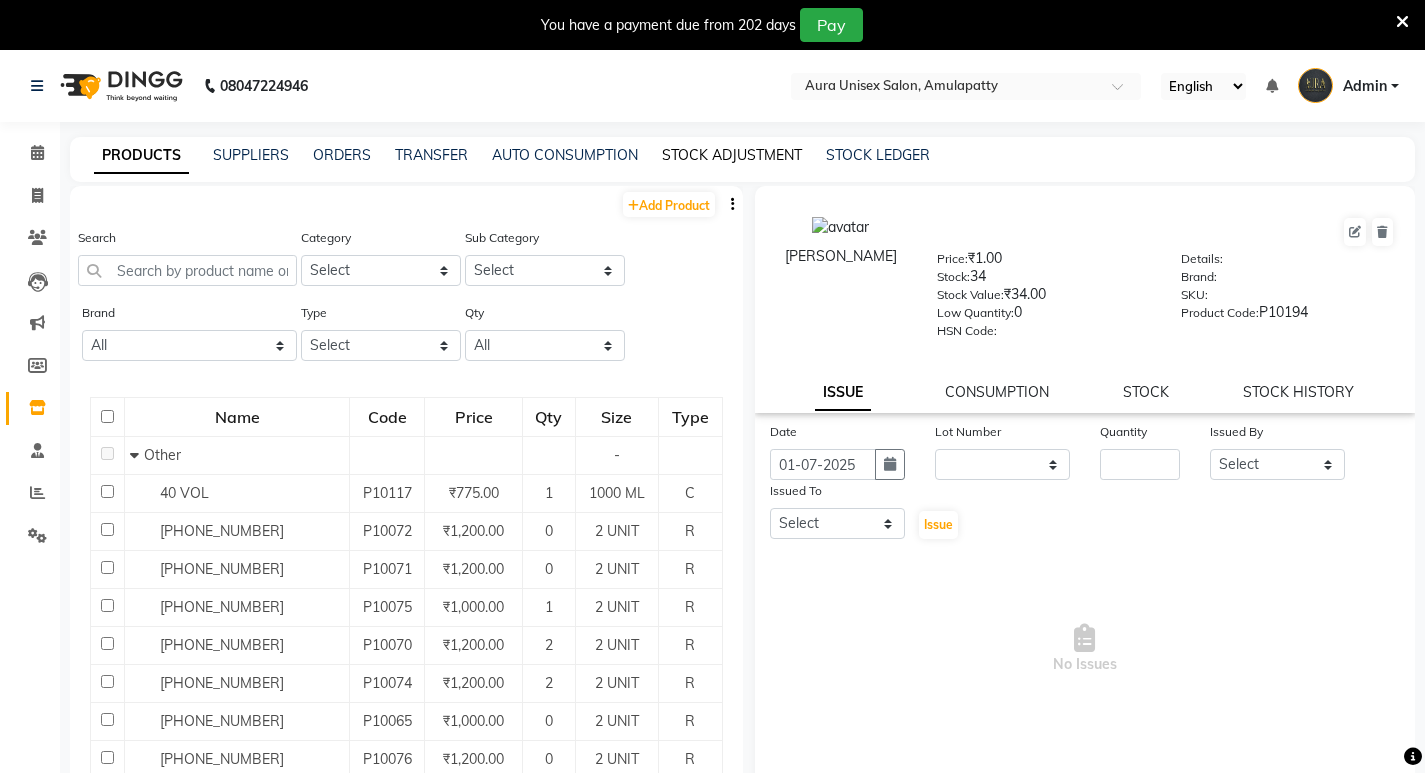 click on "STOCK ADJUSTMENT" 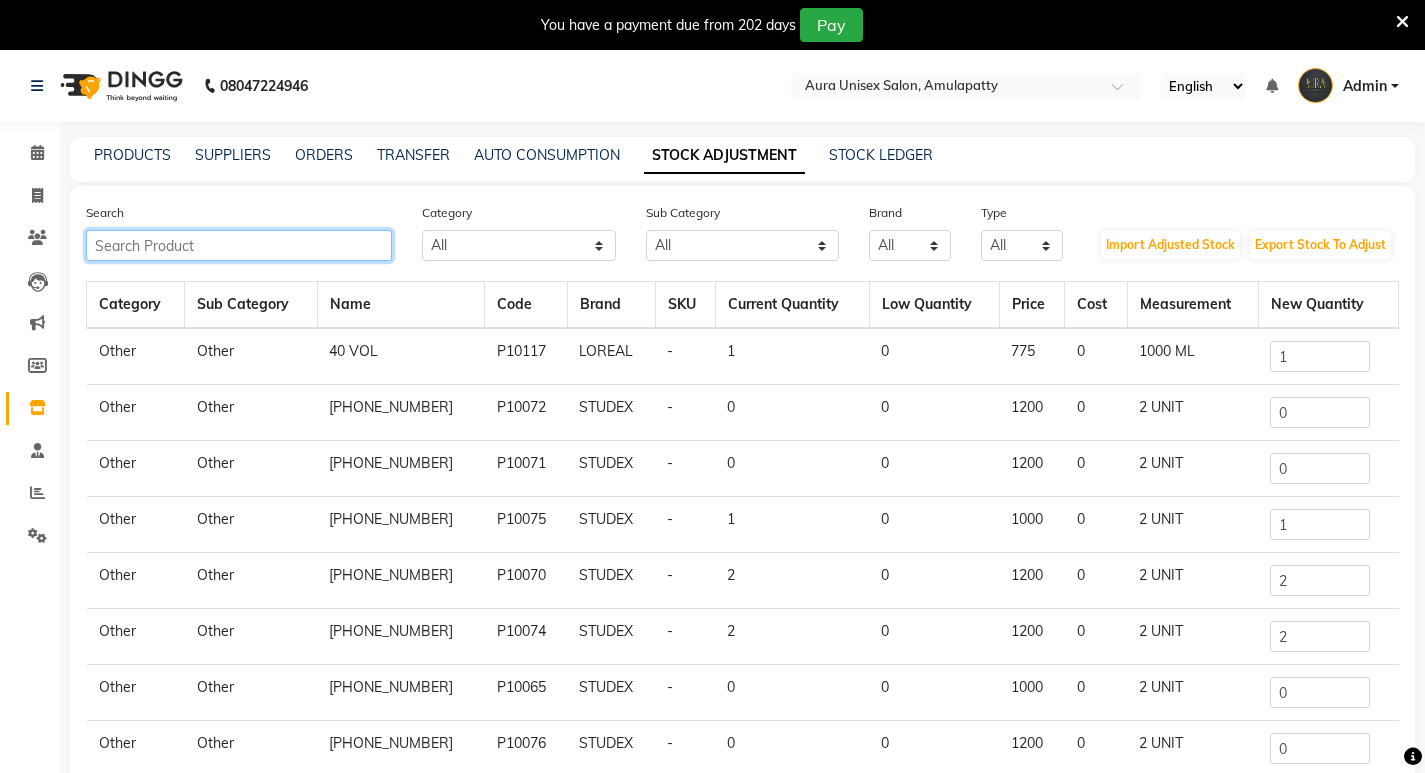 click 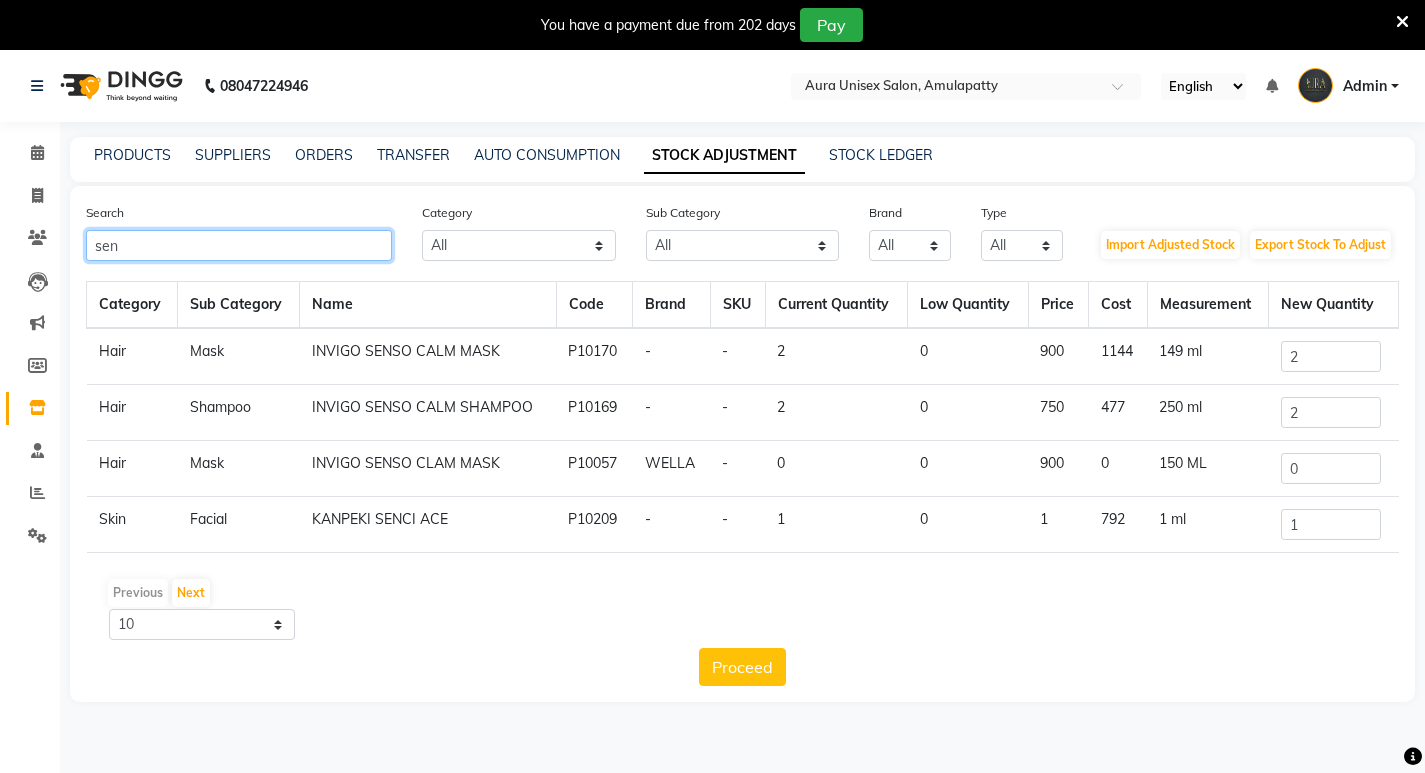type on "sen" 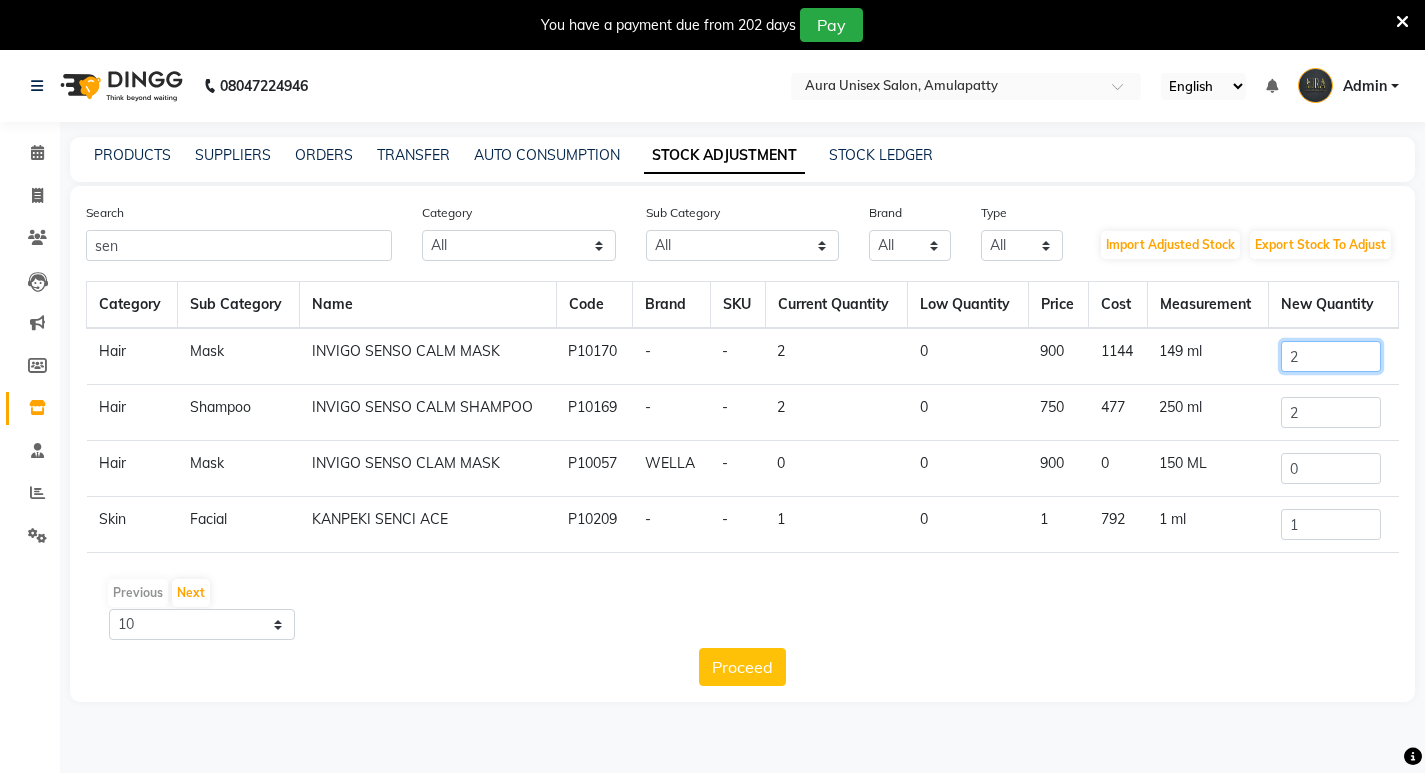 click on "2" 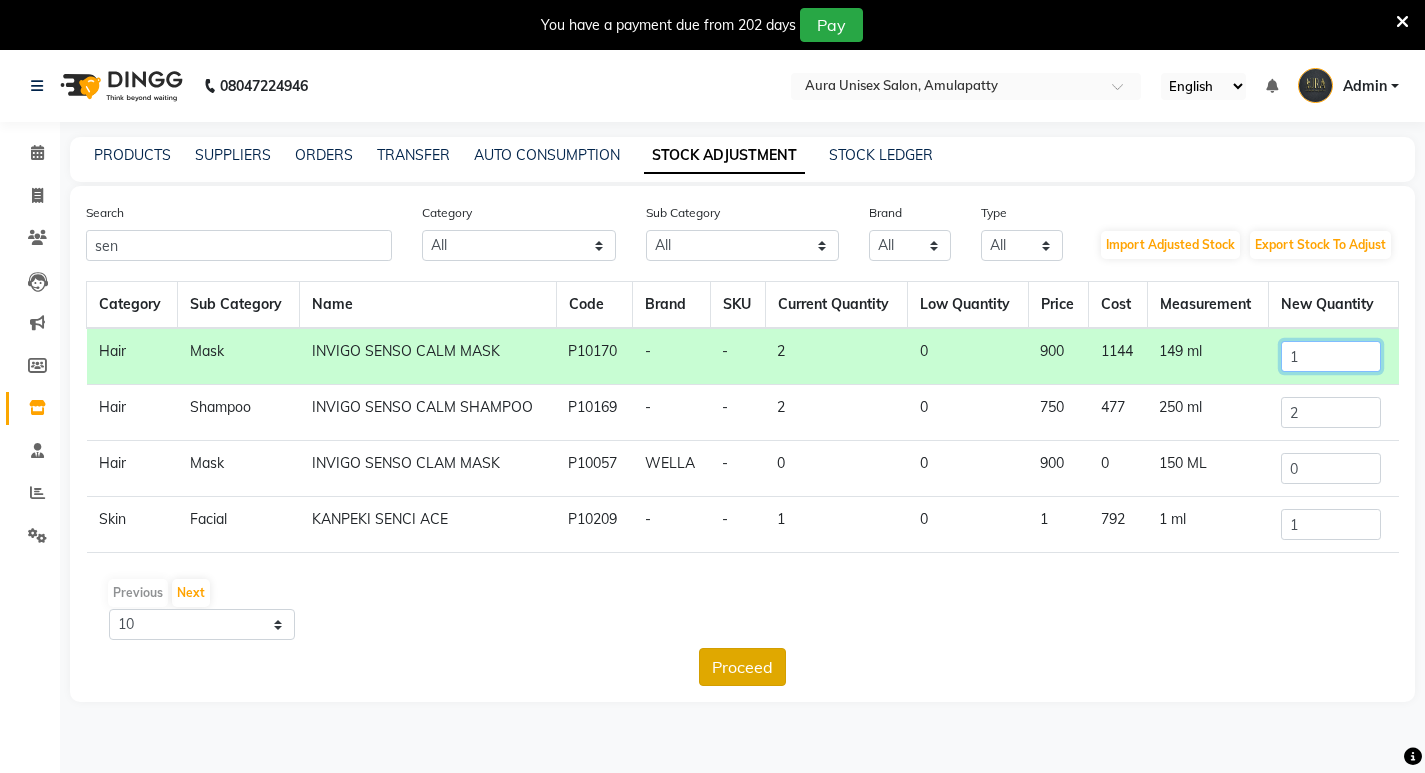 type on "1" 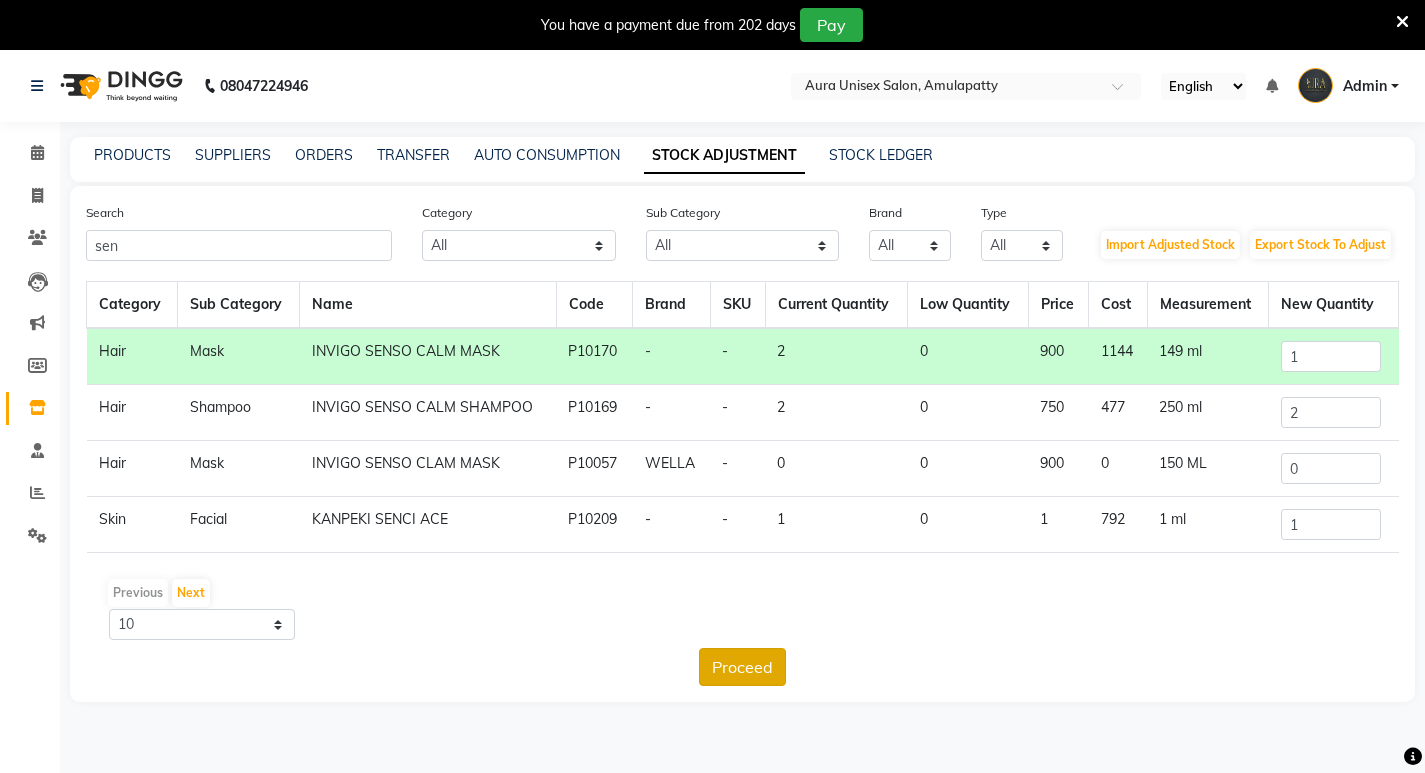 click on "Proceed" 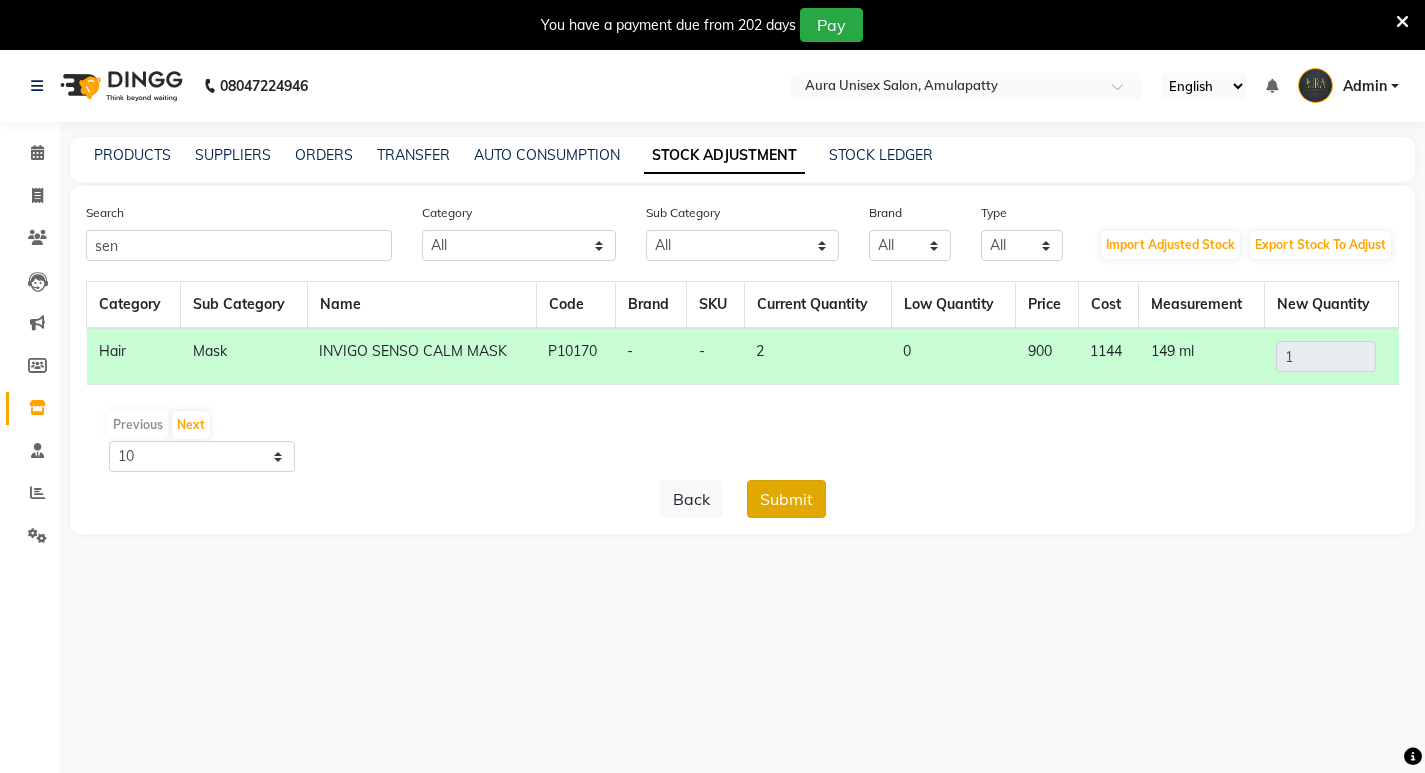 click on "Submit" 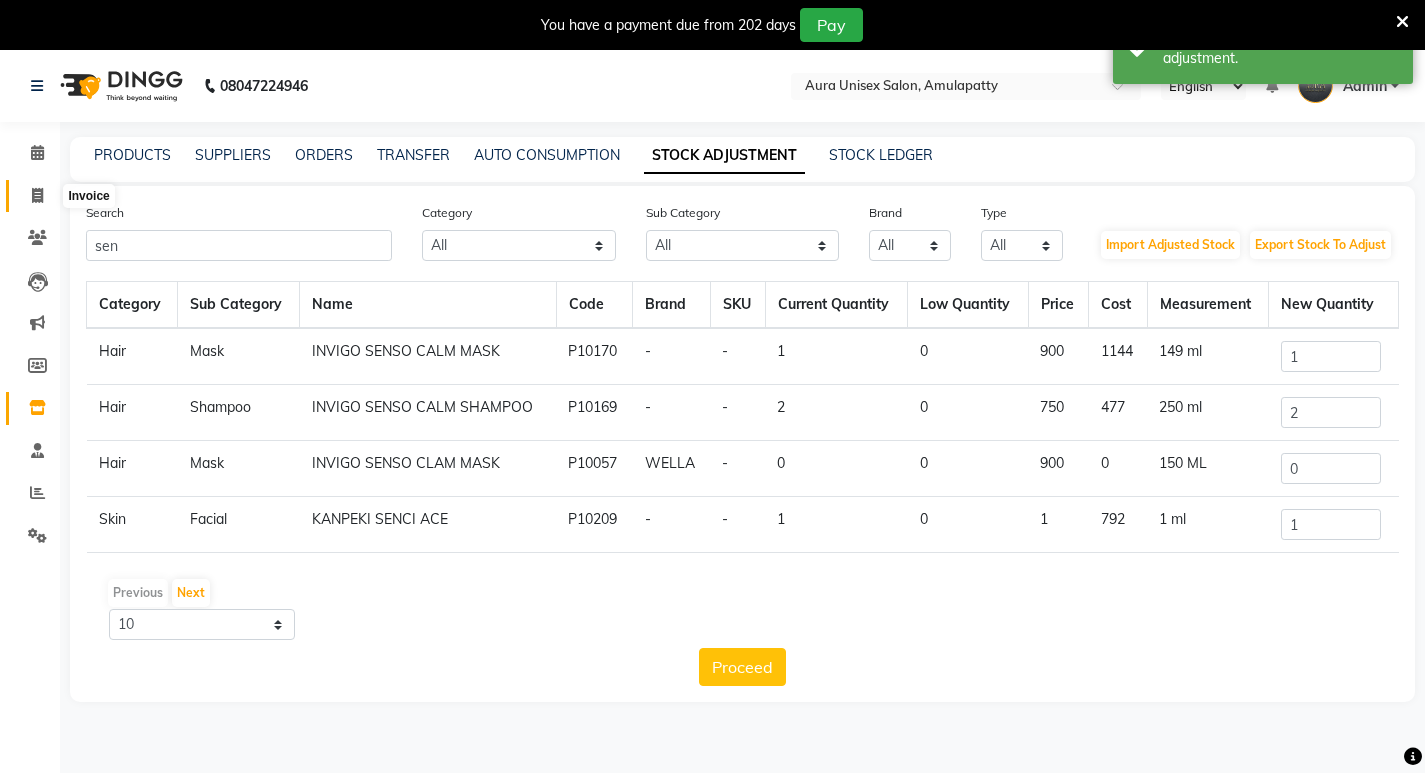 click 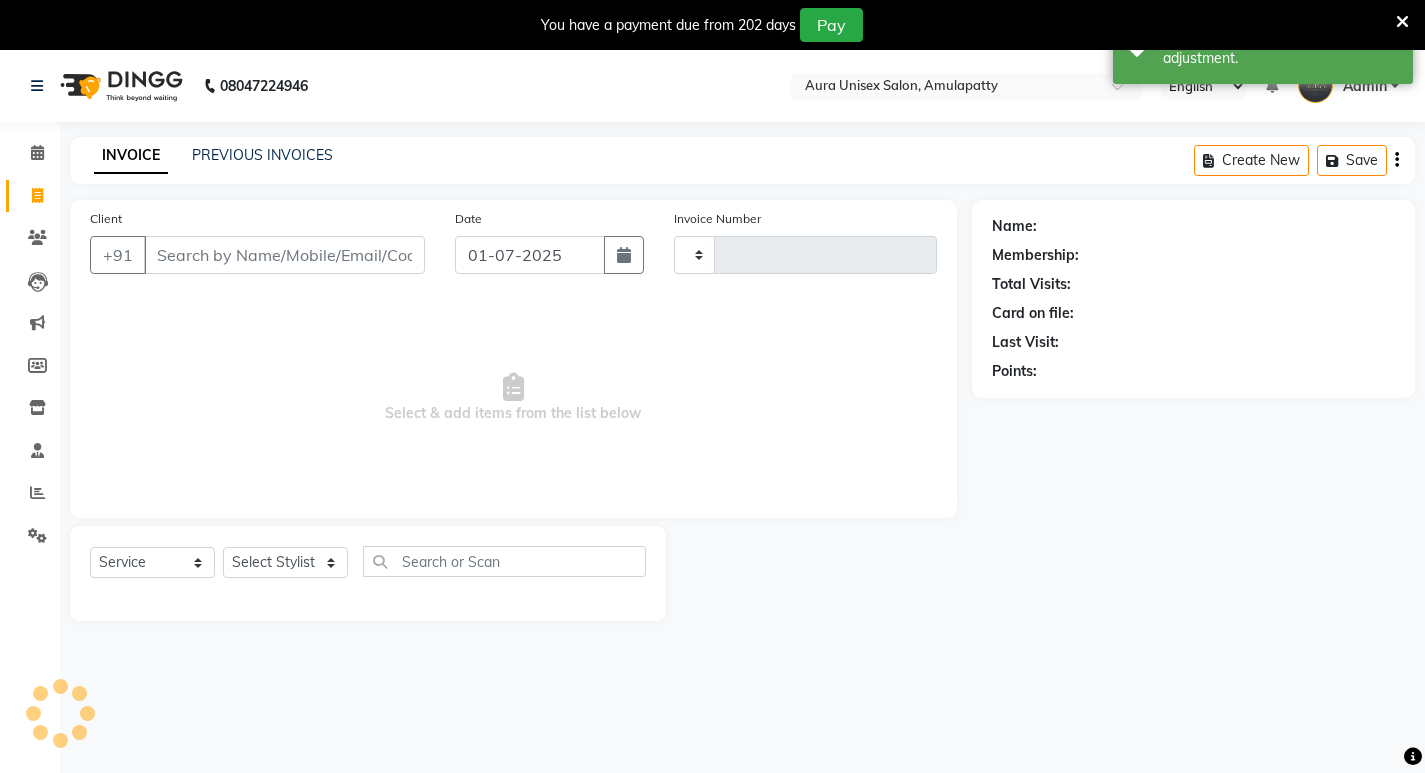 scroll, scrollTop: 50, scrollLeft: 0, axis: vertical 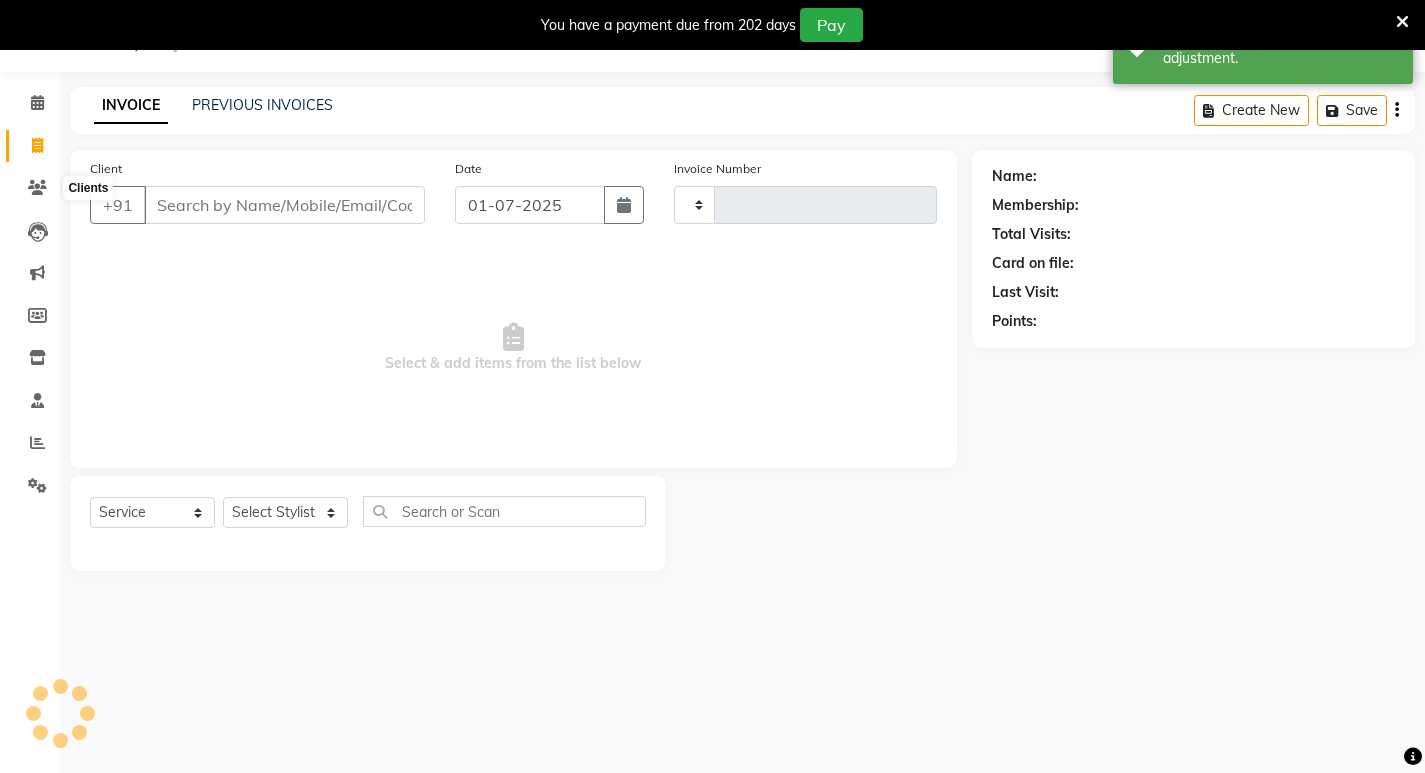 type on "0692" 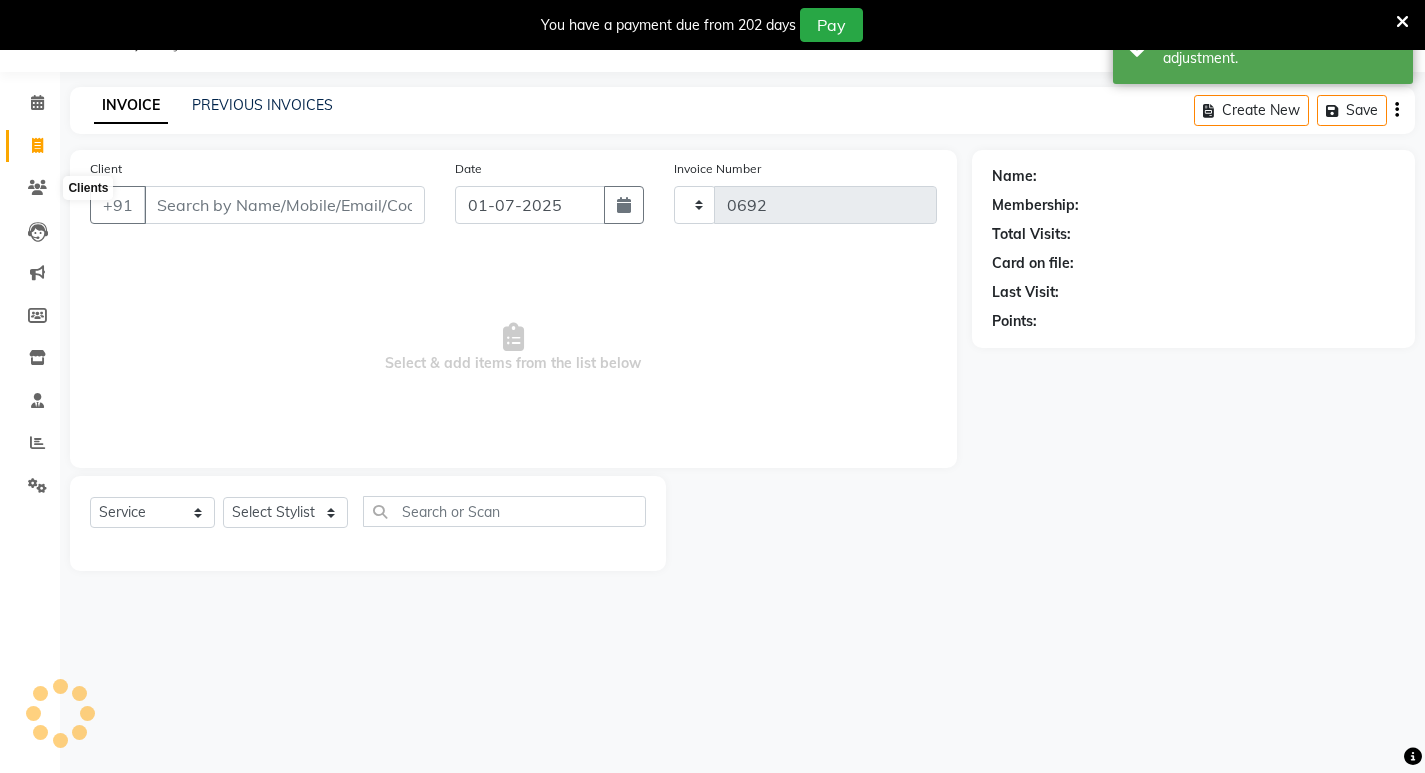 select on "837" 